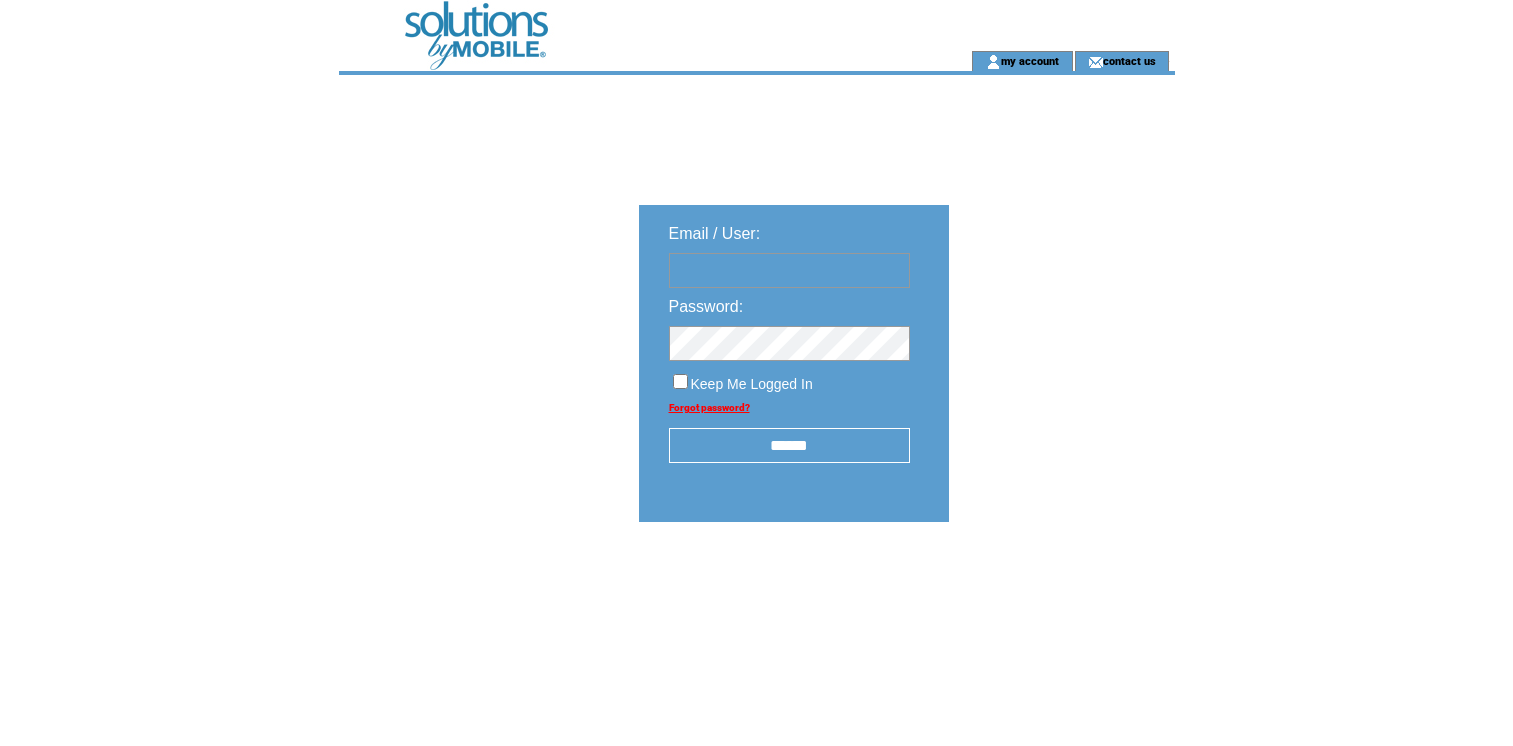scroll, scrollTop: 0, scrollLeft: 0, axis: both 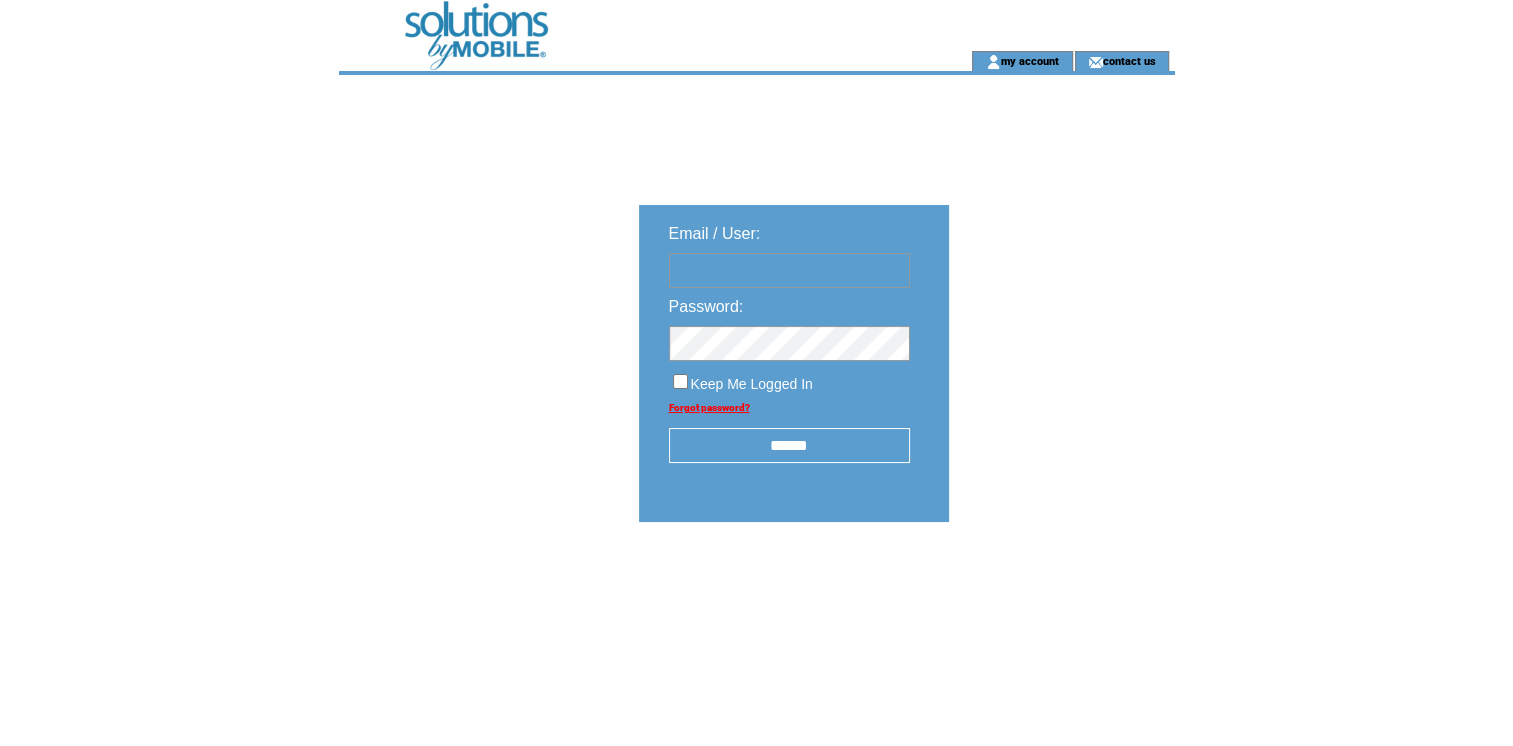 type on "**********" 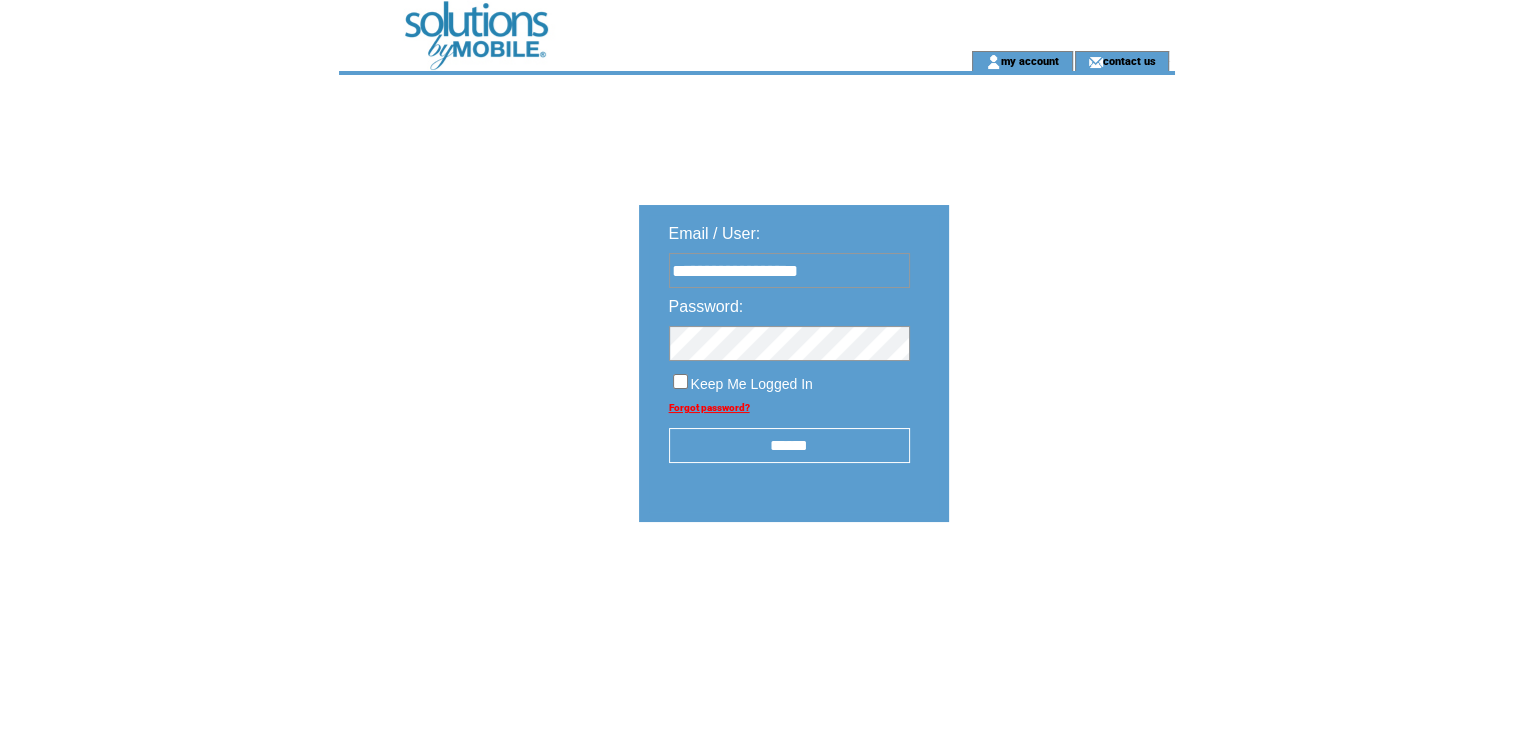 click on "******" at bounding box center (789, 445) 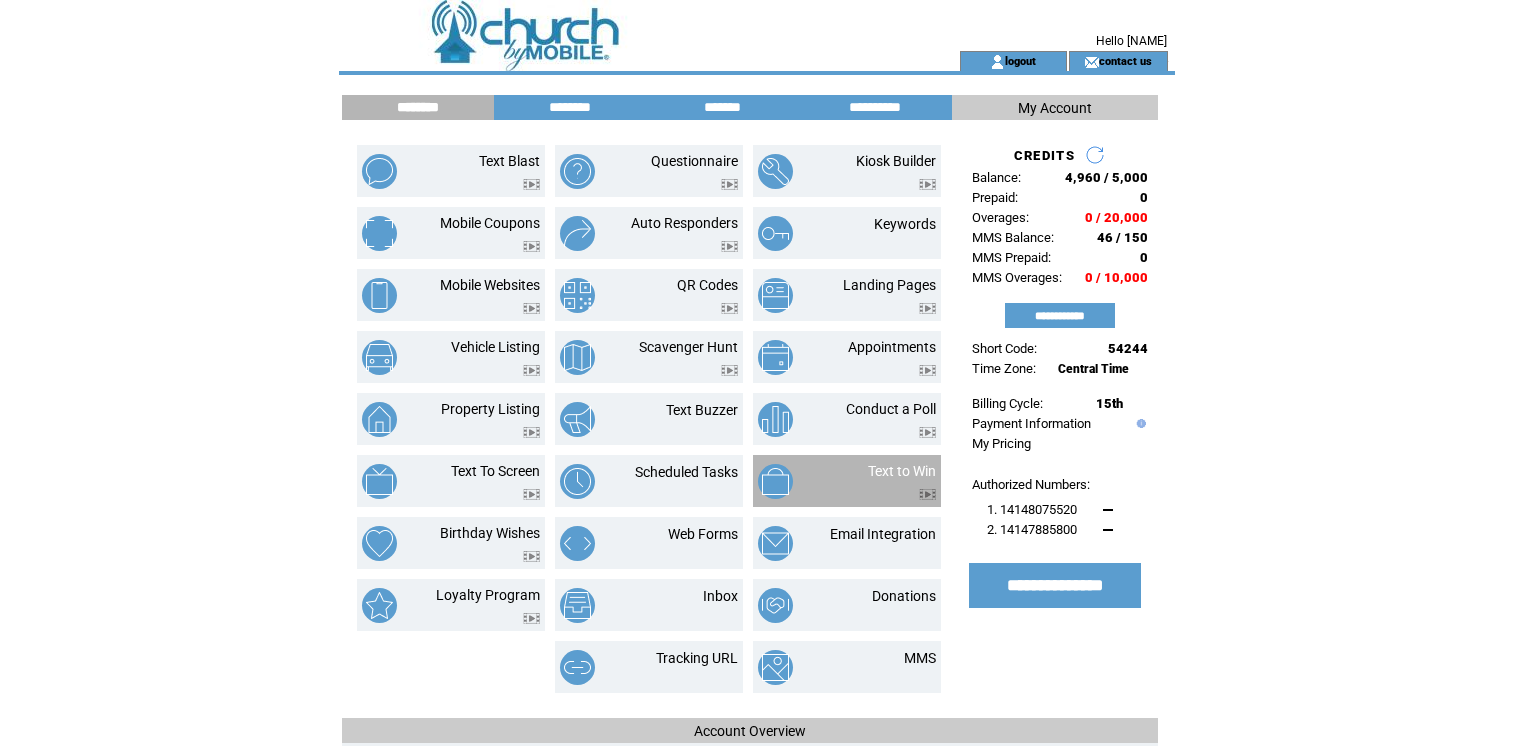 scroll, scrollTop: 0, scrollLeft: 0, axis: both 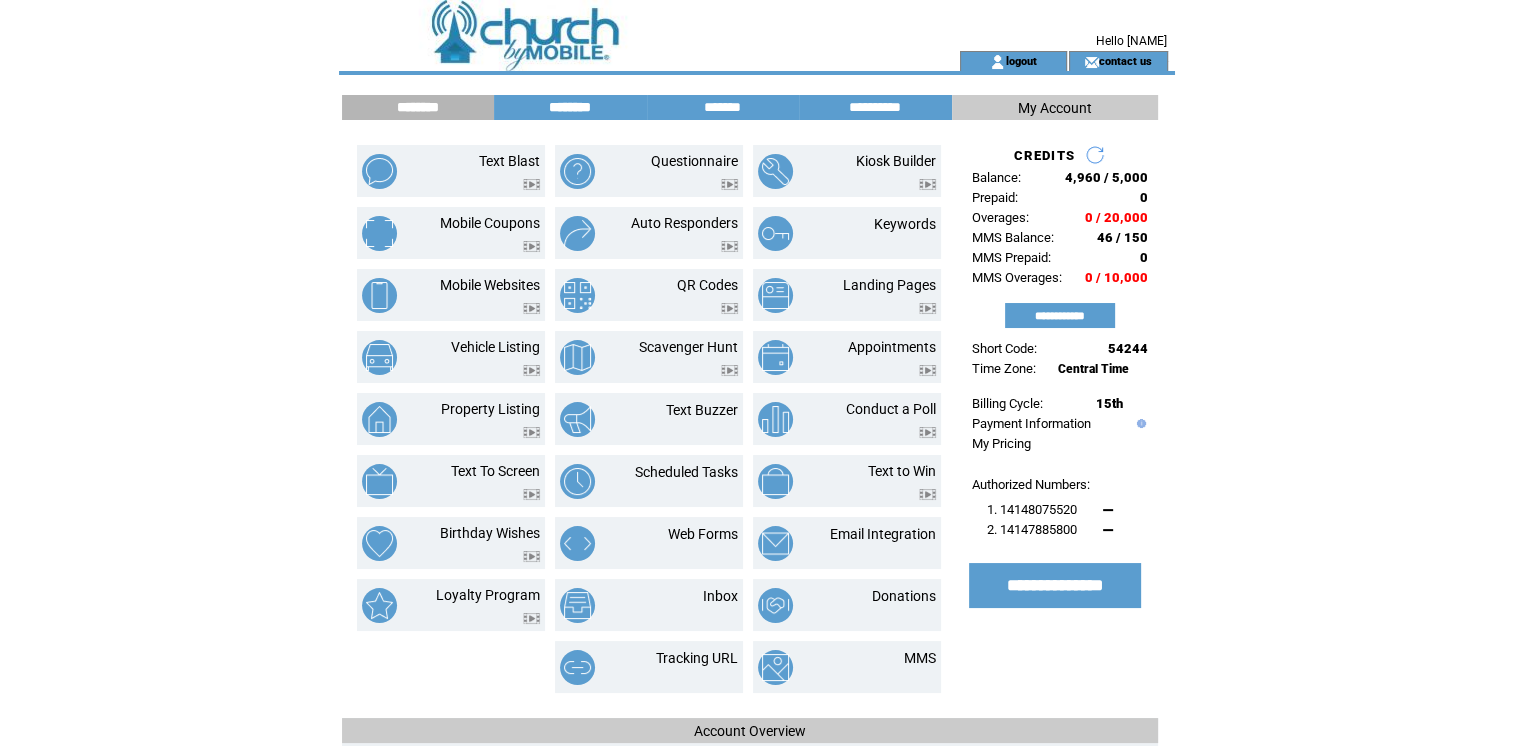 click on "********" at bounding box center [570, 107] 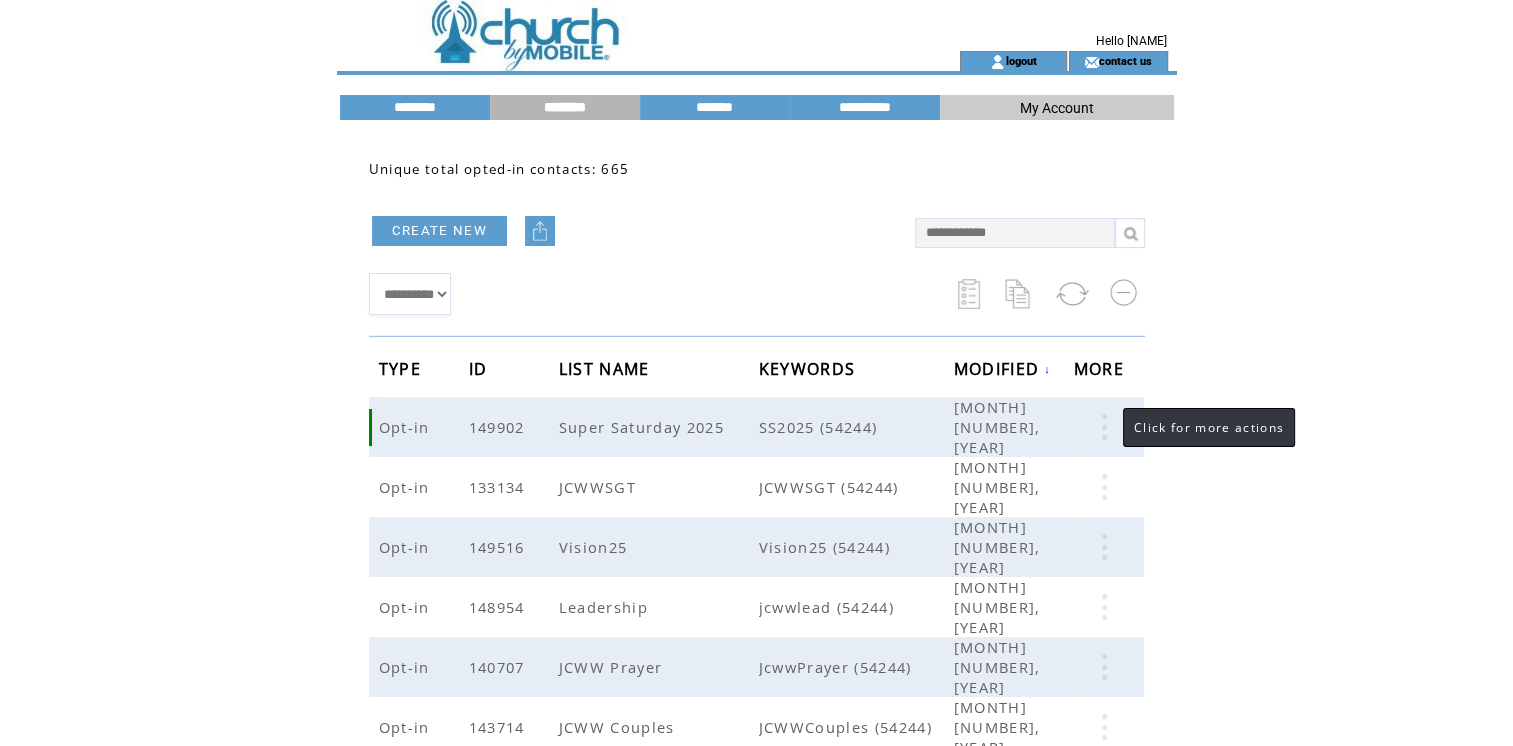 click at bounding box center [1104, 427] 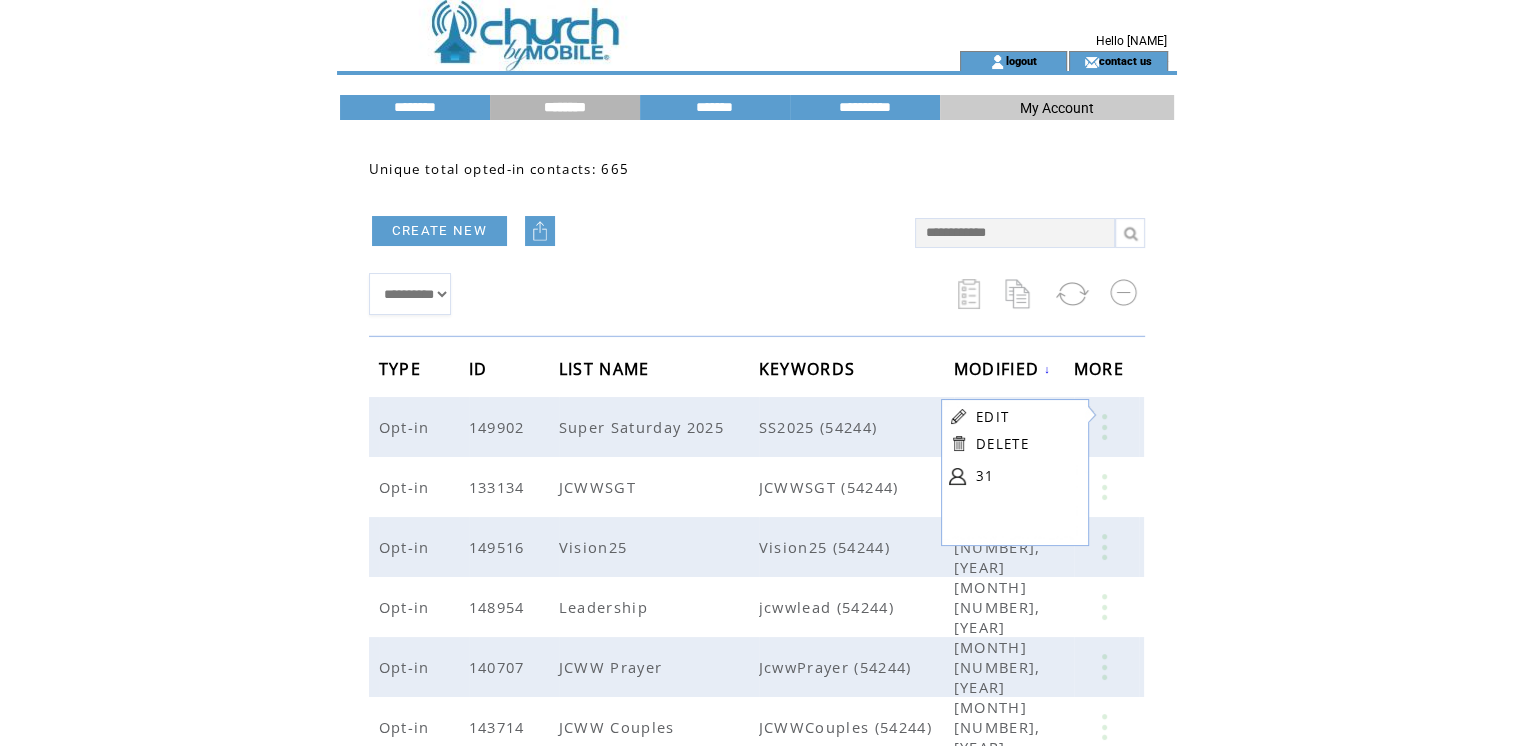 click on "**********" 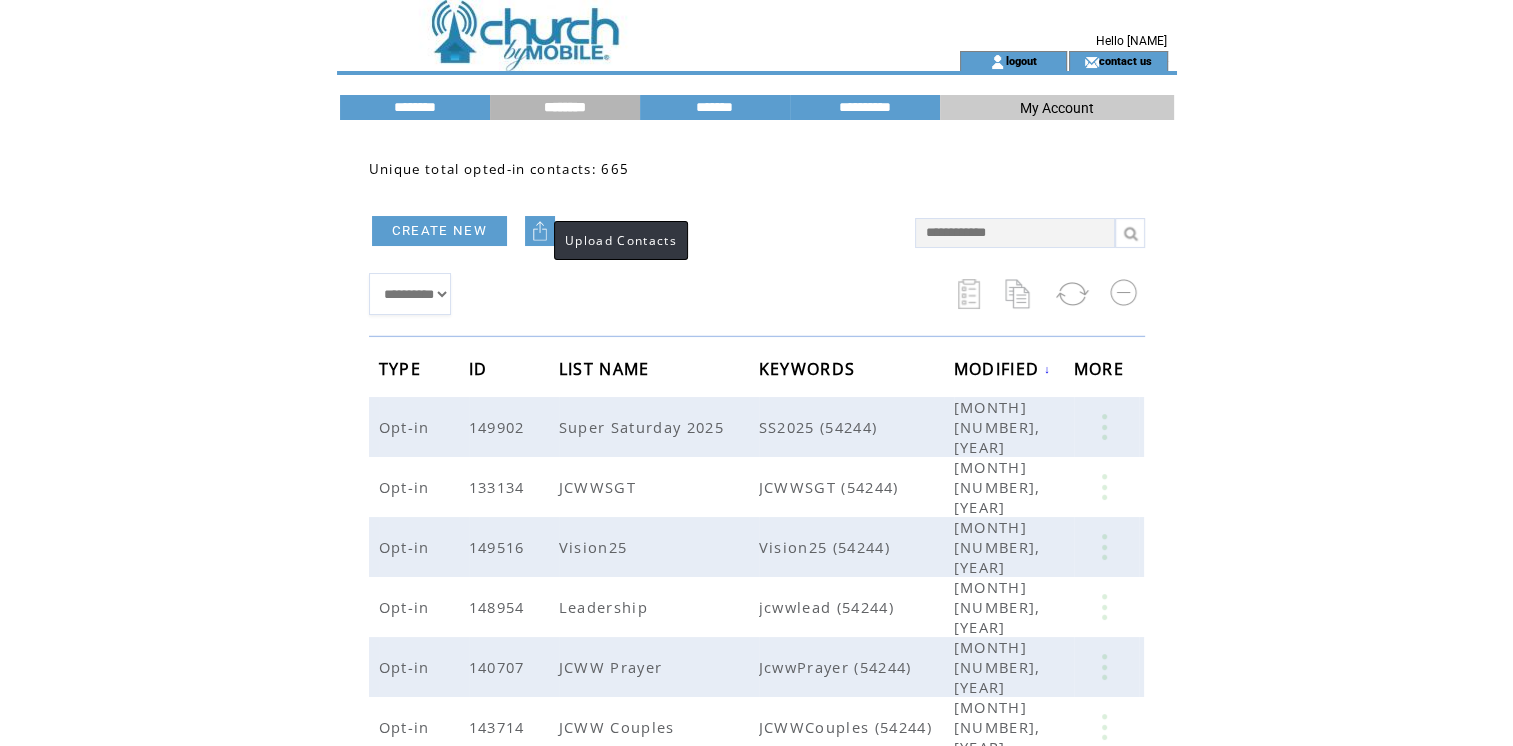 click at bounding box center (540, 231) 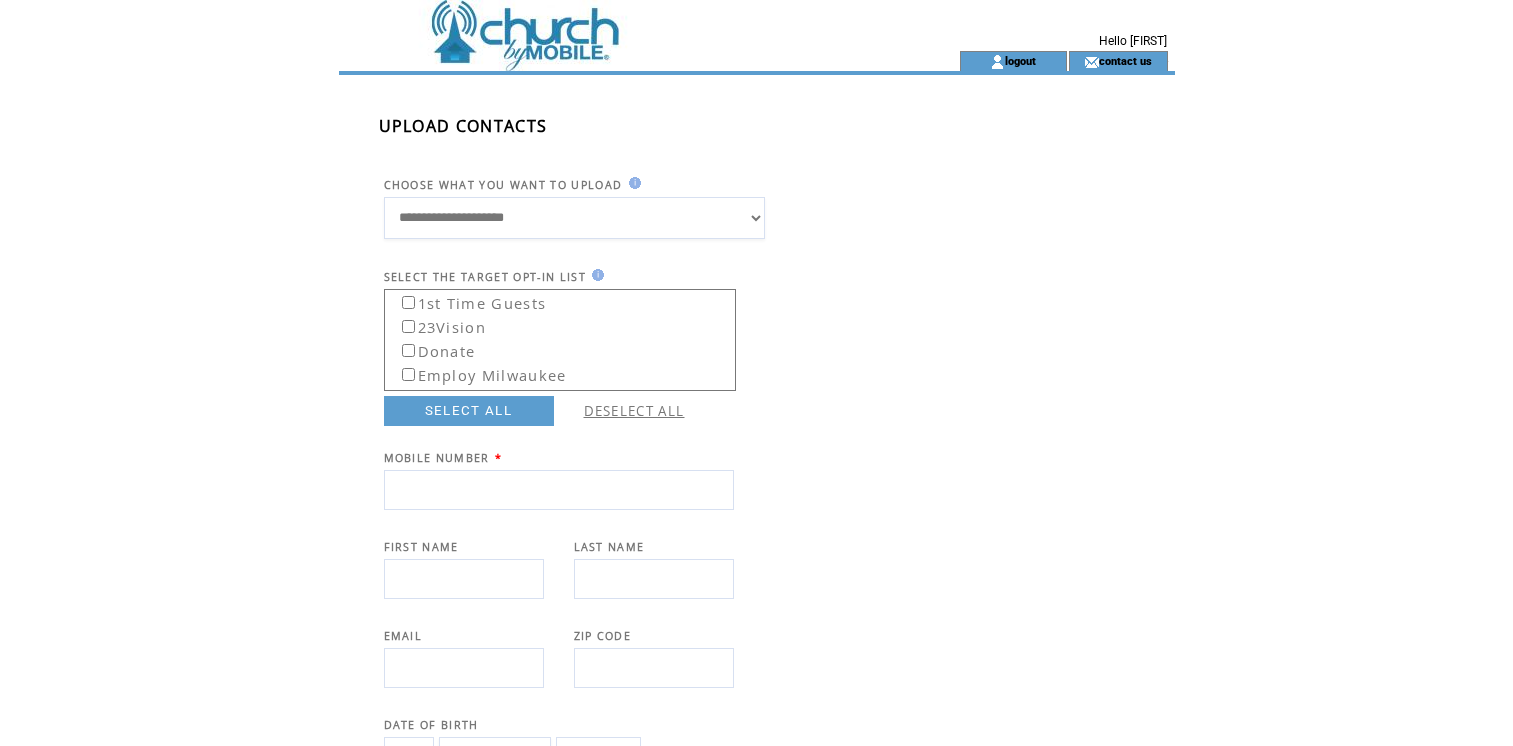 scroll, scrollTop: 0, scrollLeft: 0, axis: both 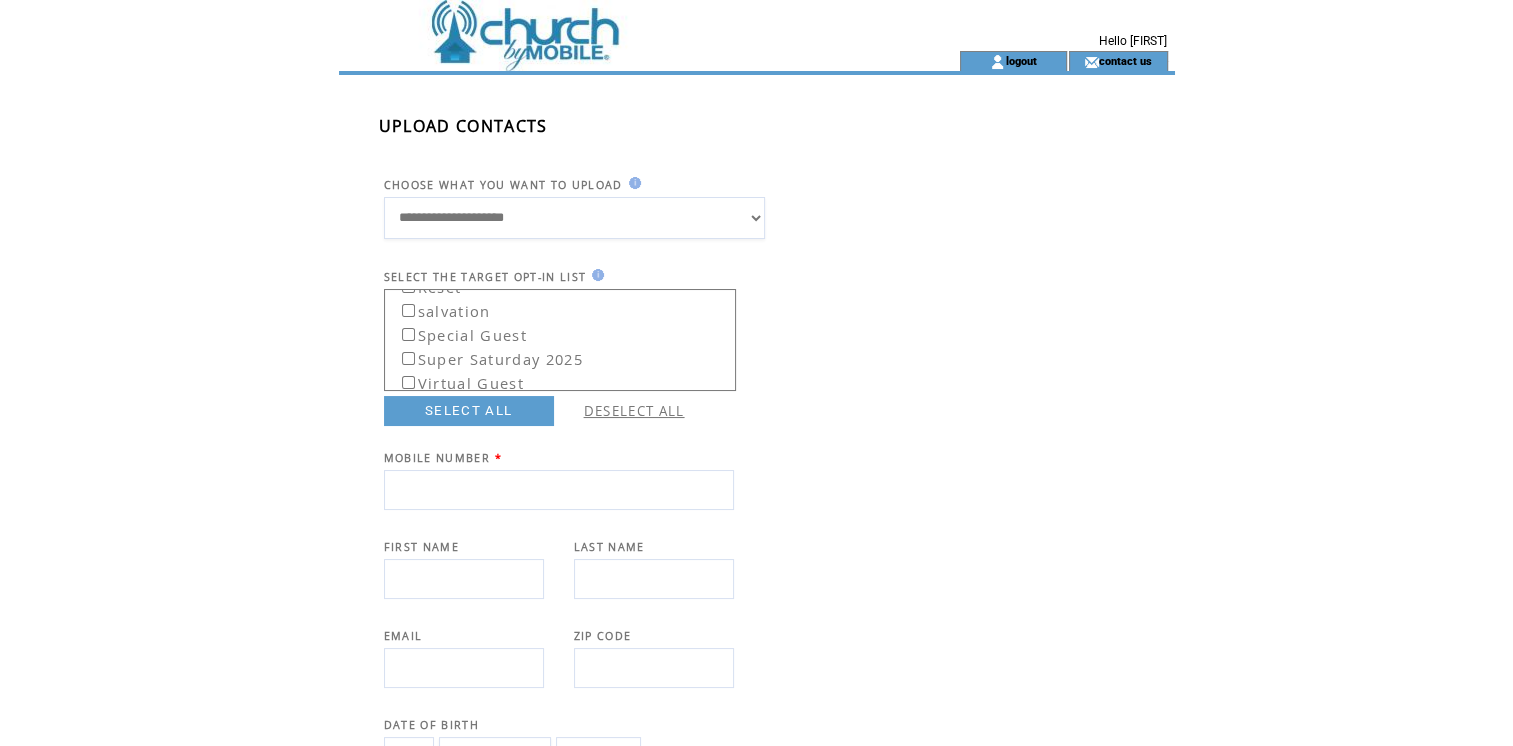 click at bounding box center (559, 490) 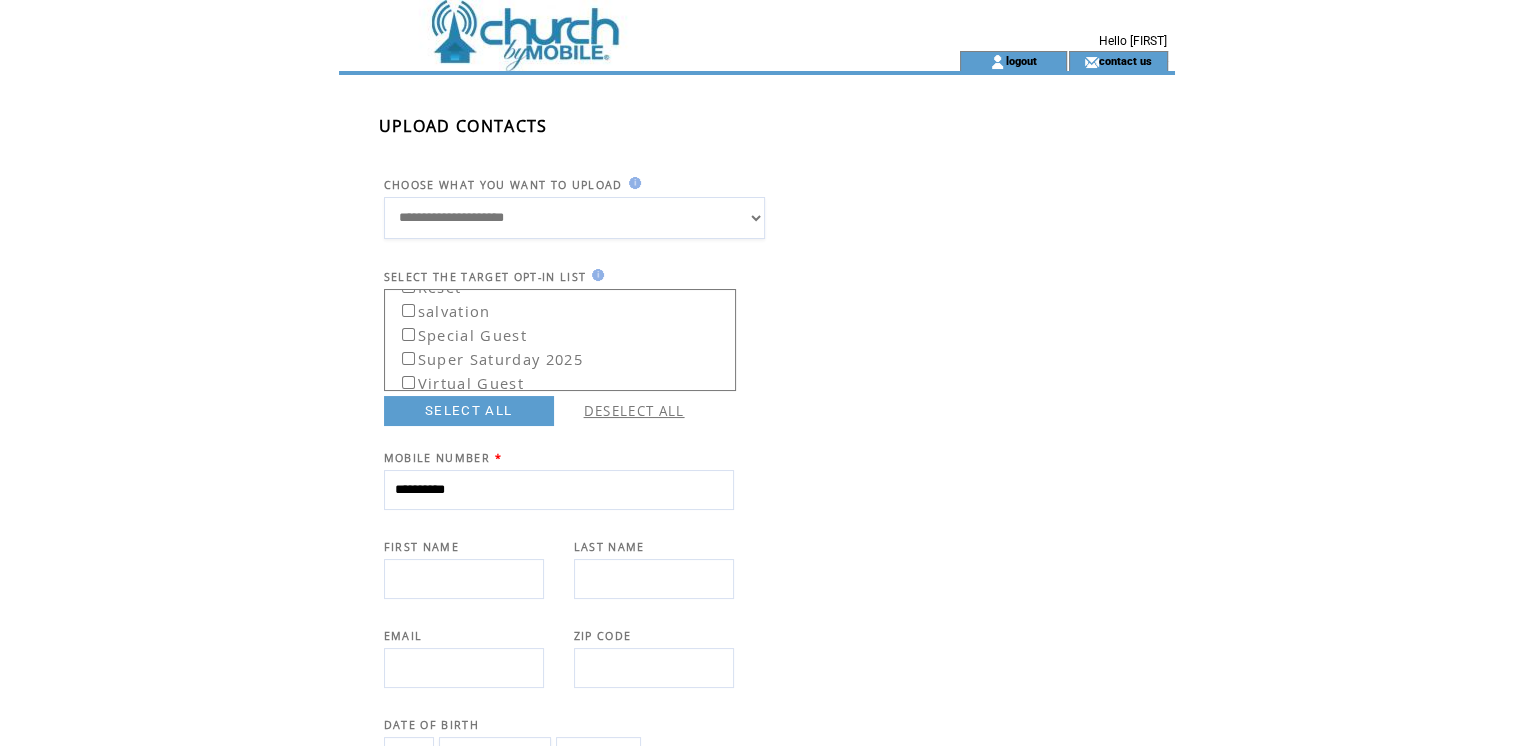 type on "**********" 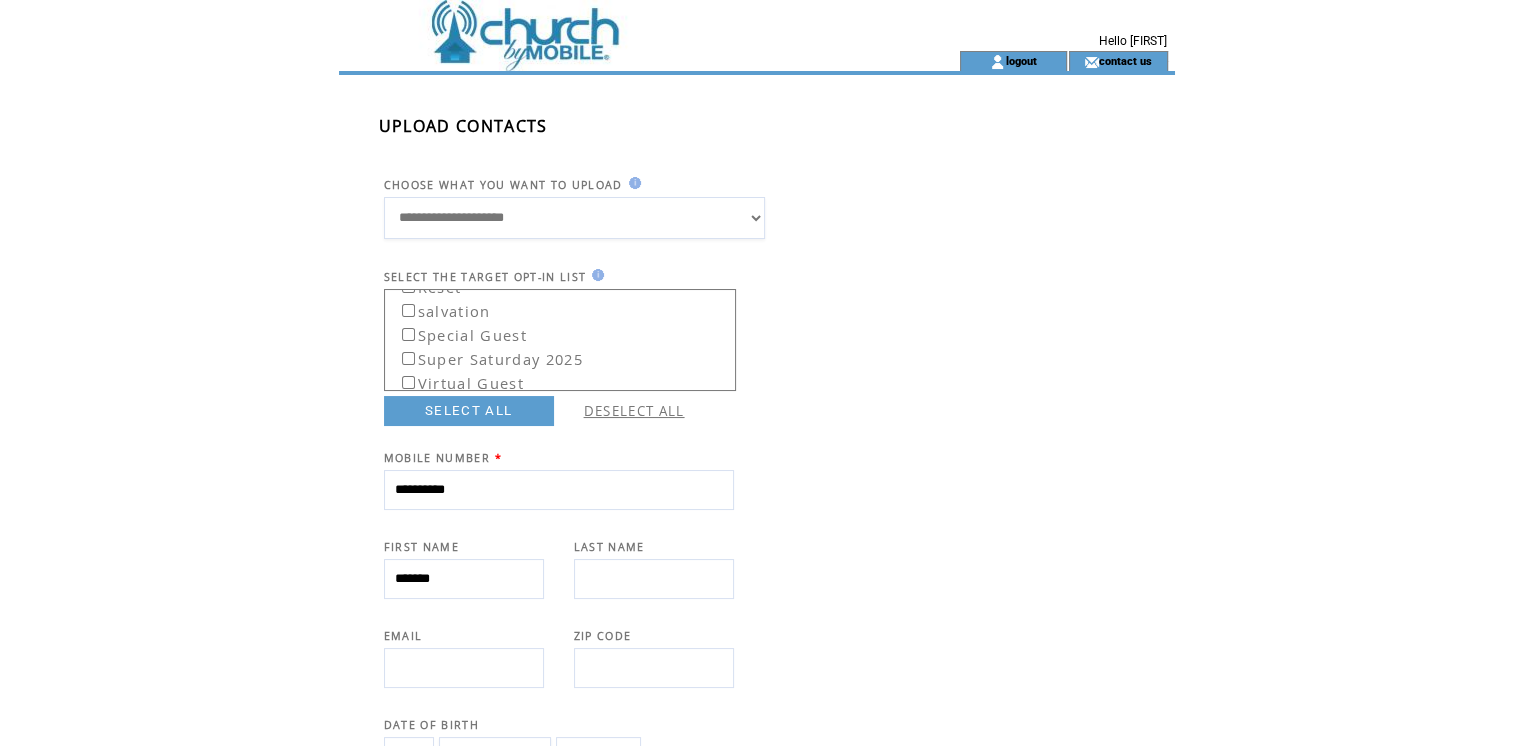 type on "*******" 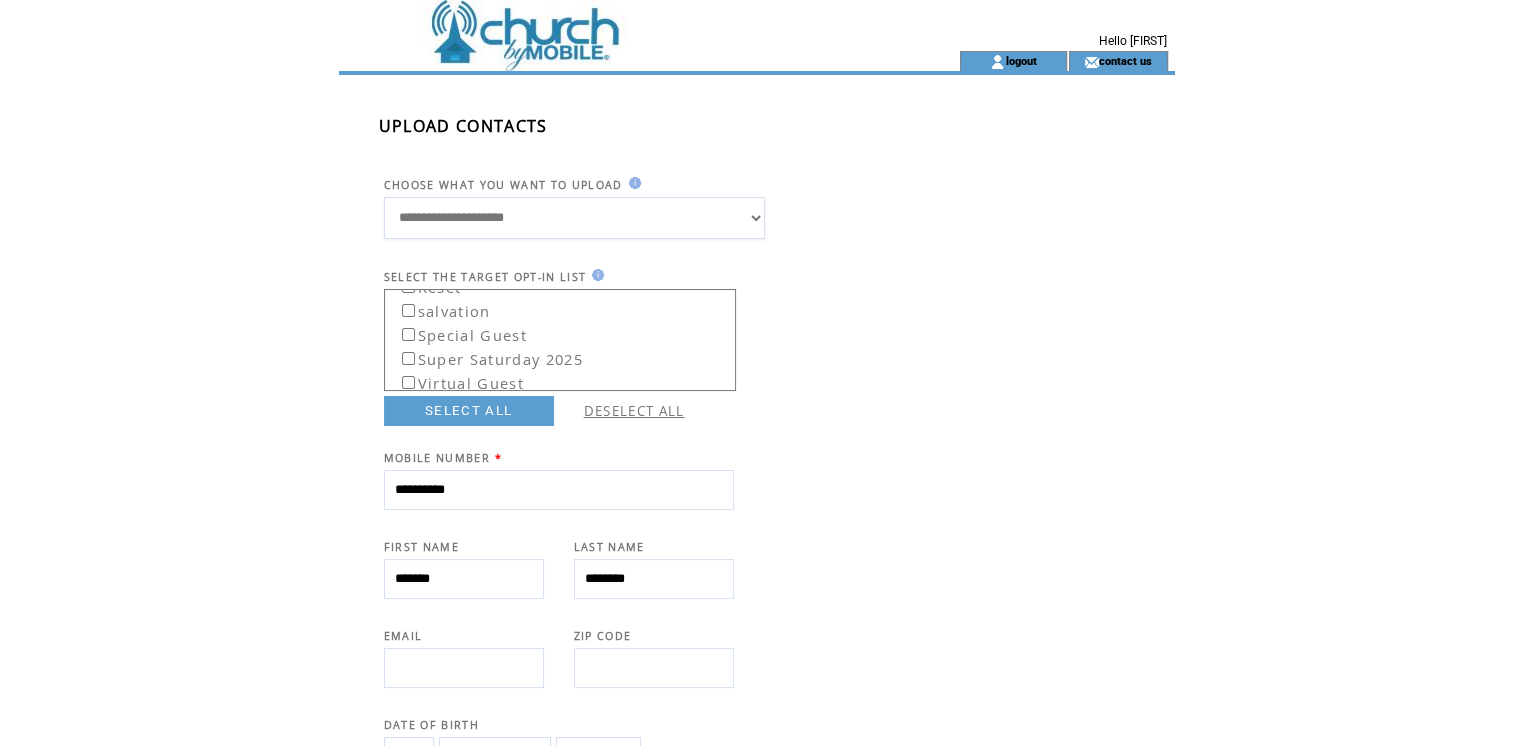 type on "********" 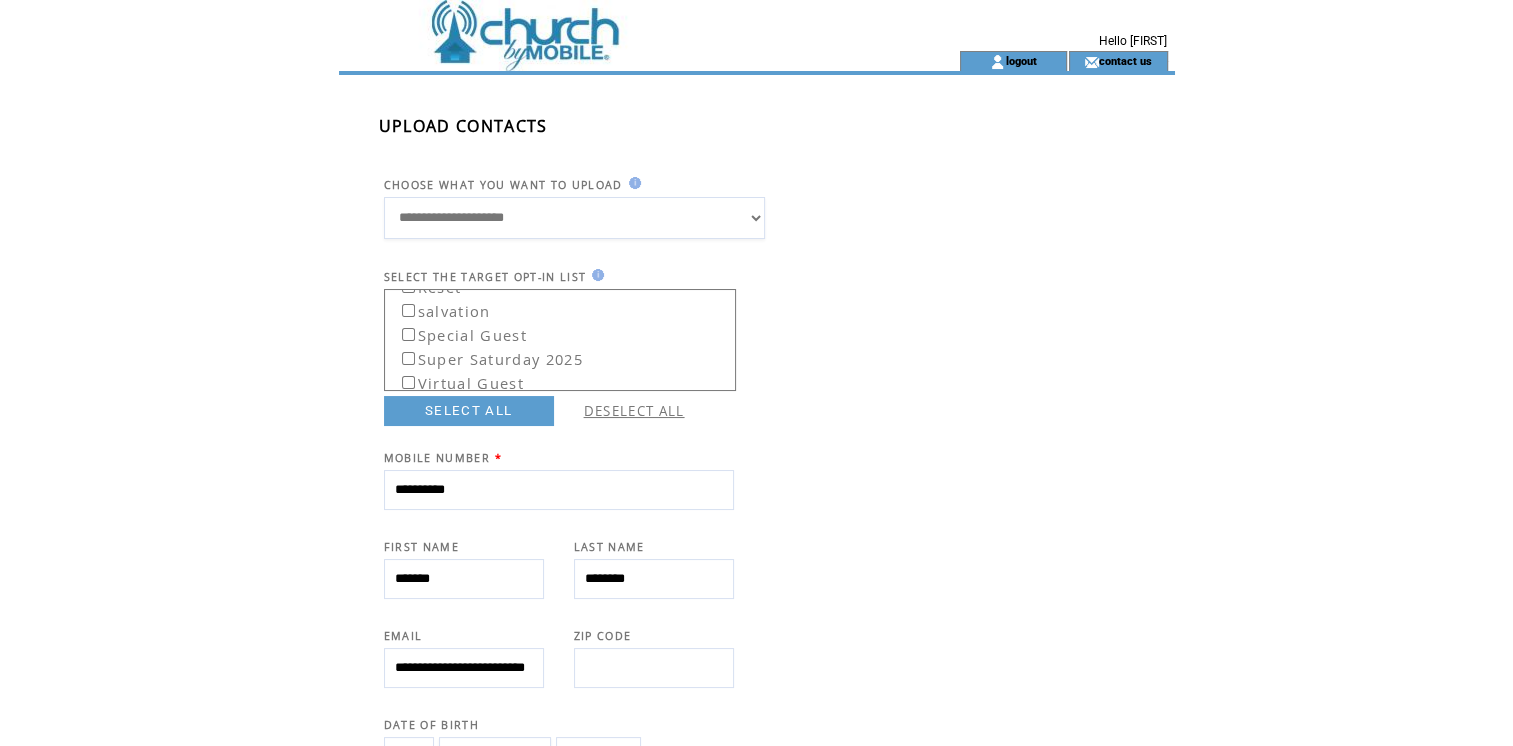 scroll, scrollTop: 0, scrollLeft: 65, axis: horizontal 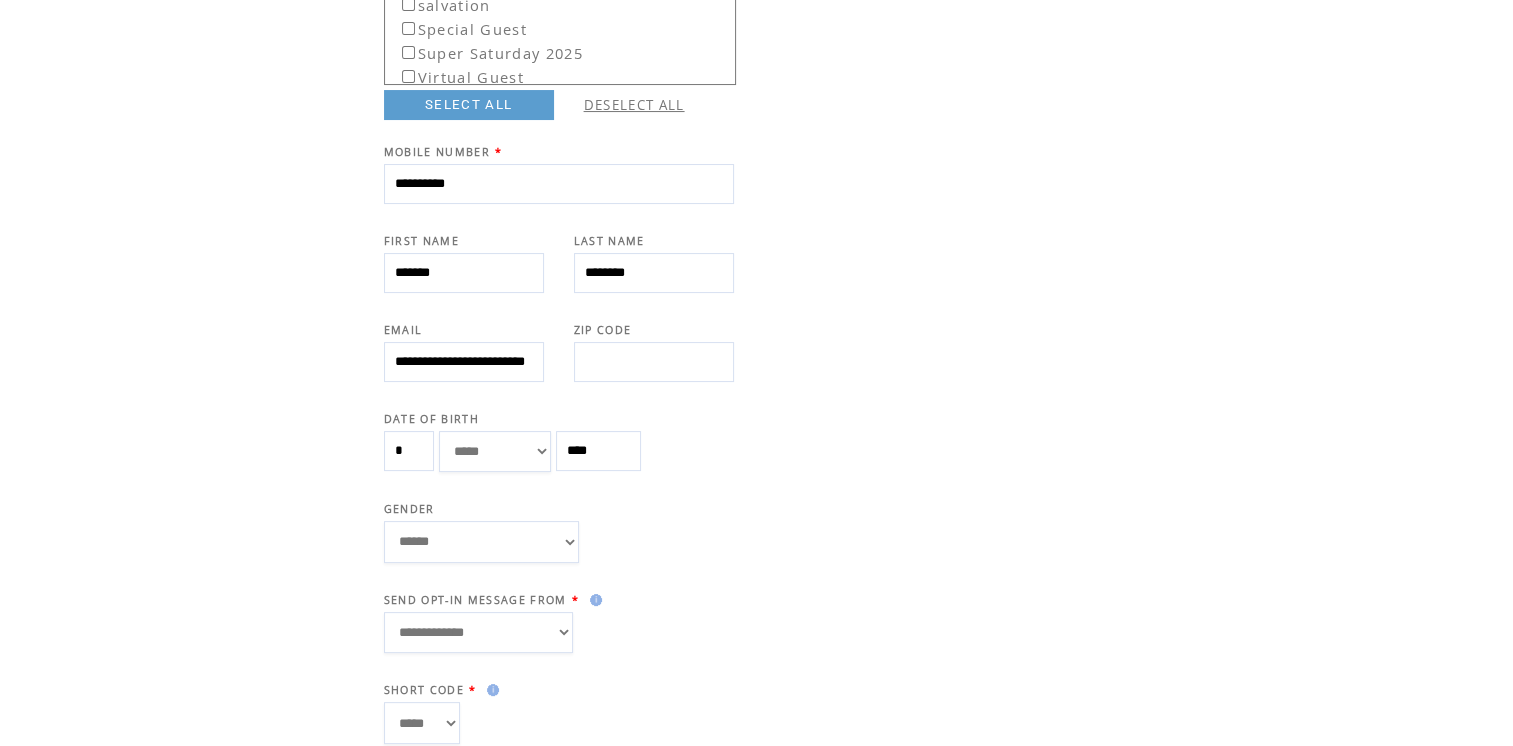 type on "**********" 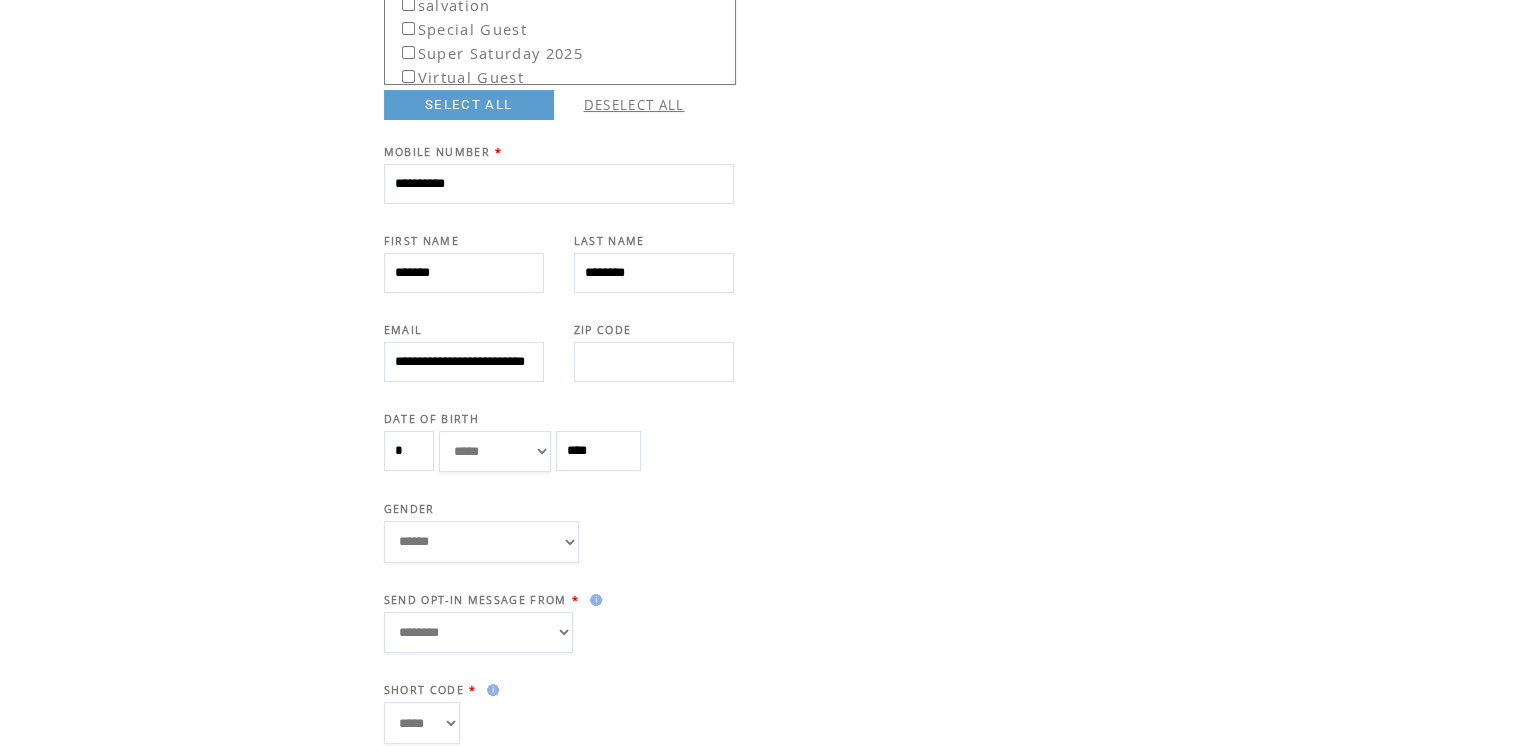 click on "**********" at bounding box center [478, 633] 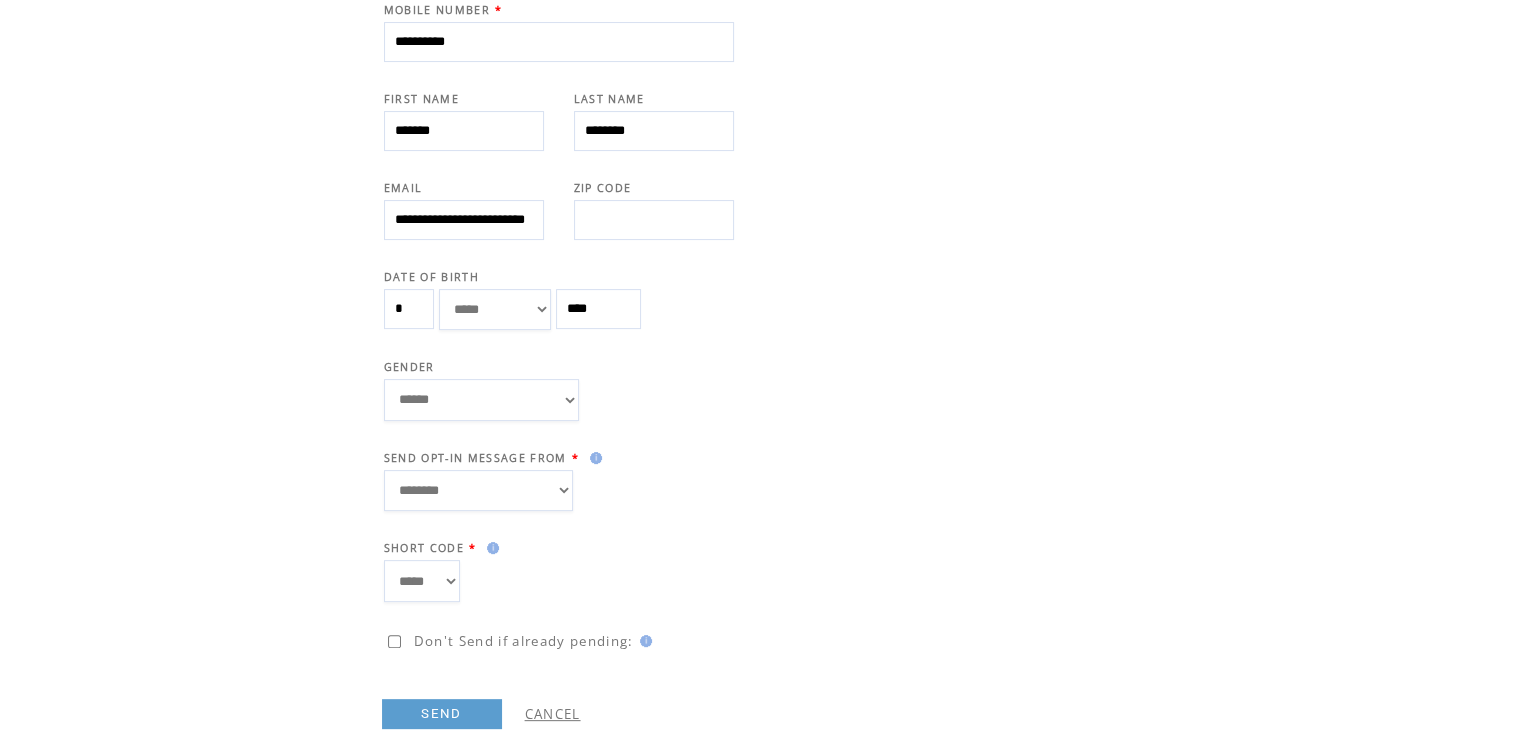 scroll, scrollTop: 473, scrollLeft: 0, axis: vertical 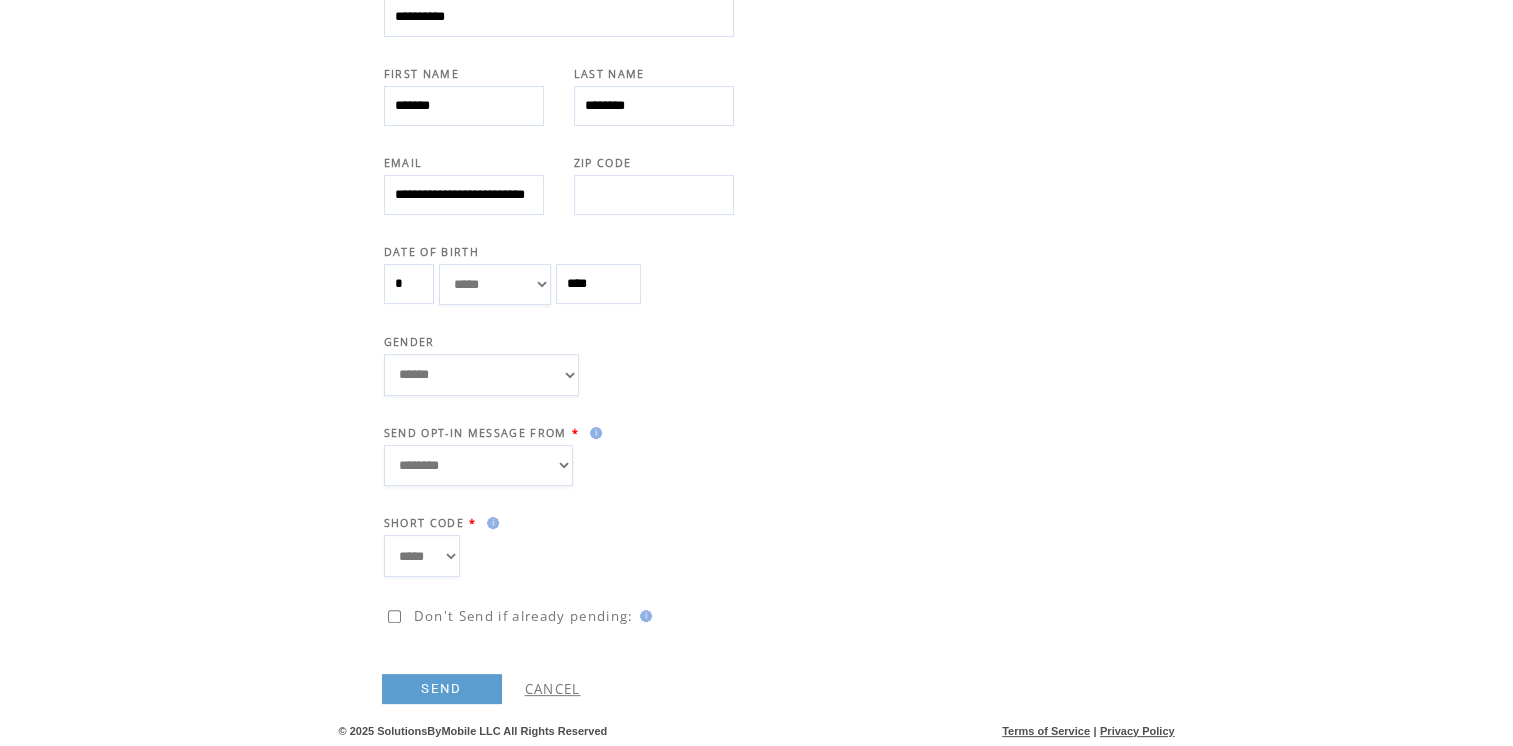 click on "SEND" at bounding box center [442, 689] 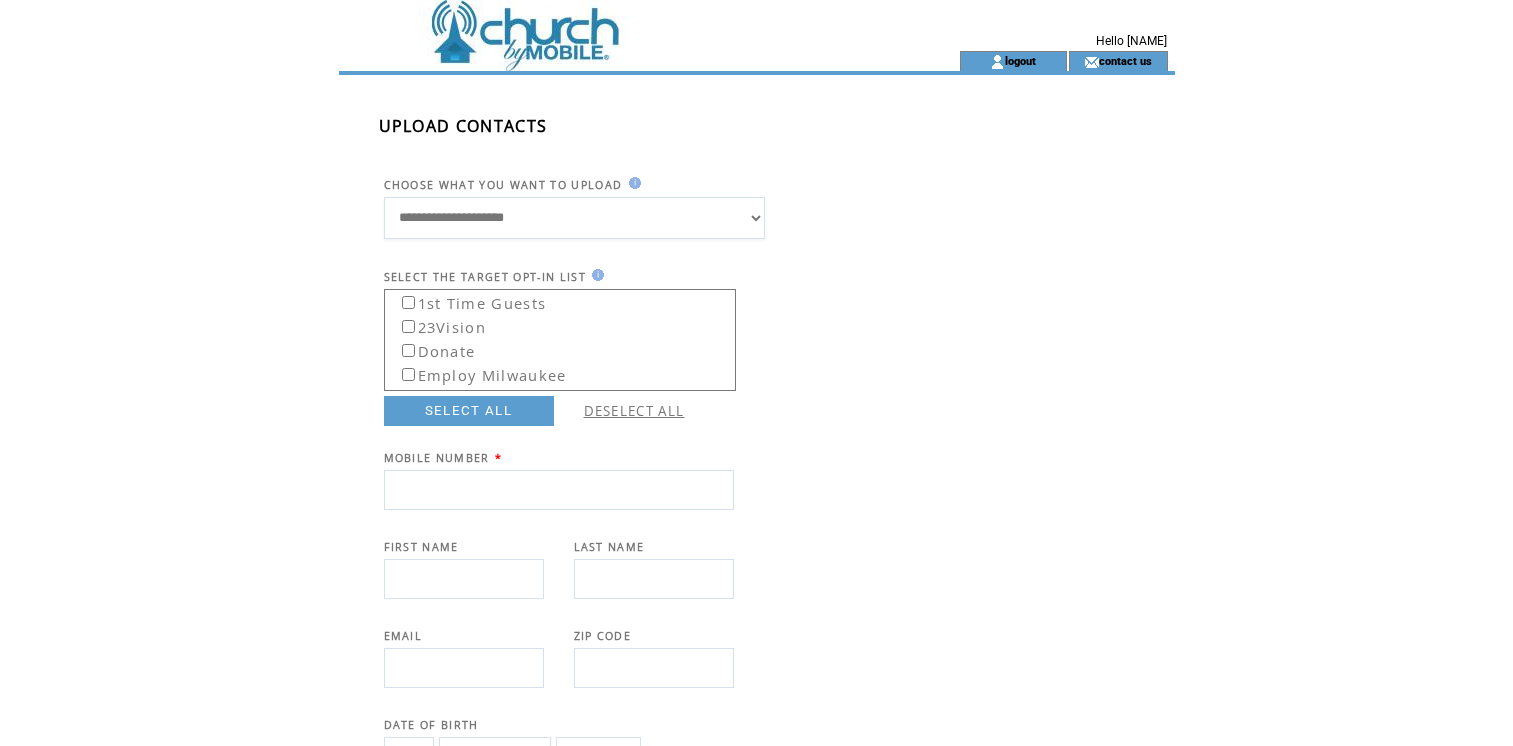 scroll, scrollTop: 503, scrollLeft: 0, axis: vertical 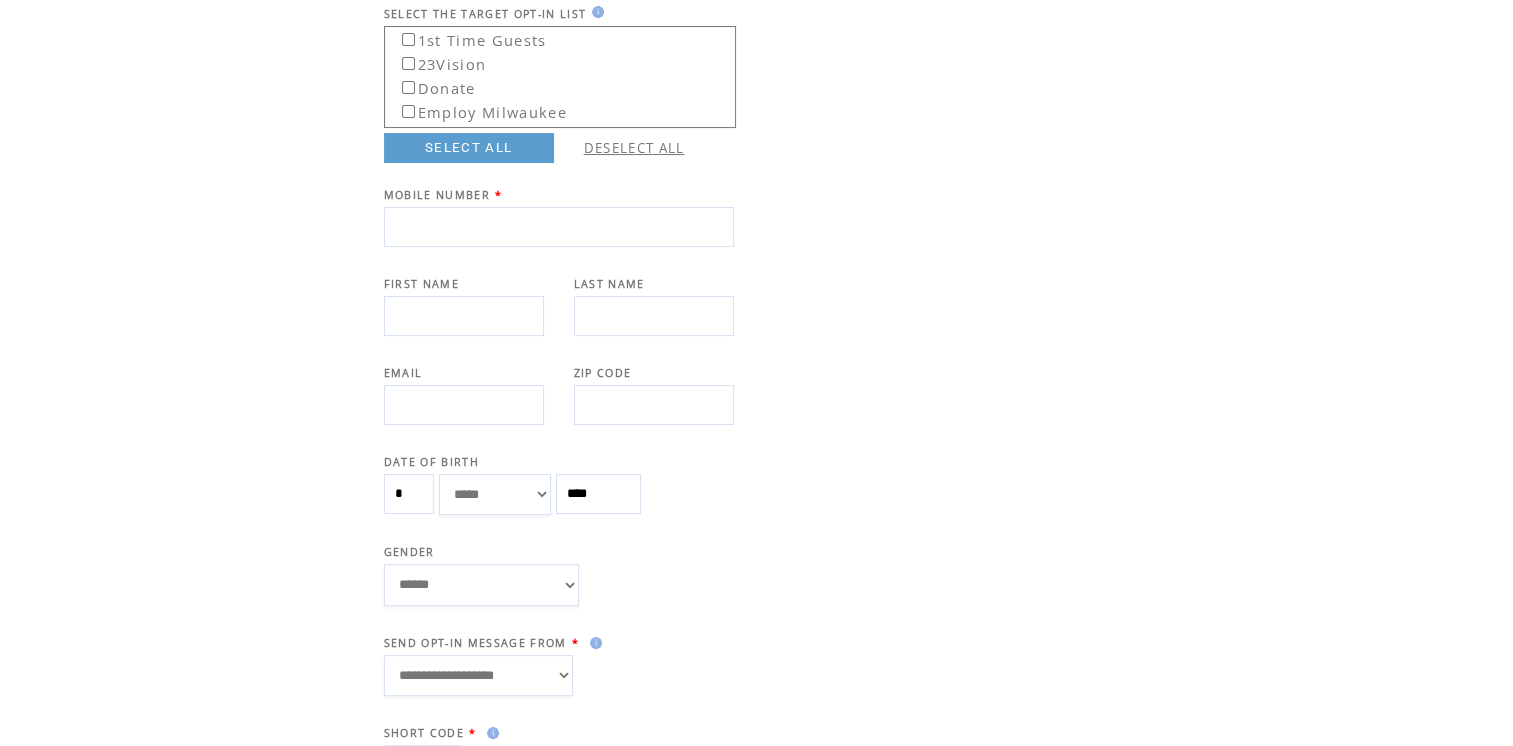 click at bounding box center (559, 227) 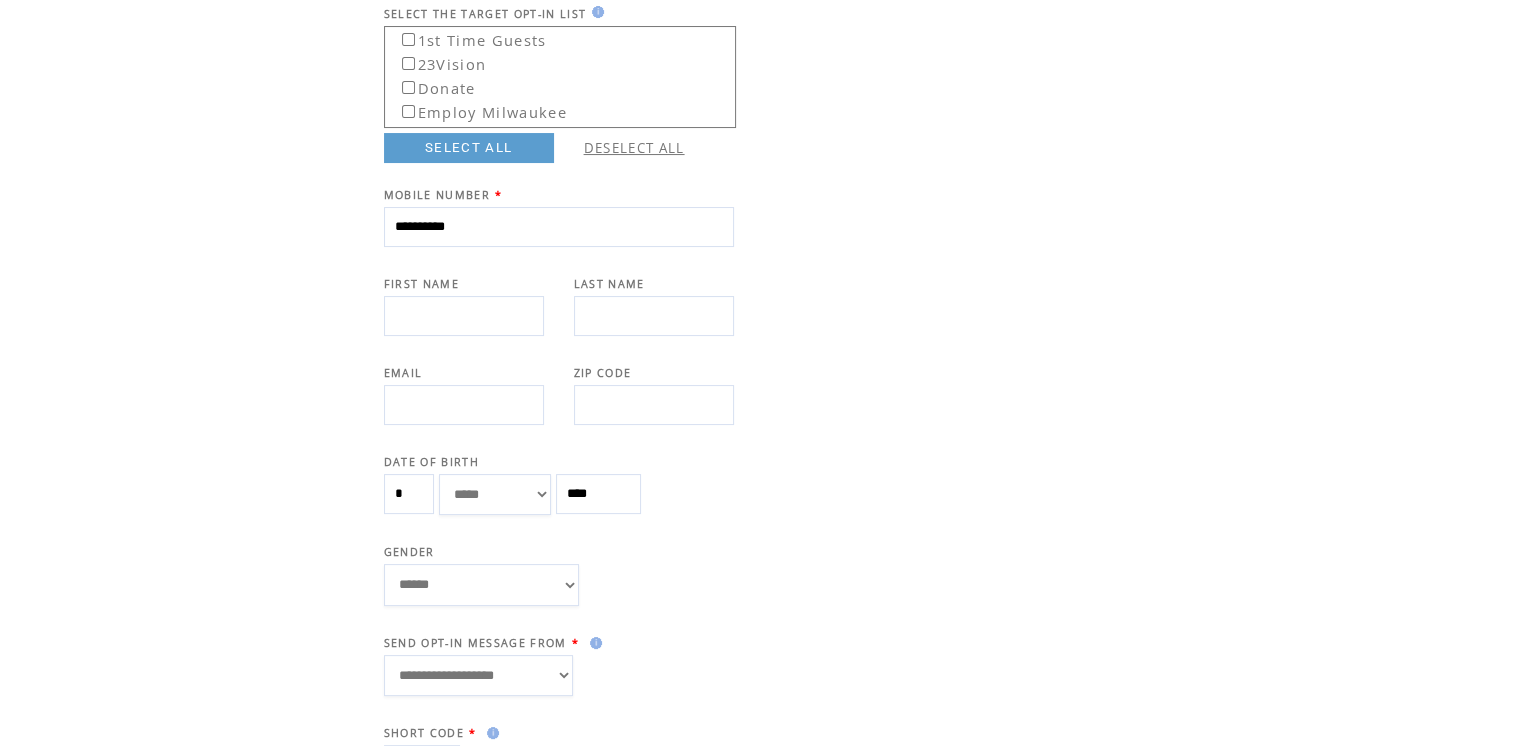 type on "**********" 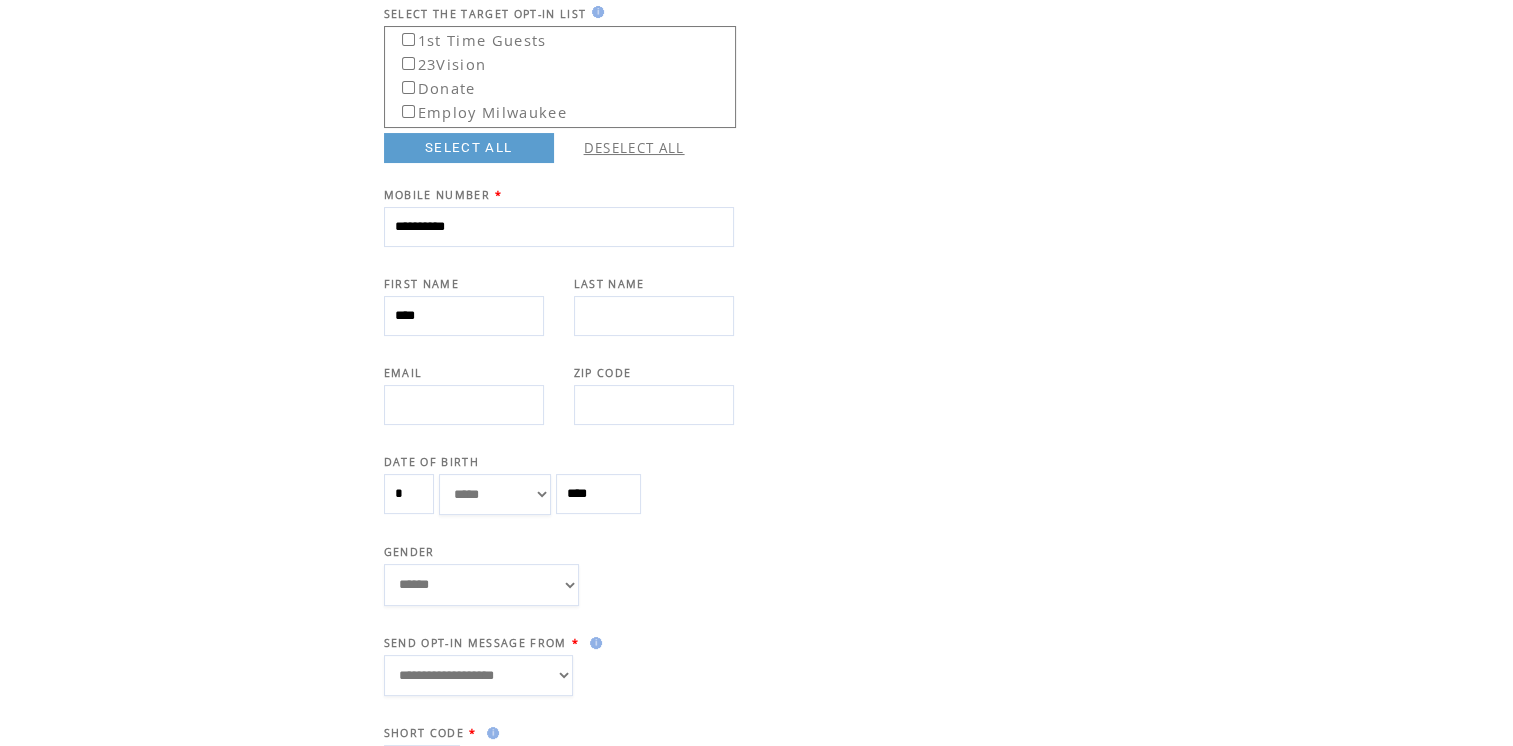 type on "****" 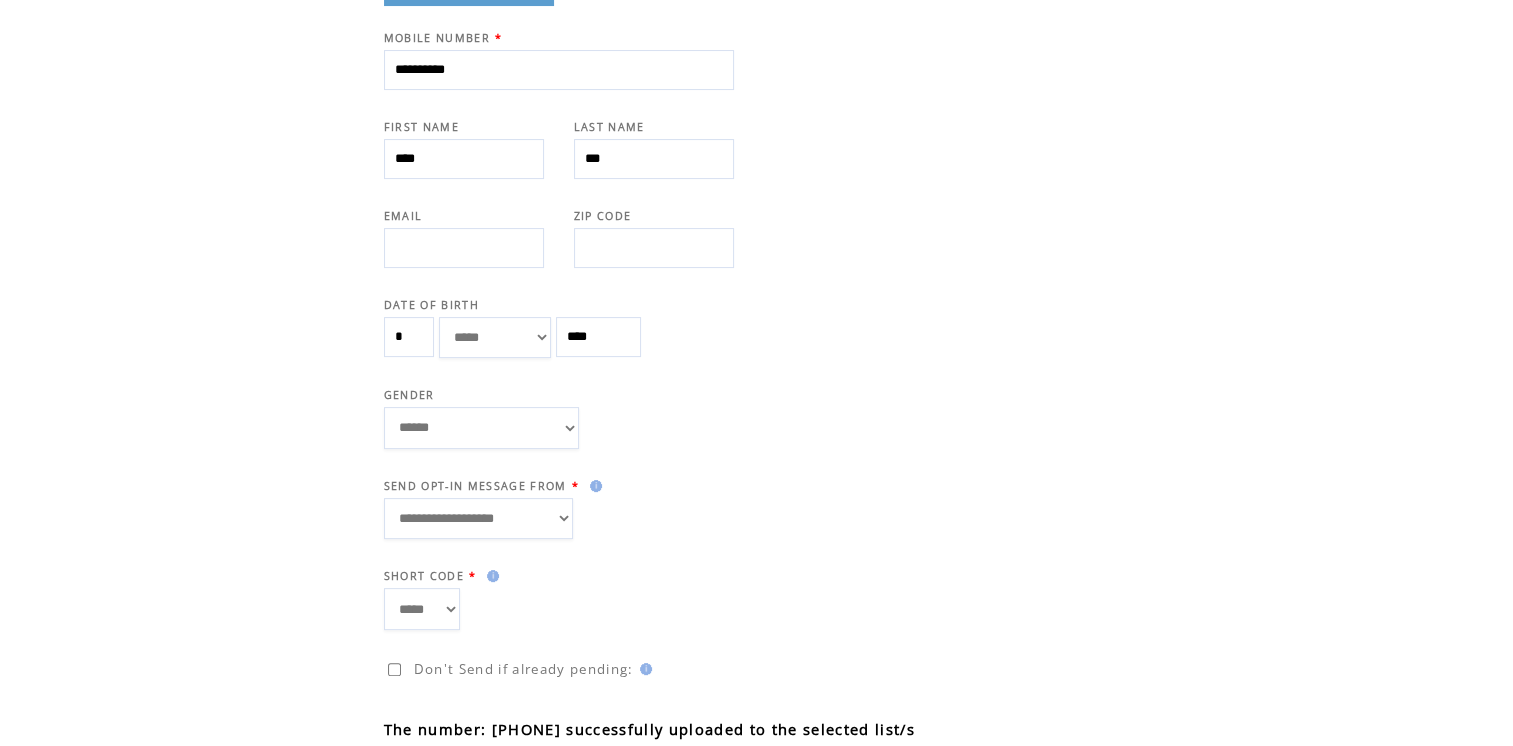 scroll, scrollTop: 428, scrollLeft: 0, axis: vertical 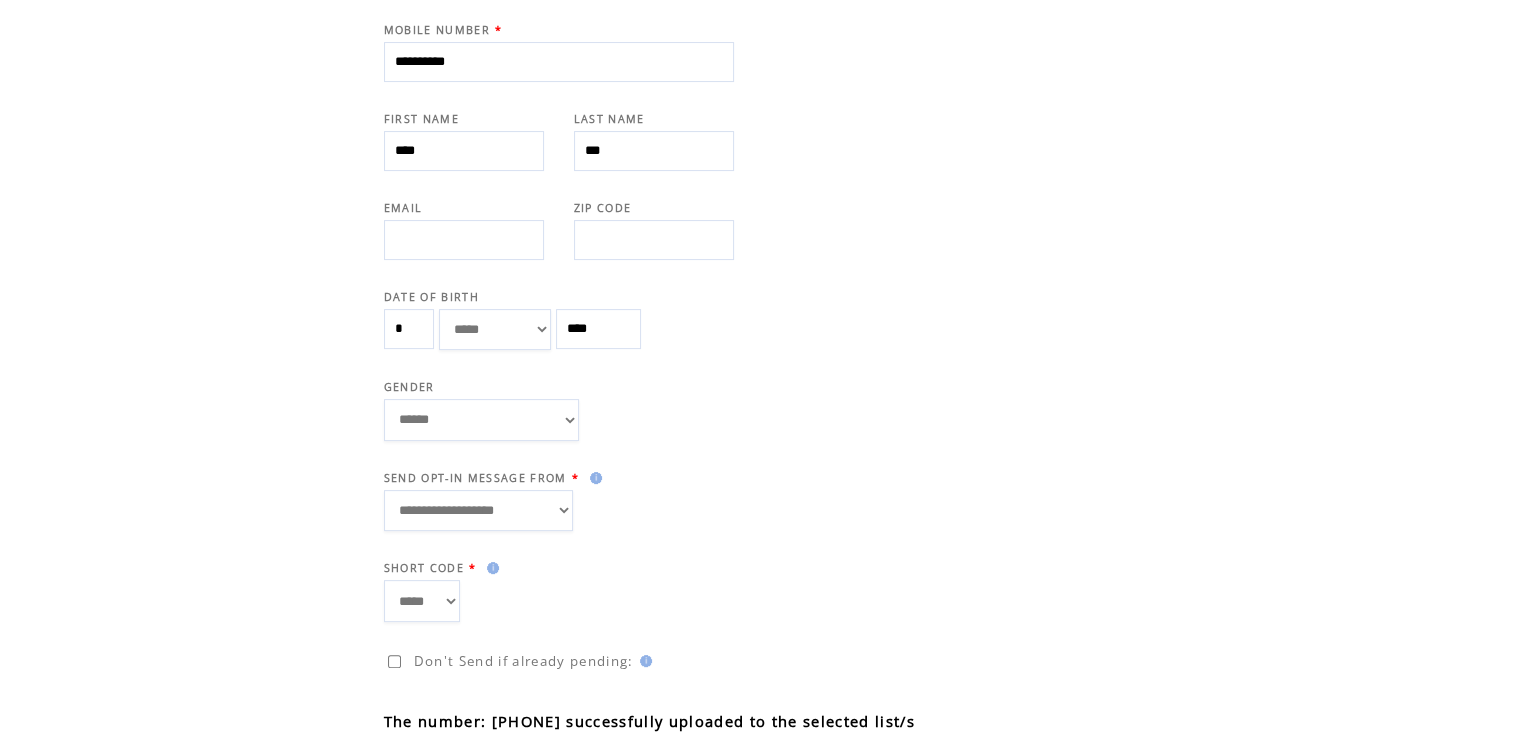 type on "***" 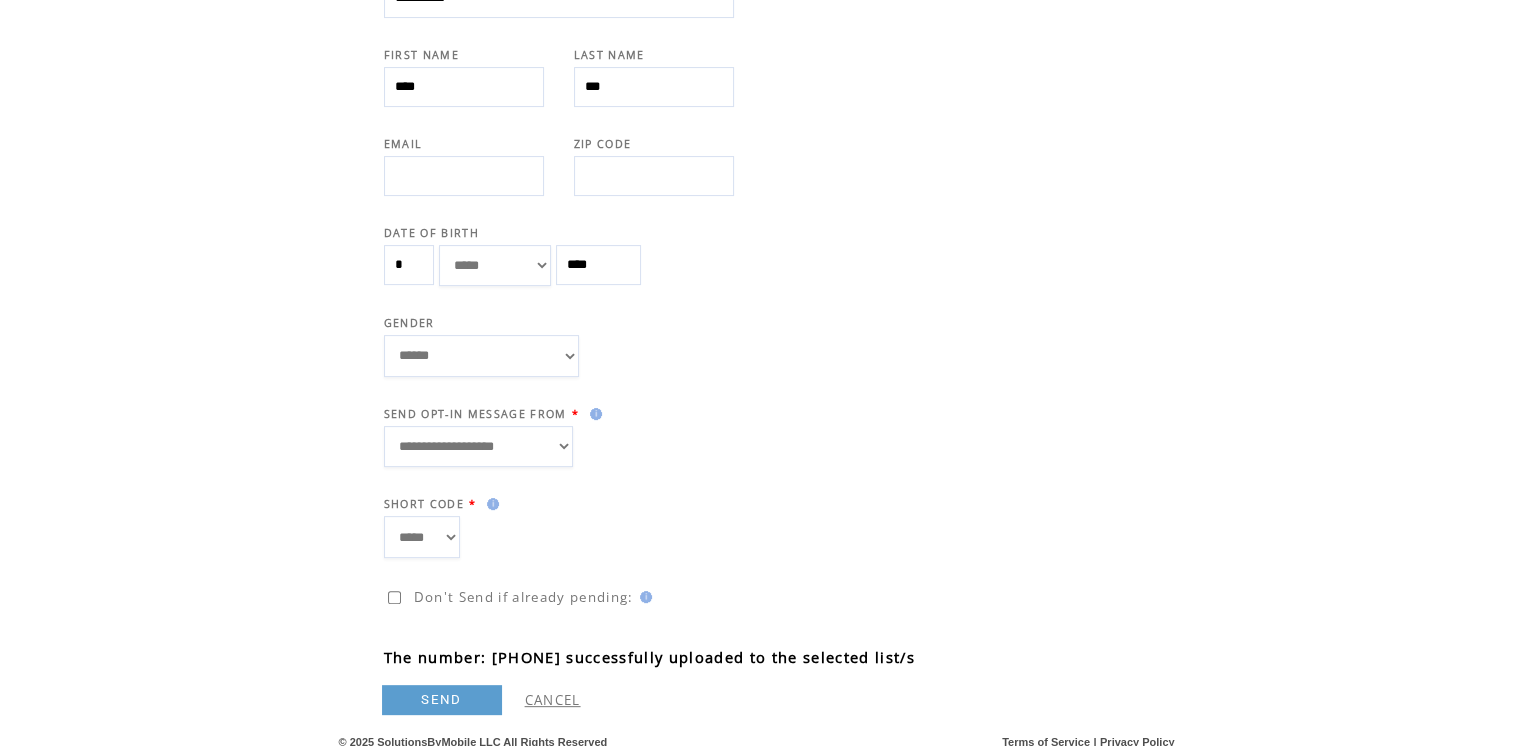 scroll, scrollTop: 503, scrollLeft: 0, axis: vertical 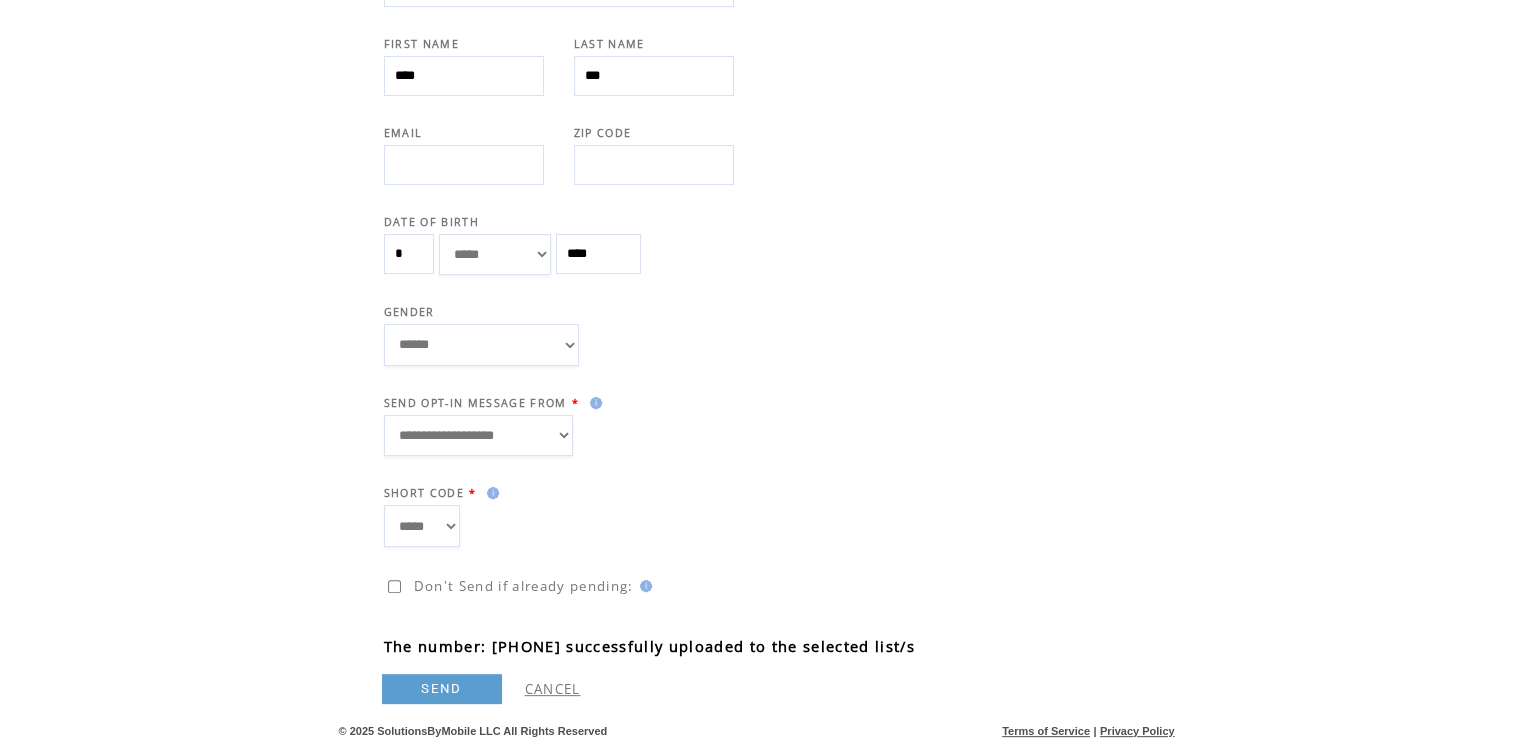 click on "SEND" at bounding box center (442, 689) 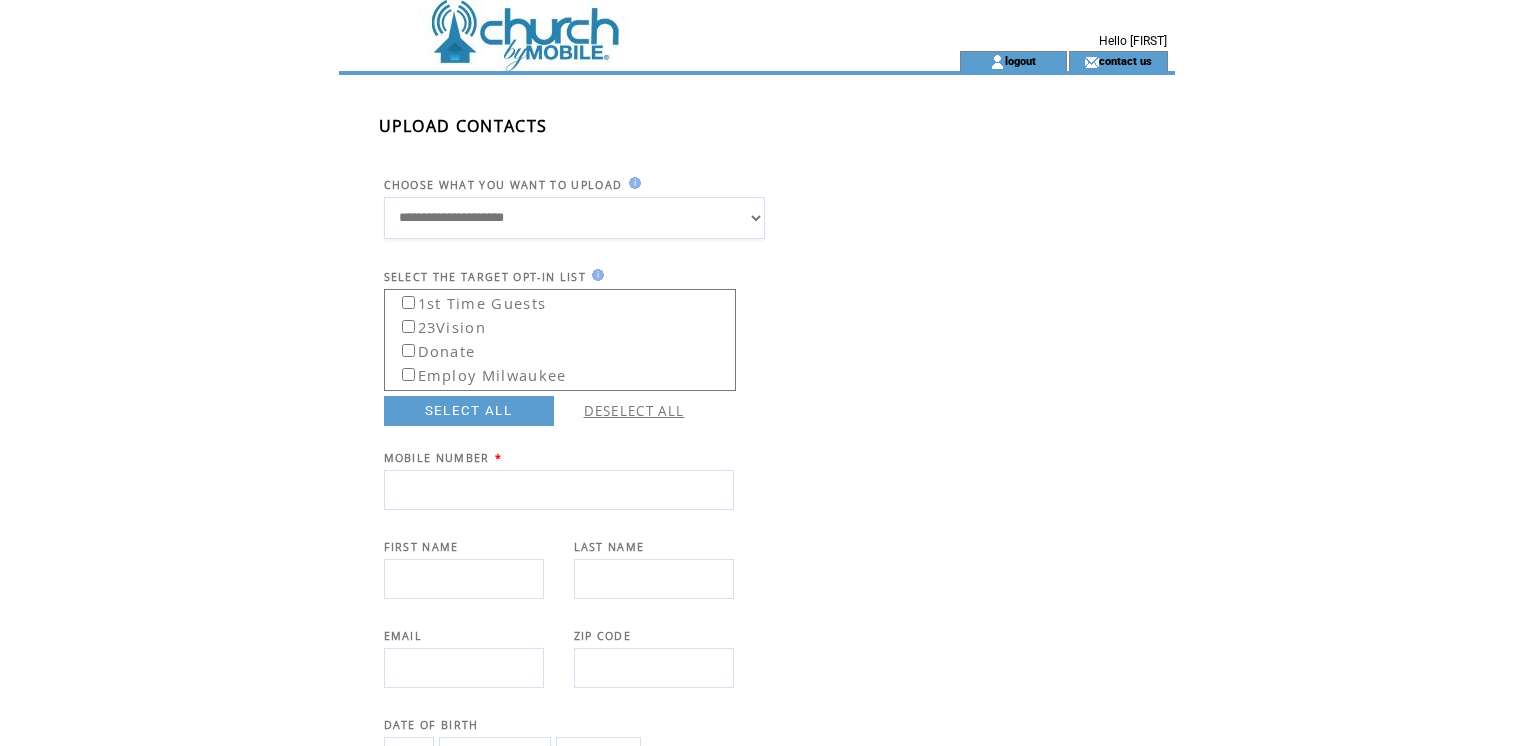 scroll, scrollTop: 503, scrollLeft: 0, axis: vertical 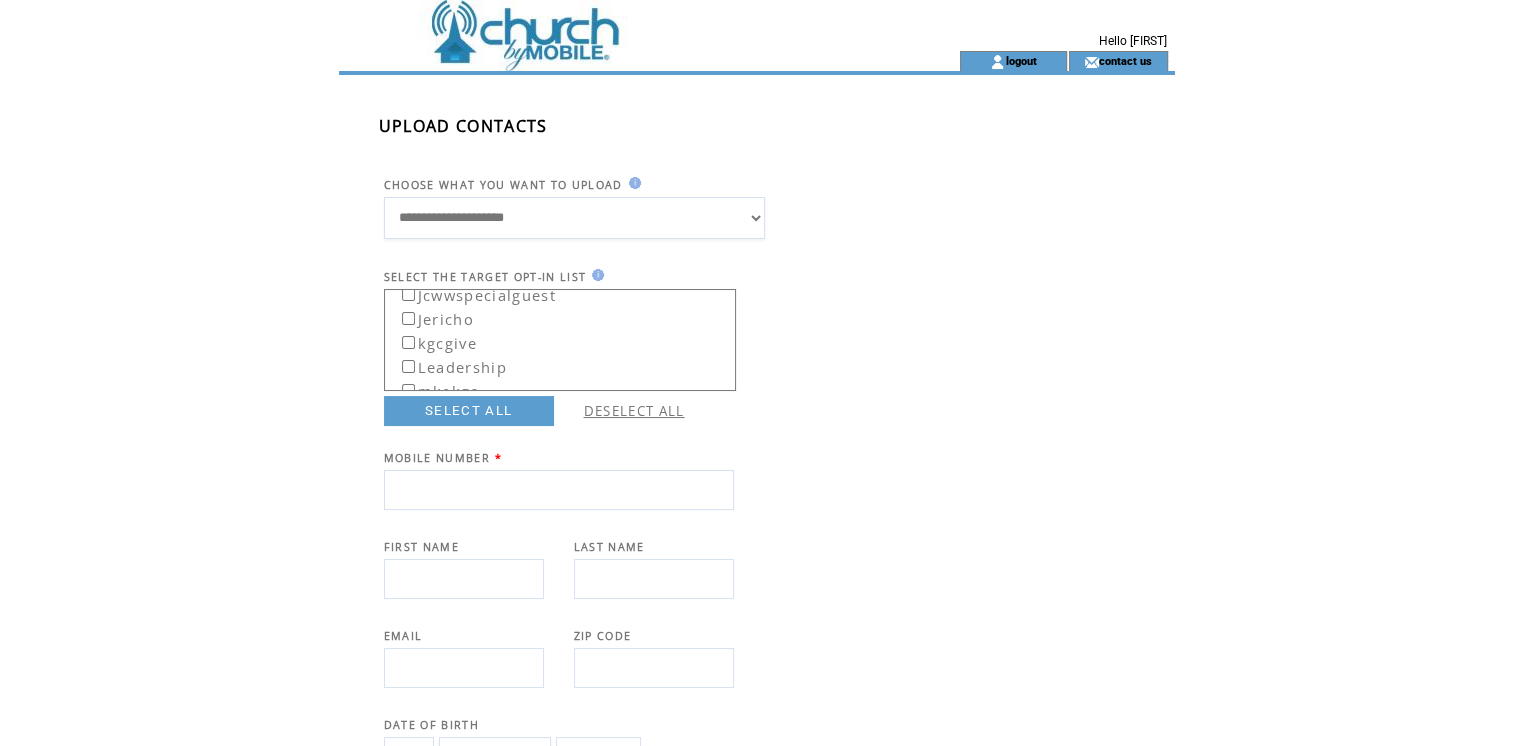 click on "1st Time Guests  23Vision  Donate  Employ Milwaukee  Evangelism  Forge  ITSMYTIME  JBN  JCWW Couples  JCWW Prayer  jcwwm  JCWWsalvation  JCWWSGT  Jcwwspecialguest  Jericho  kgcgive  Leadership  mkekgc  Outreach  Prayer  Prayerwarrior  Reset  salvation  Special Guest  Super Saturday 2025  Virtual Guest  Virtual Member  Vision25  Women of Excellence" at bounding box center (777, 340) 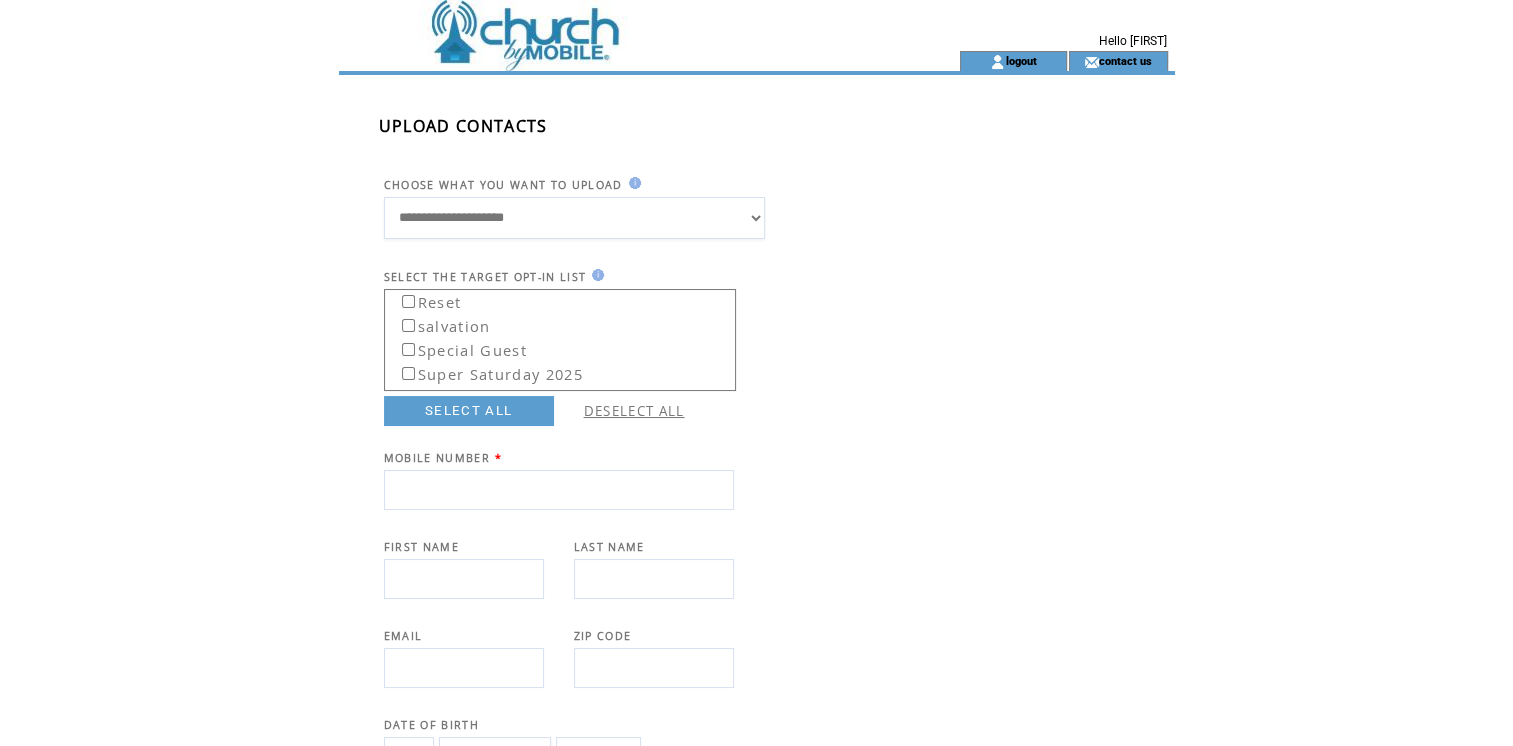 scroll, scrollTop: 466, scrollLeft: 0, axis: vertical 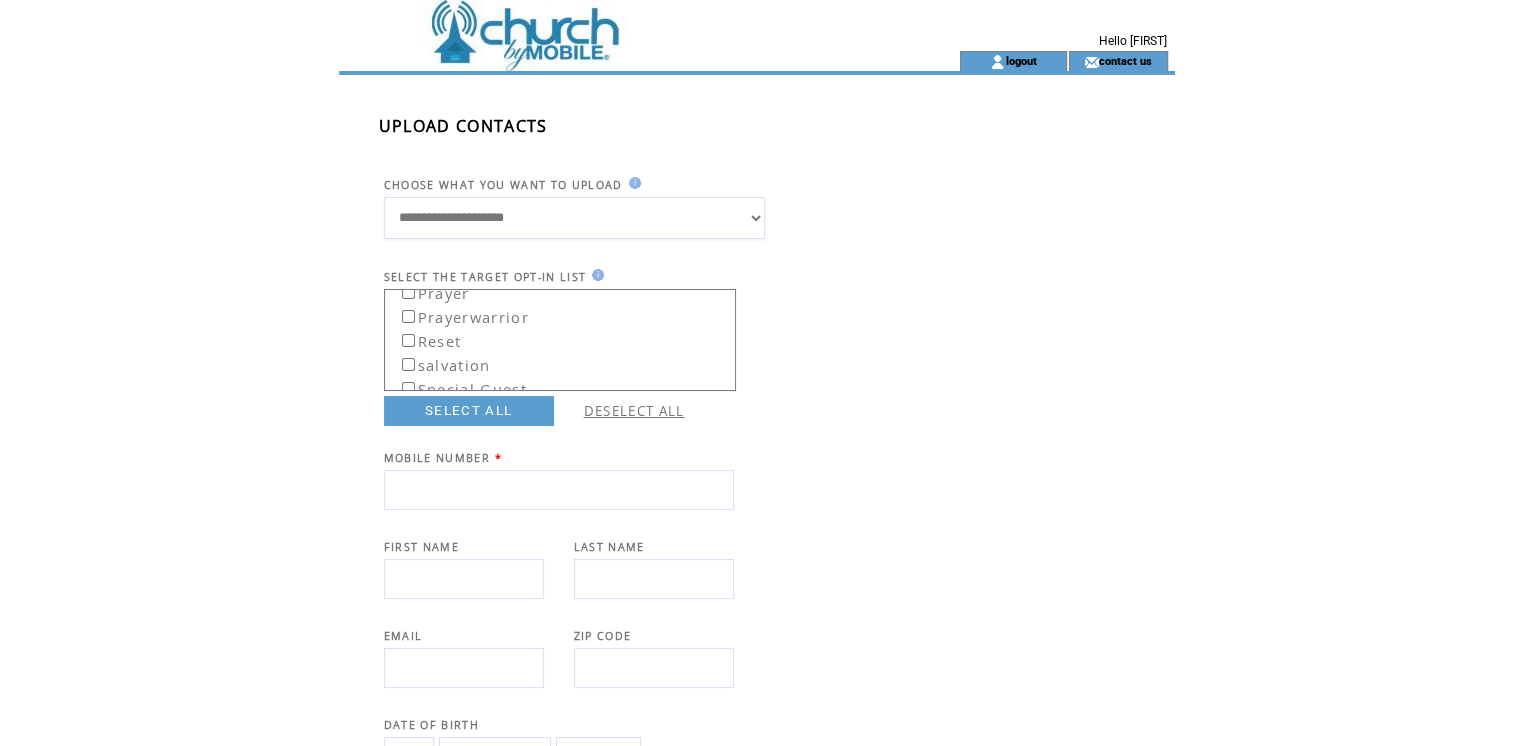 click at bounding box center (559, 490) 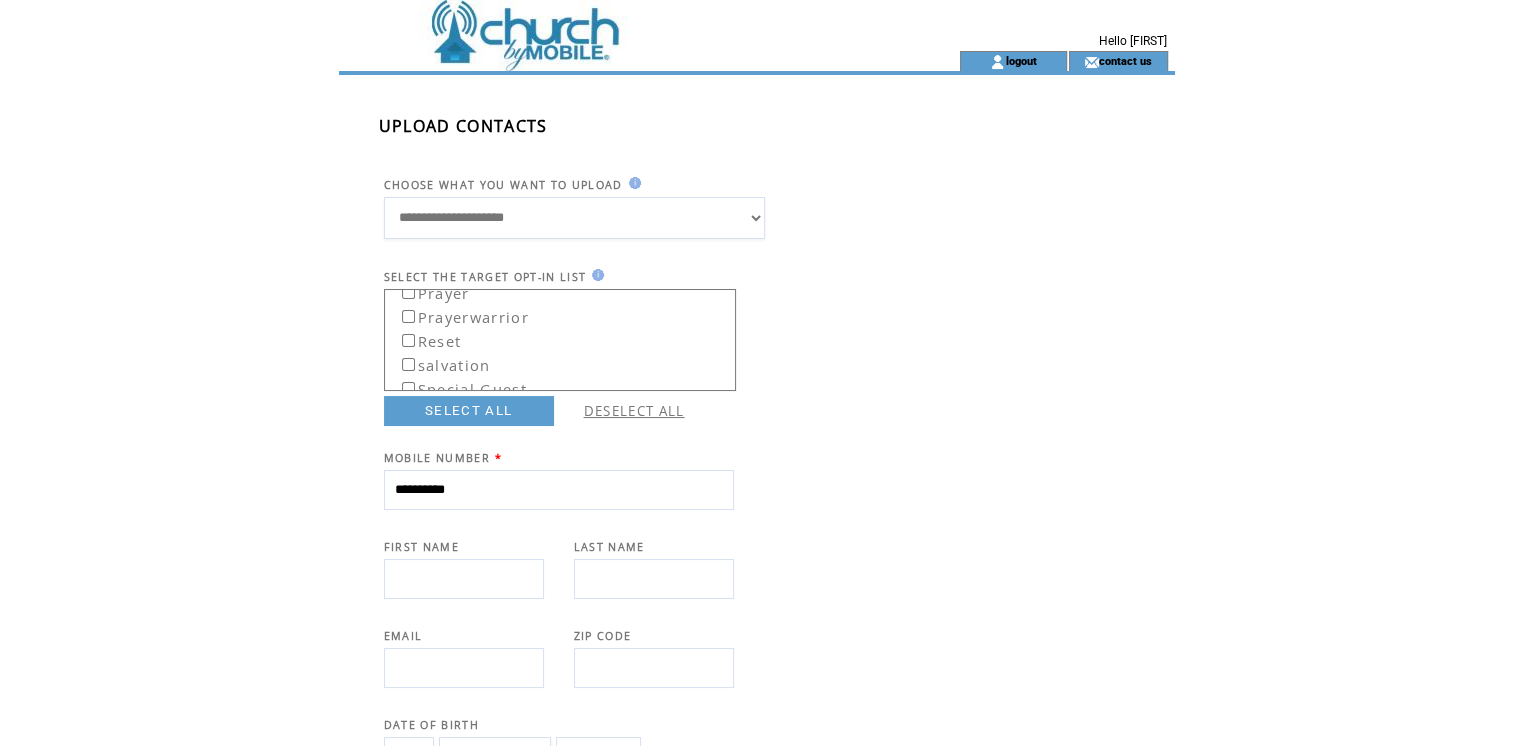 type on "**********" 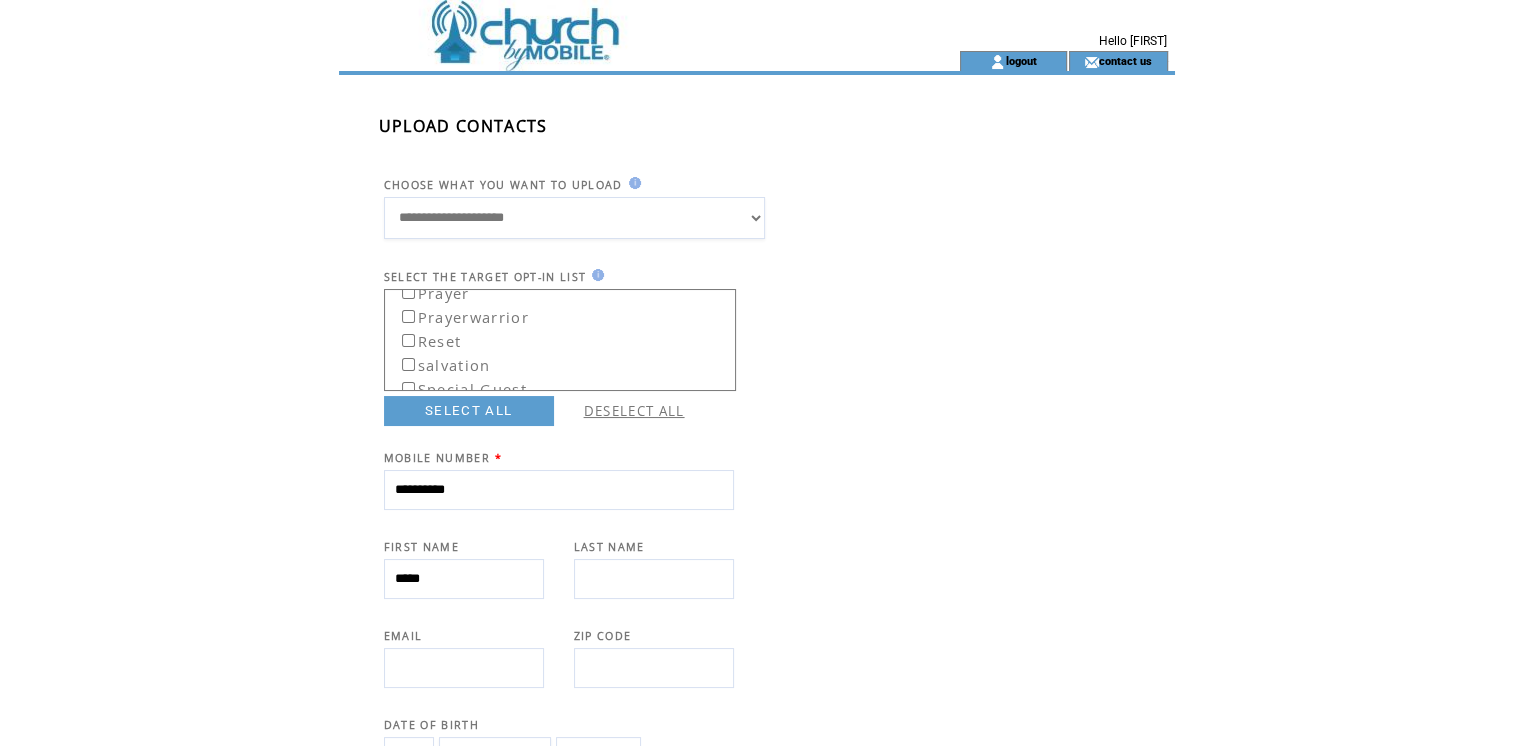 type on "*****" 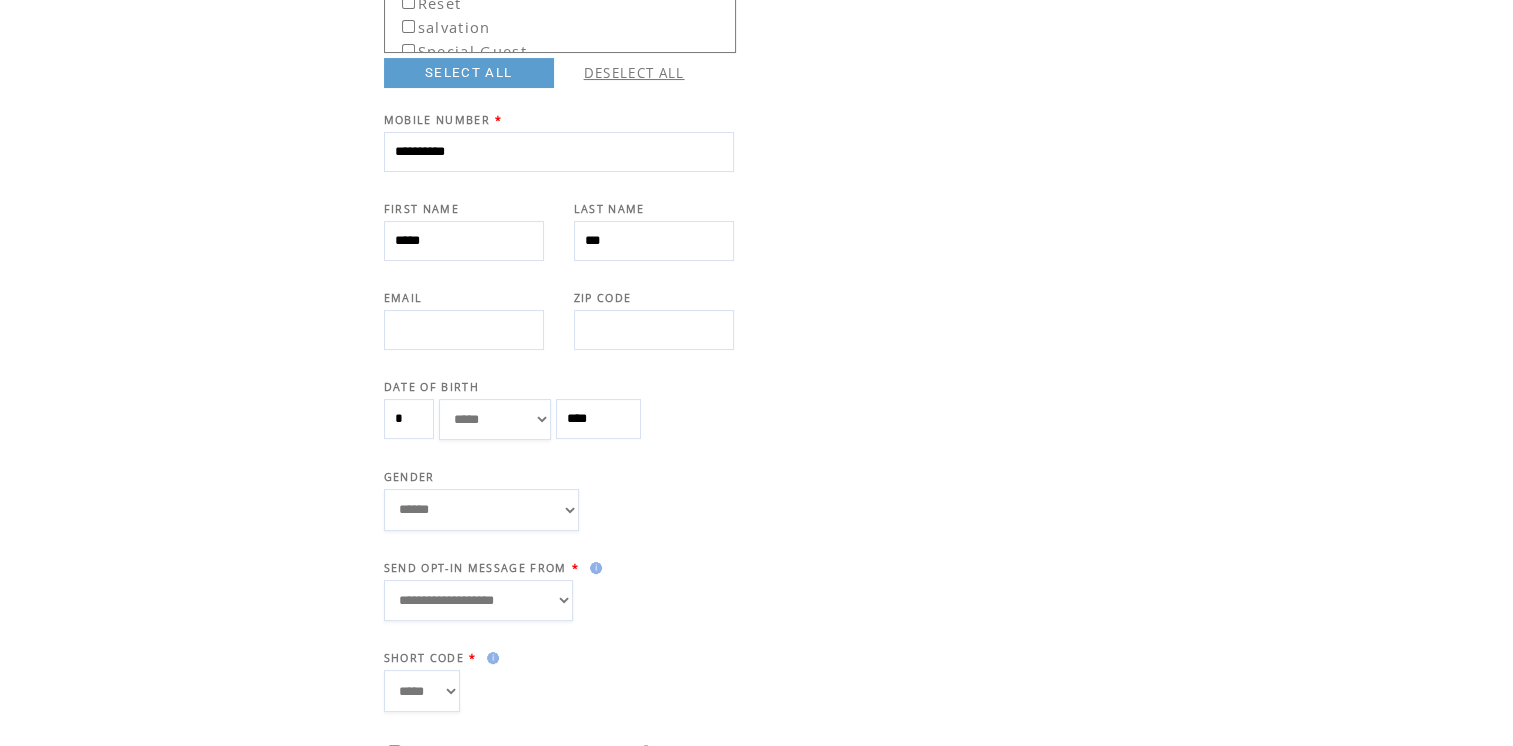 scroll, scrollTop: 340, scrollLeft: 0, axis: vertical 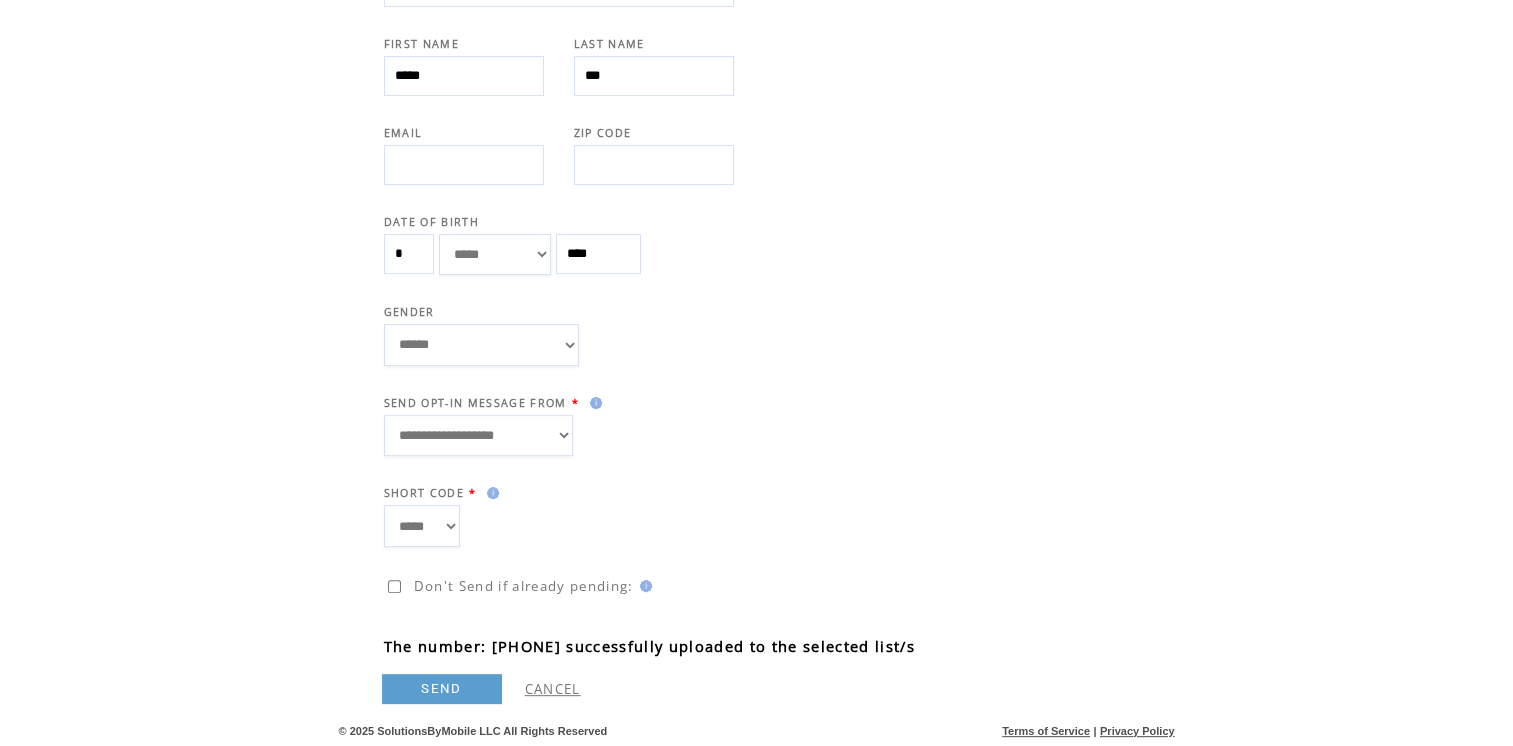 type on "***" 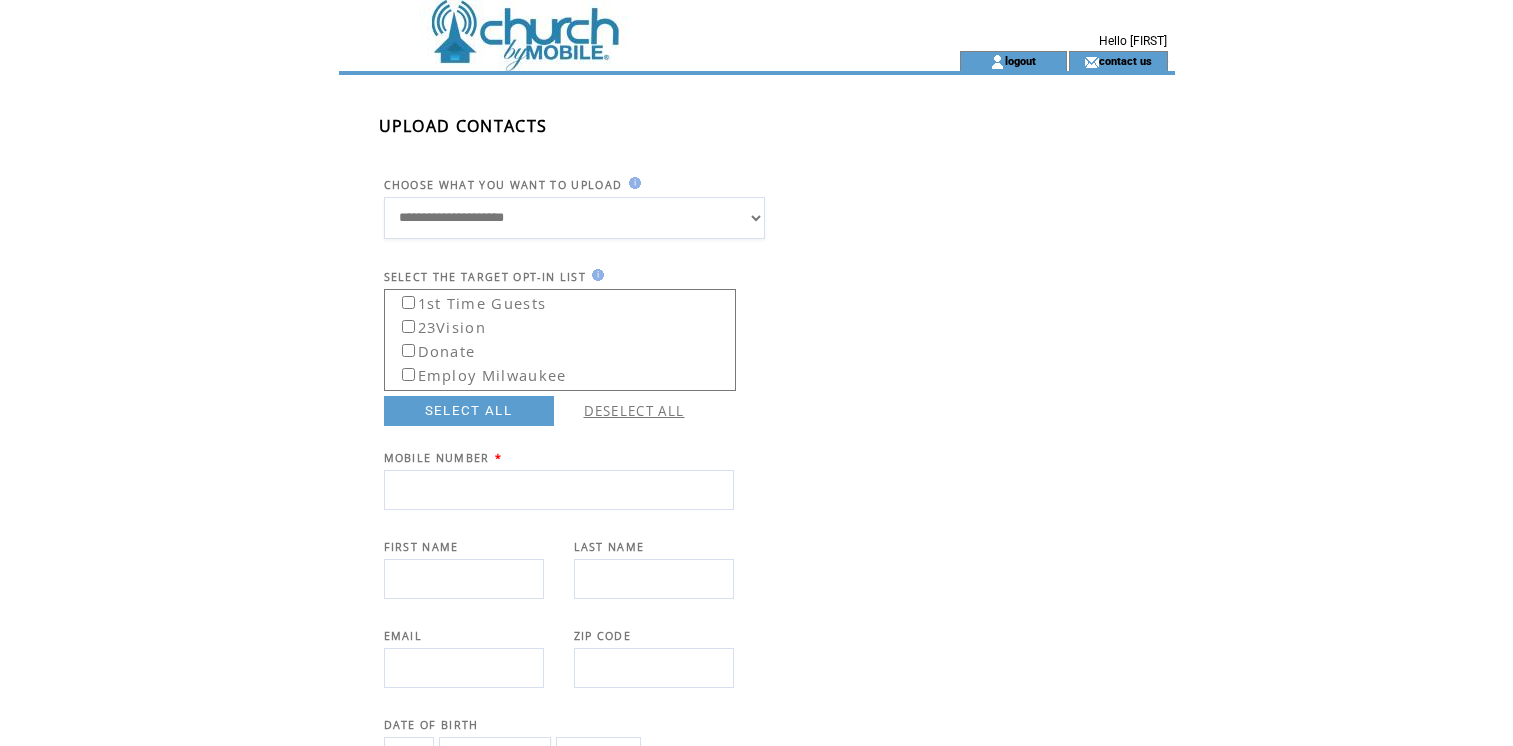 scroll, scrollTop: 503, scrollLeft: 0, axis: vertical 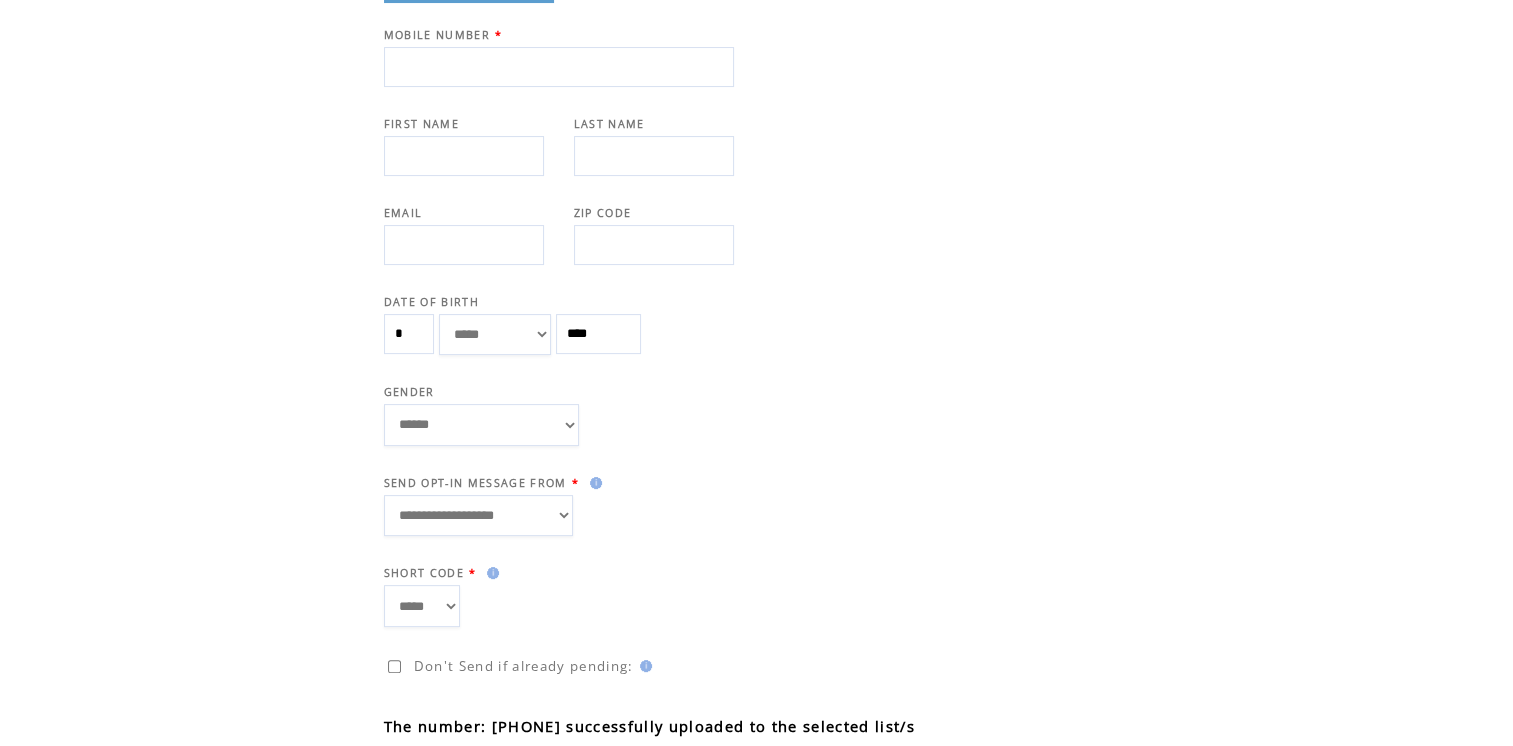 click at bounding box center [559, 67] 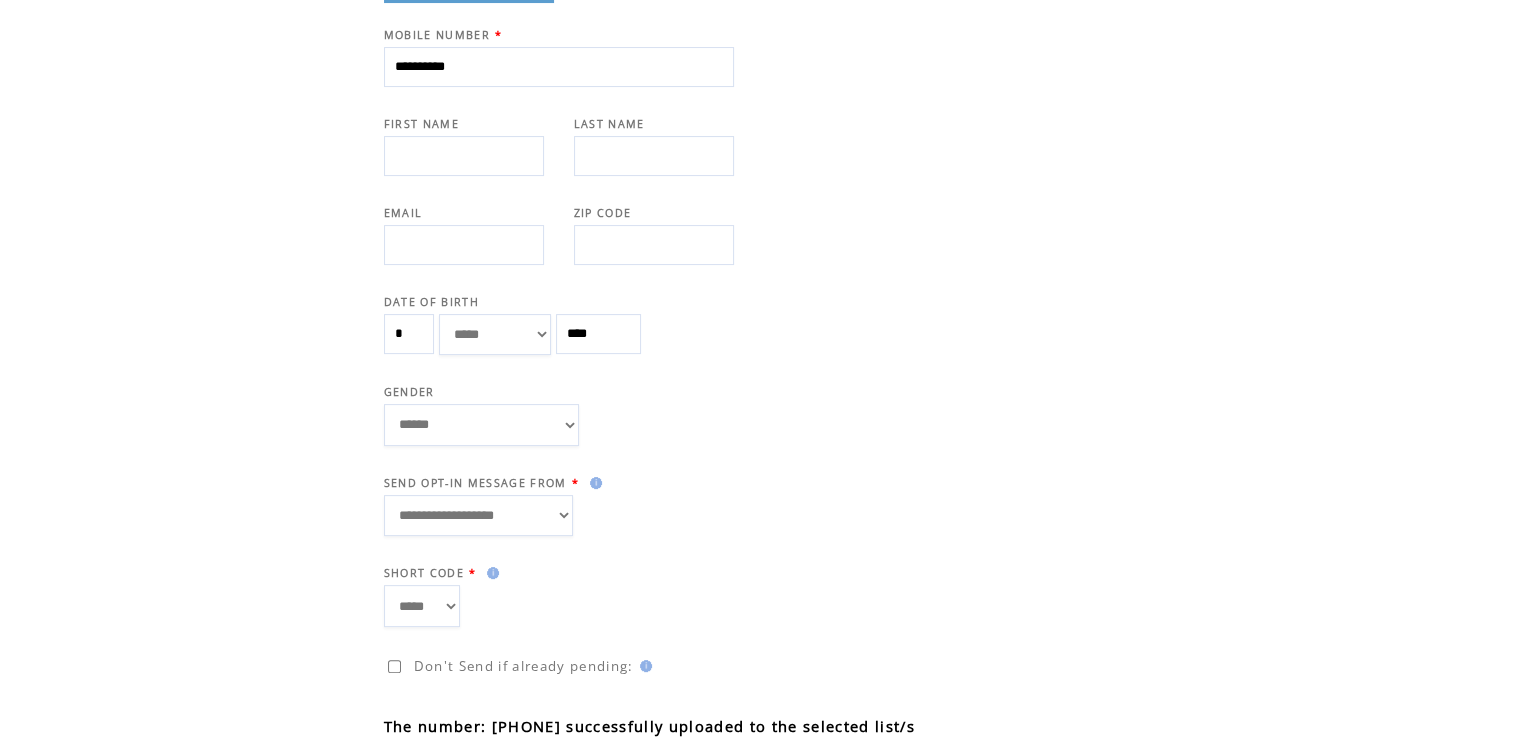 type on "**********" 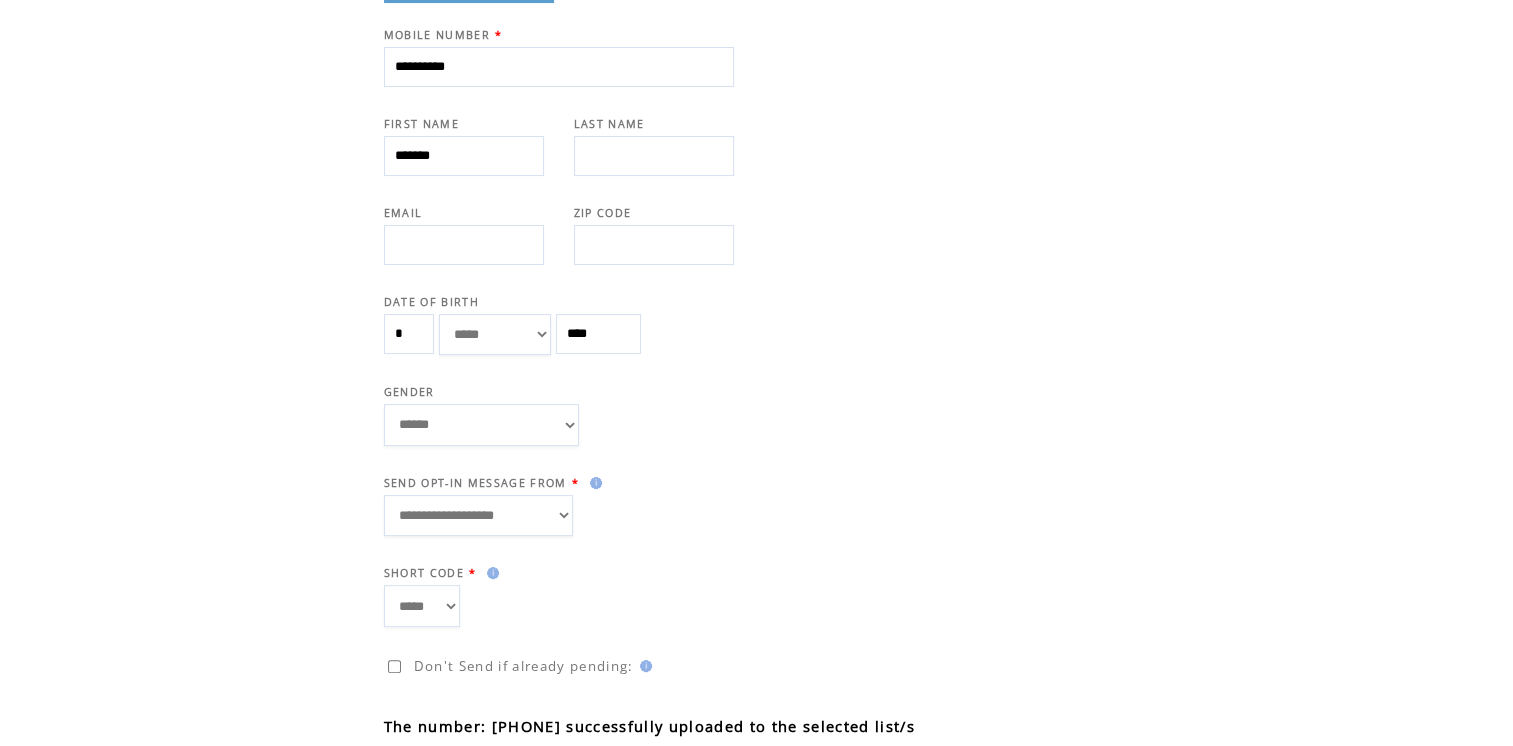 type on "*******" 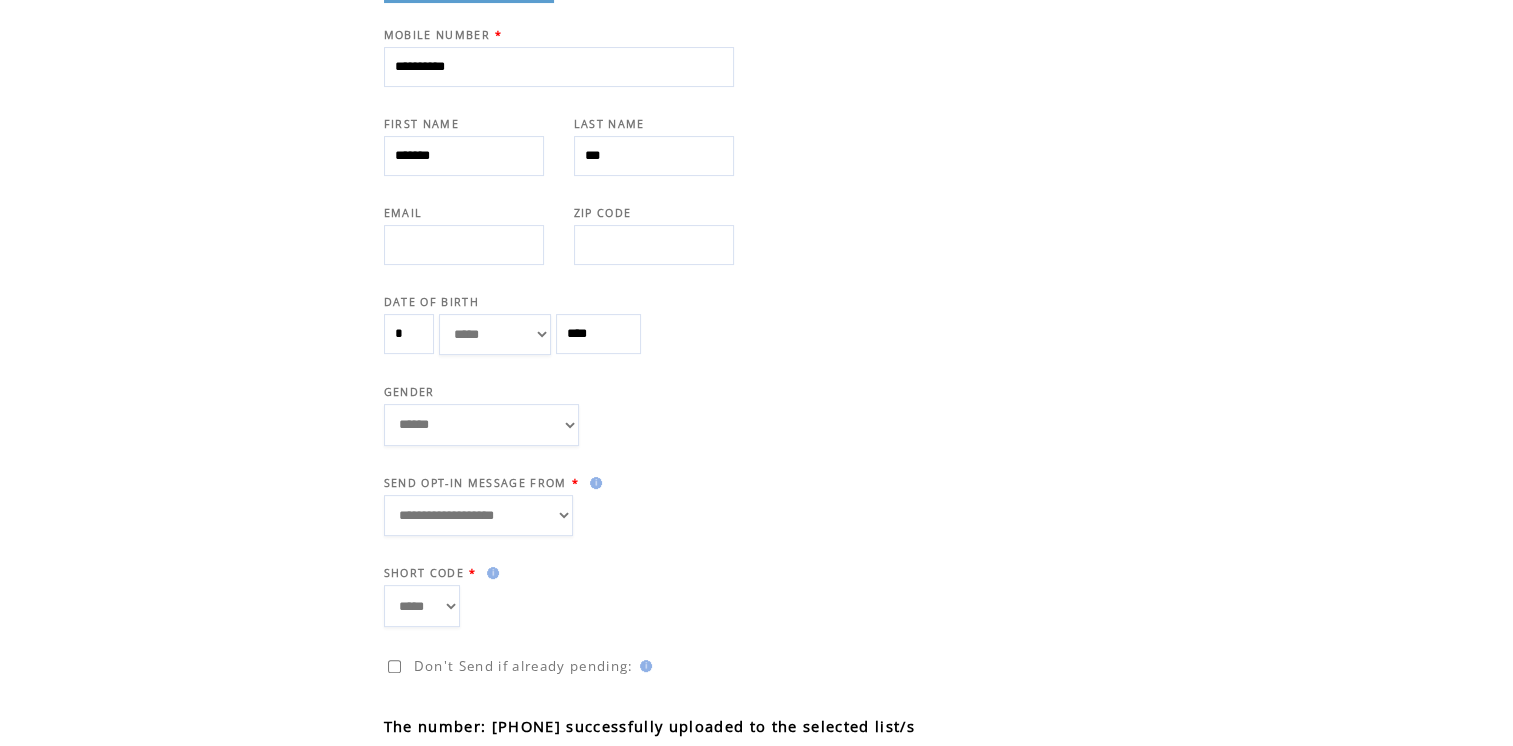 scroll, scrollTop: 503, scrollLeft: 0, axis: vertical 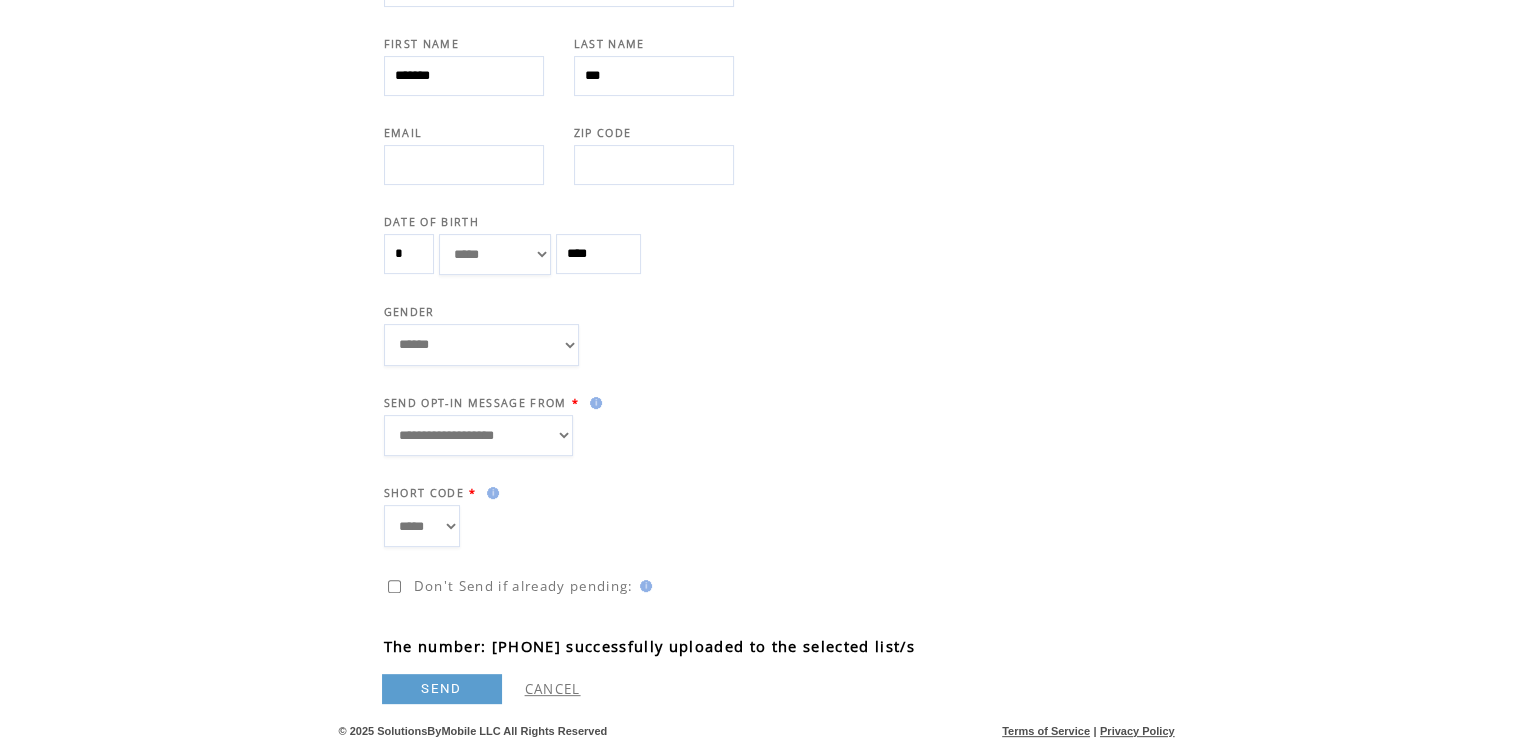 type on "***" 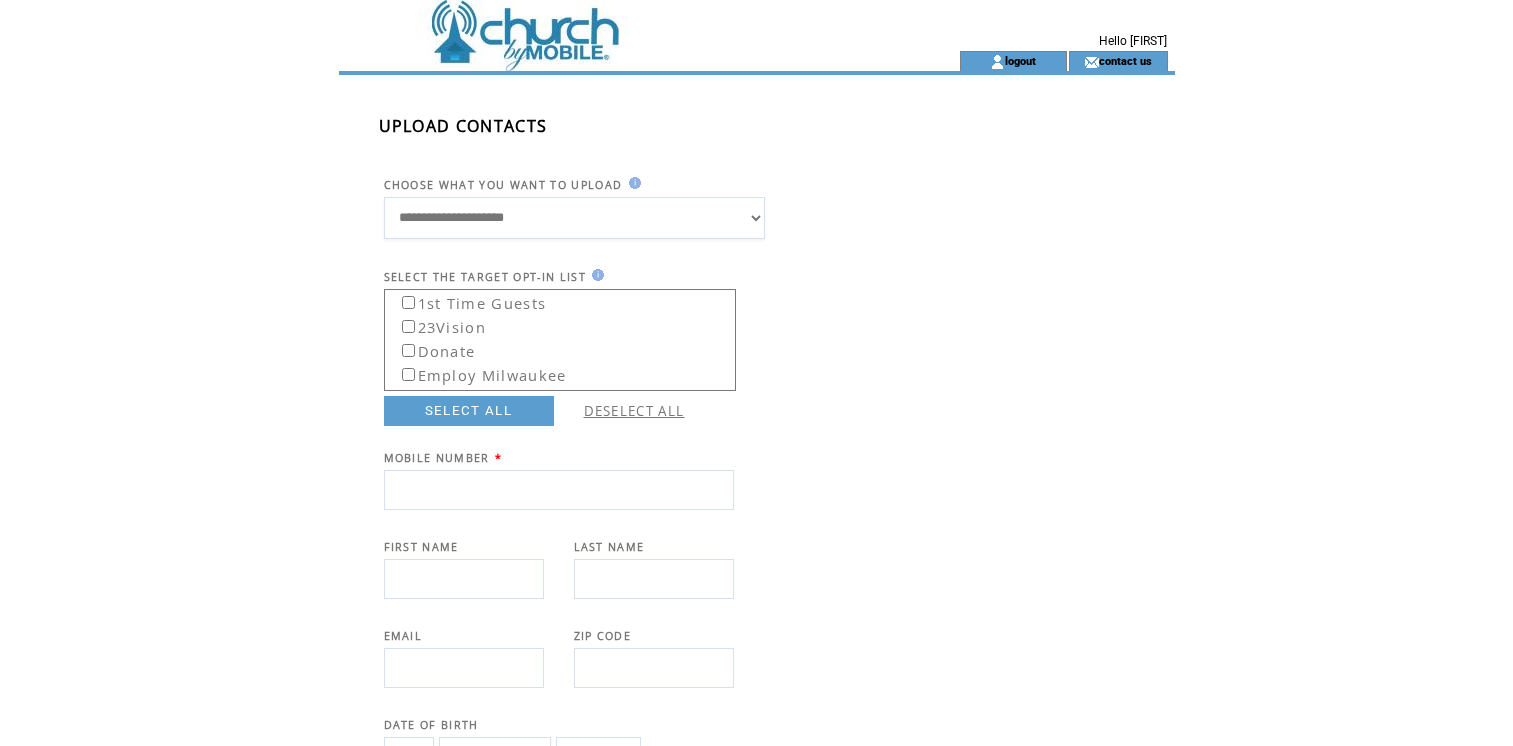 scroll, scrollTop: 503, scrollLeft: 0, axis: vertical 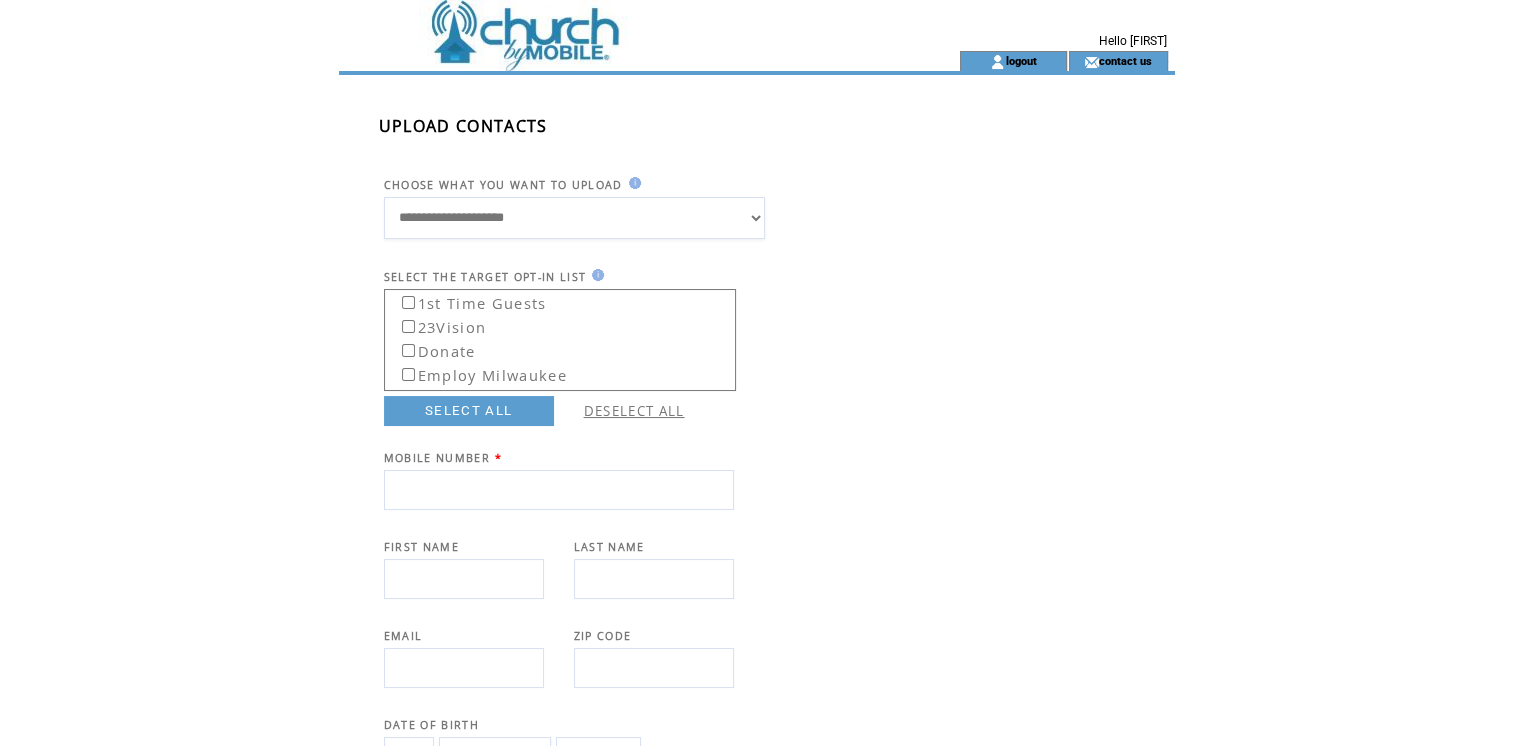 click at bounding box center (559, 490) 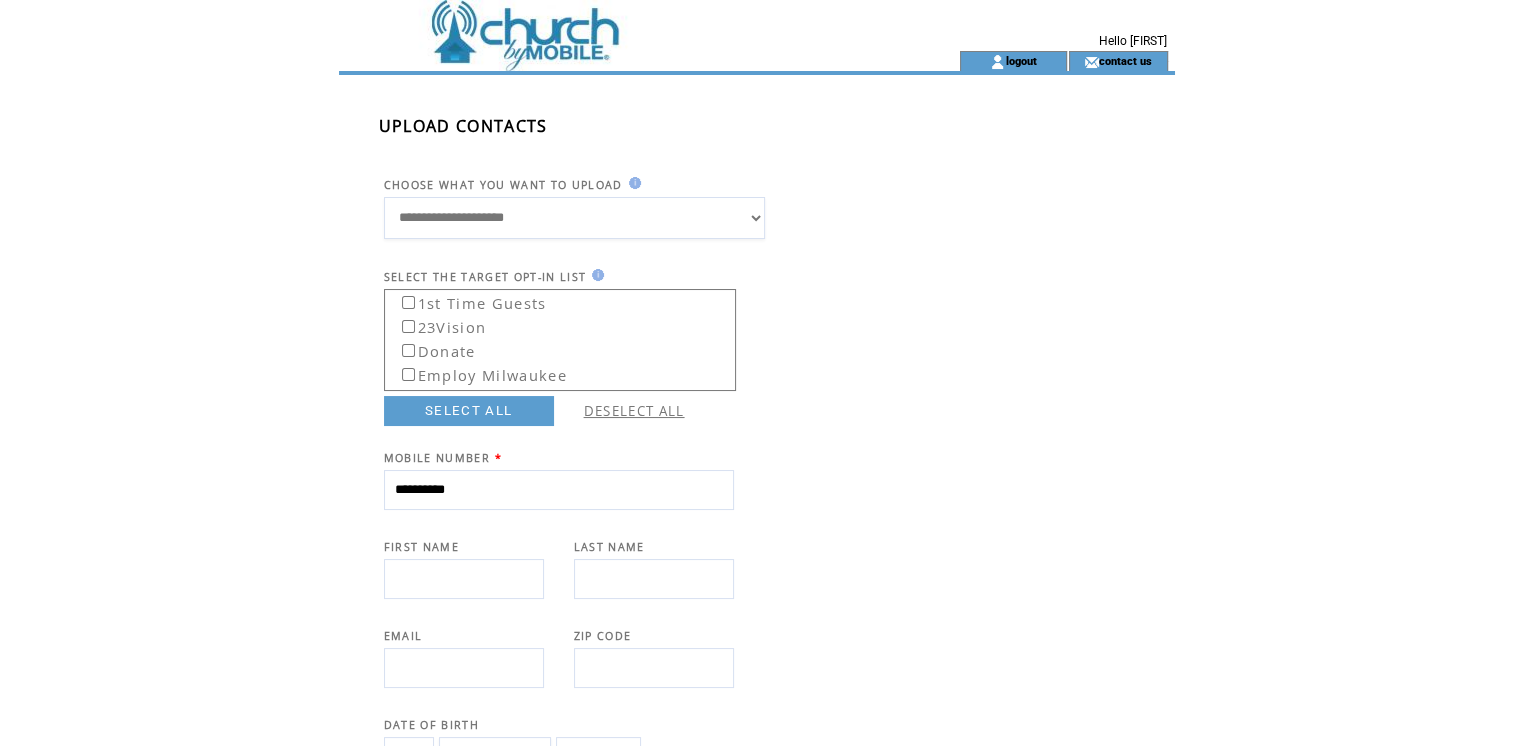 type on "**********" 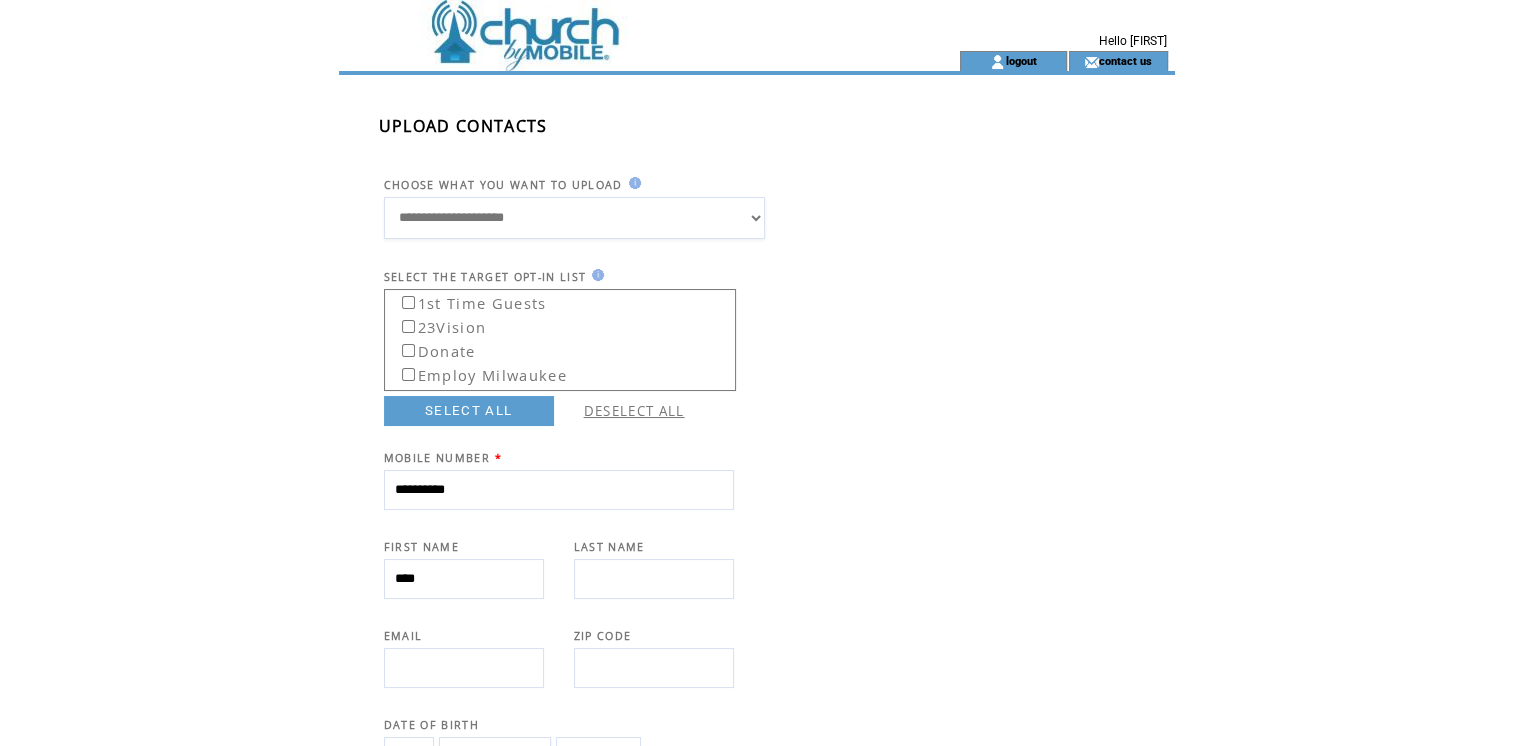 type on "****" 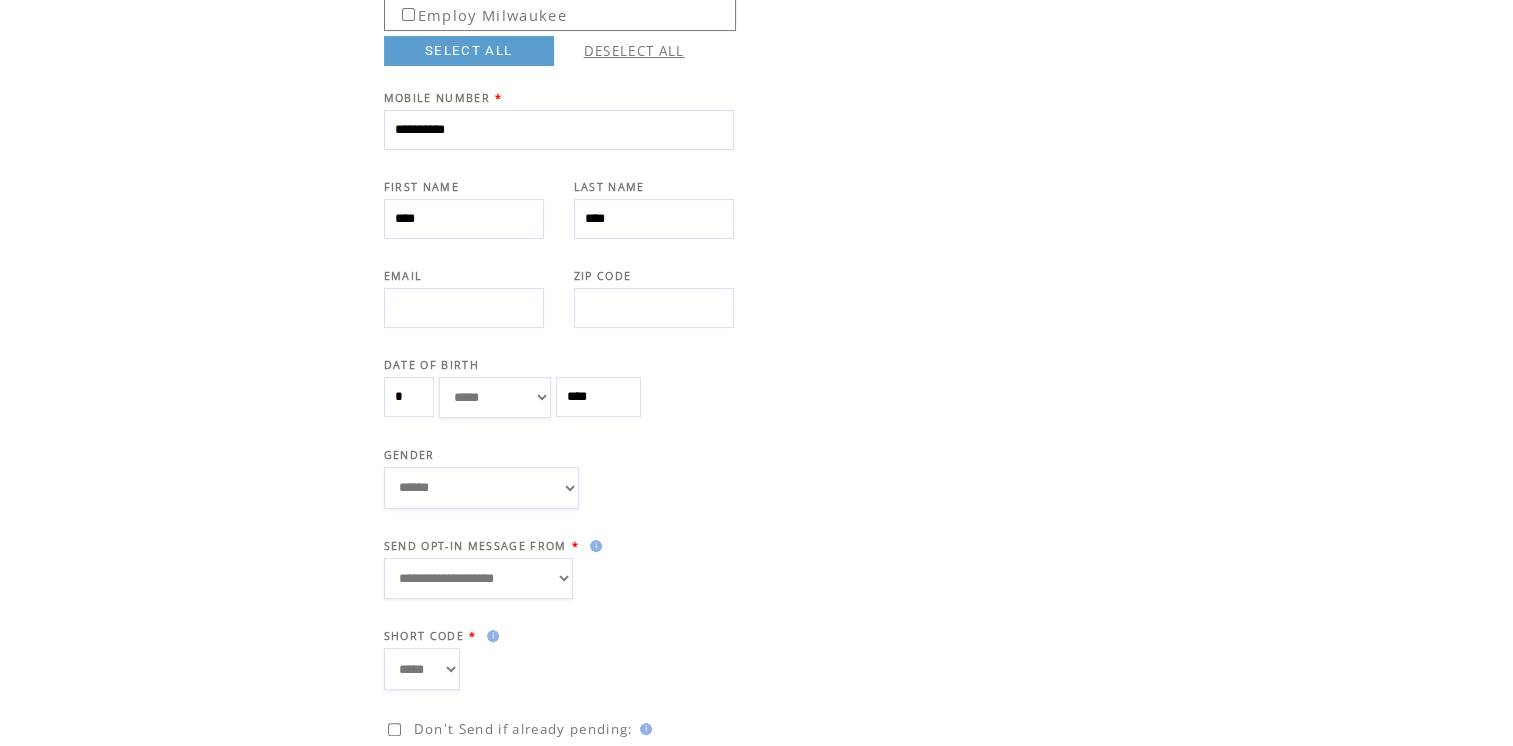 scroll, scrollTop: 400, scrollLeft: 0, axis: vertical 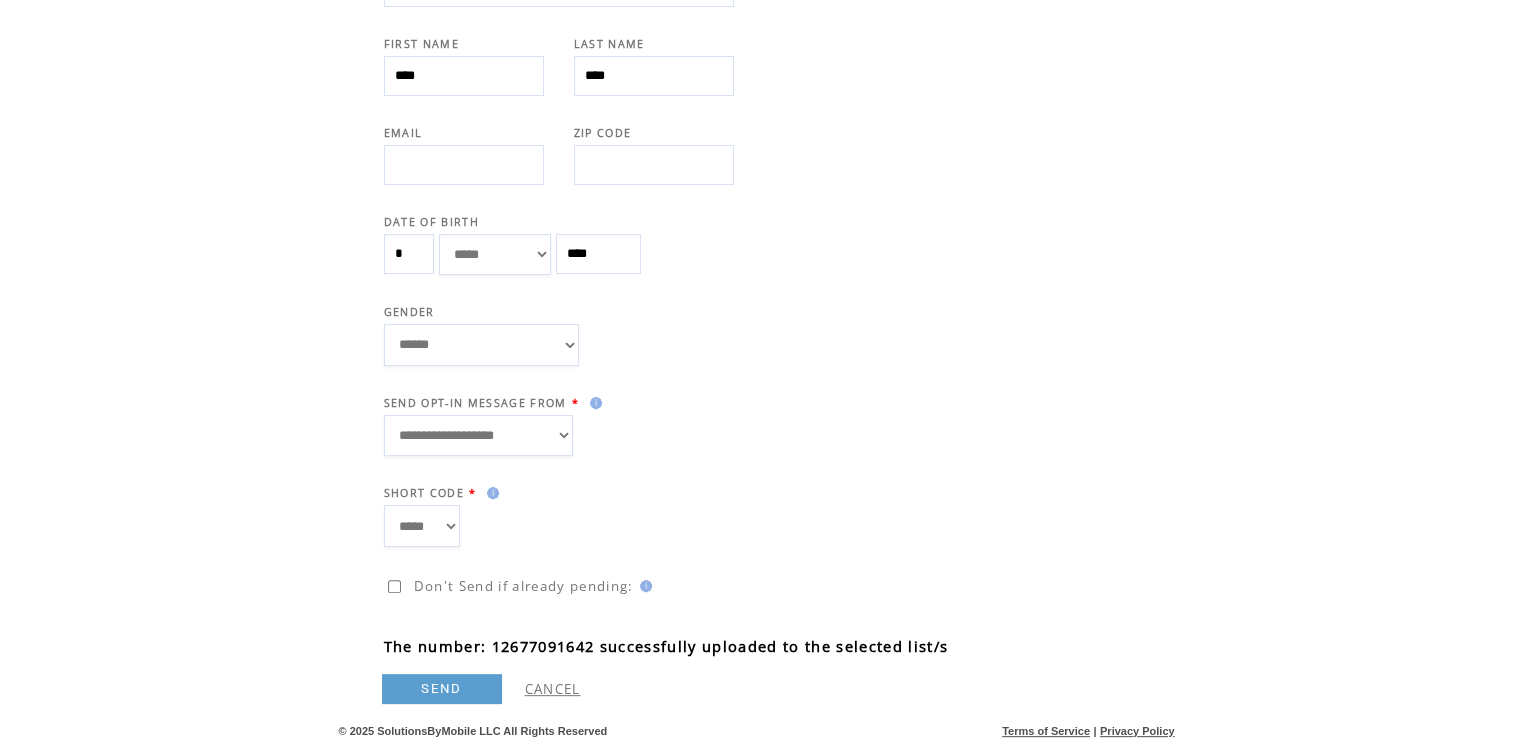 type on "****" 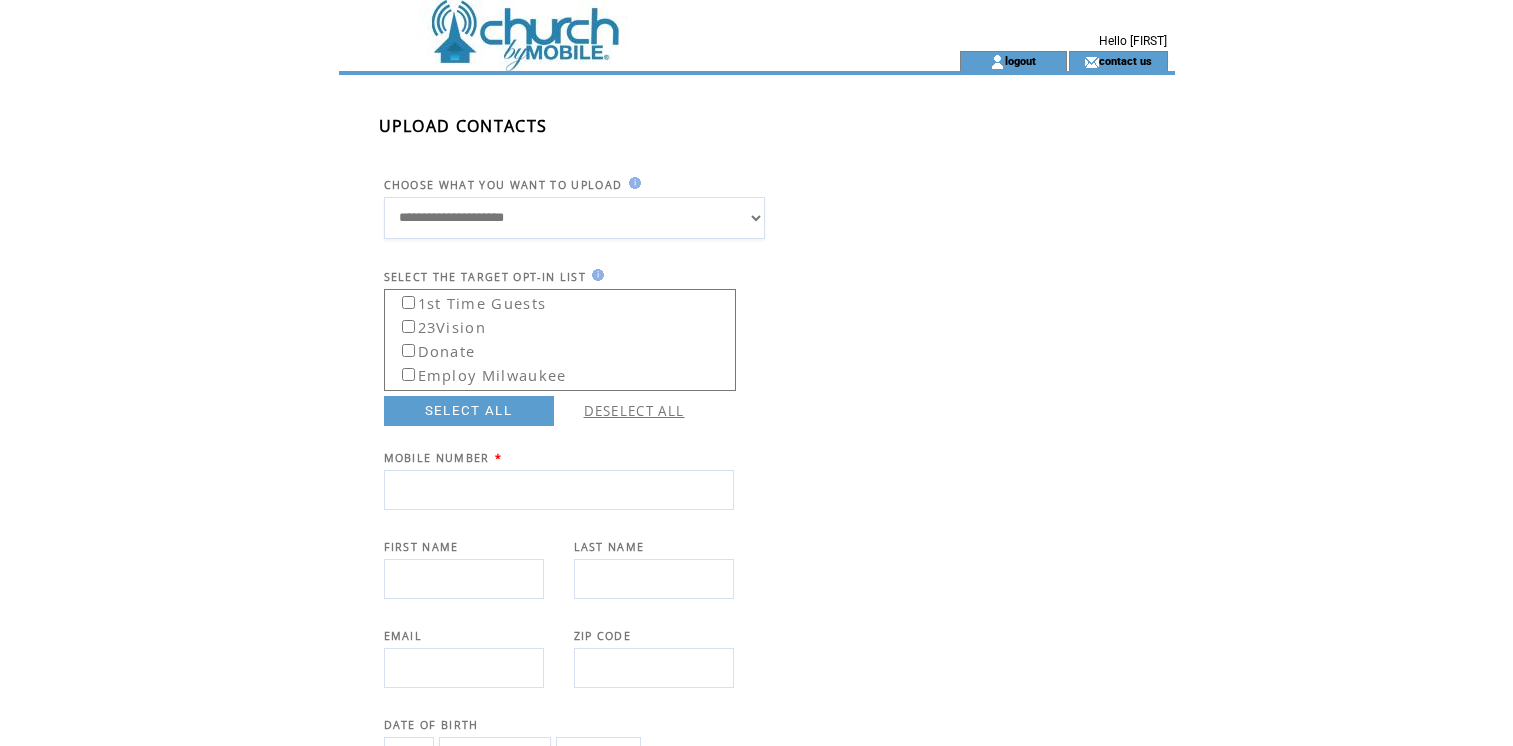 scroll, scrollTop: 503, scrollLeft: 0, axis: vertical 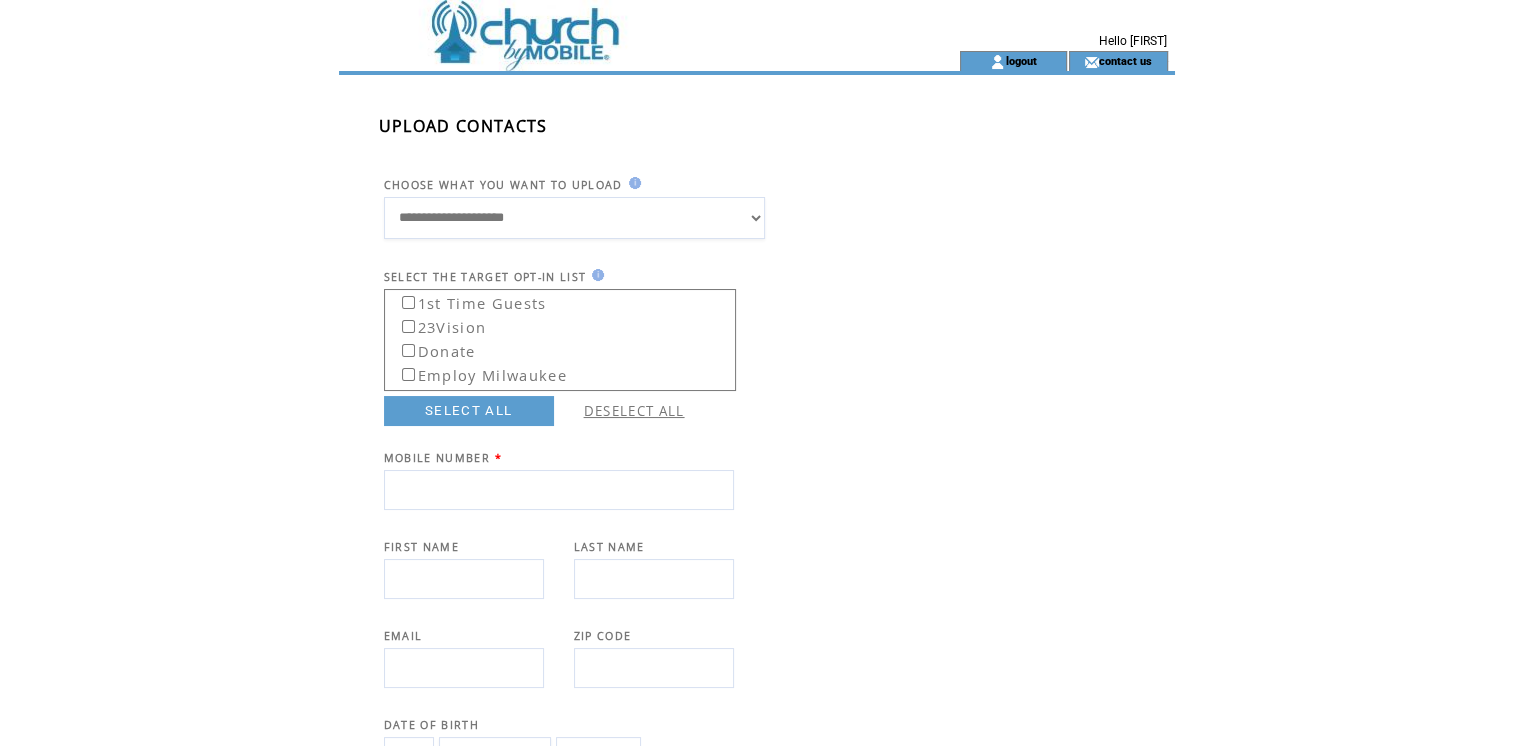 click at bounding box center [559, 490] 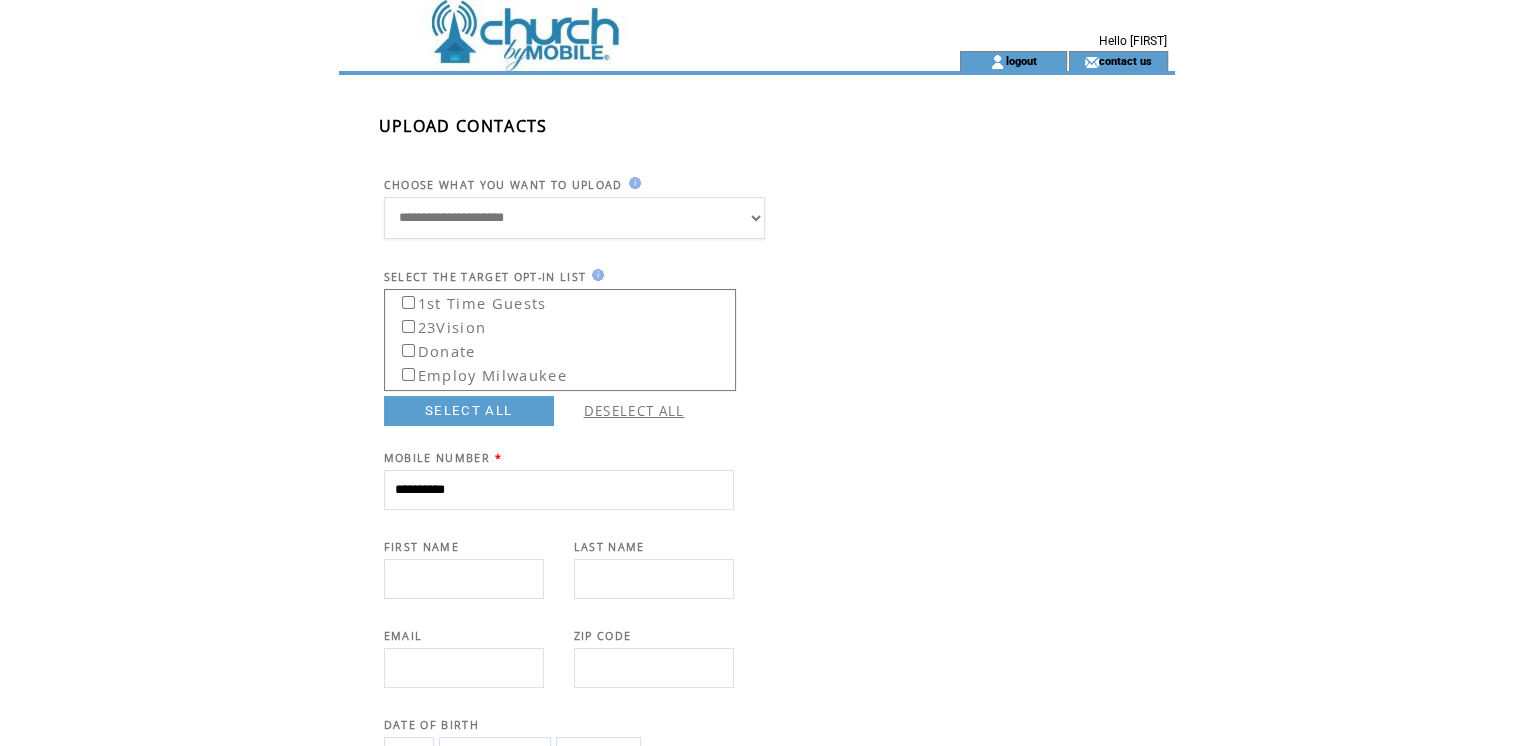 type on "**********" 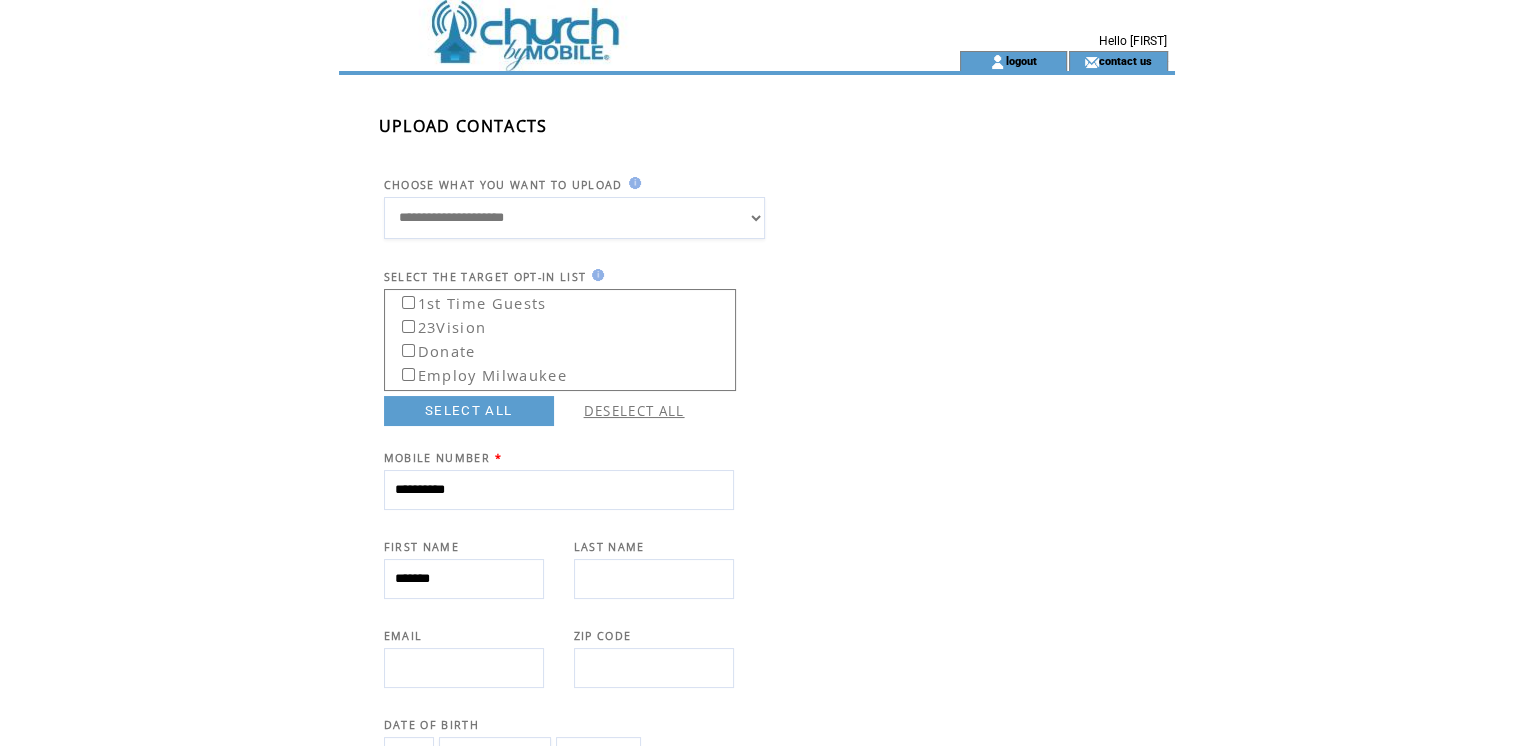 type on "*******" 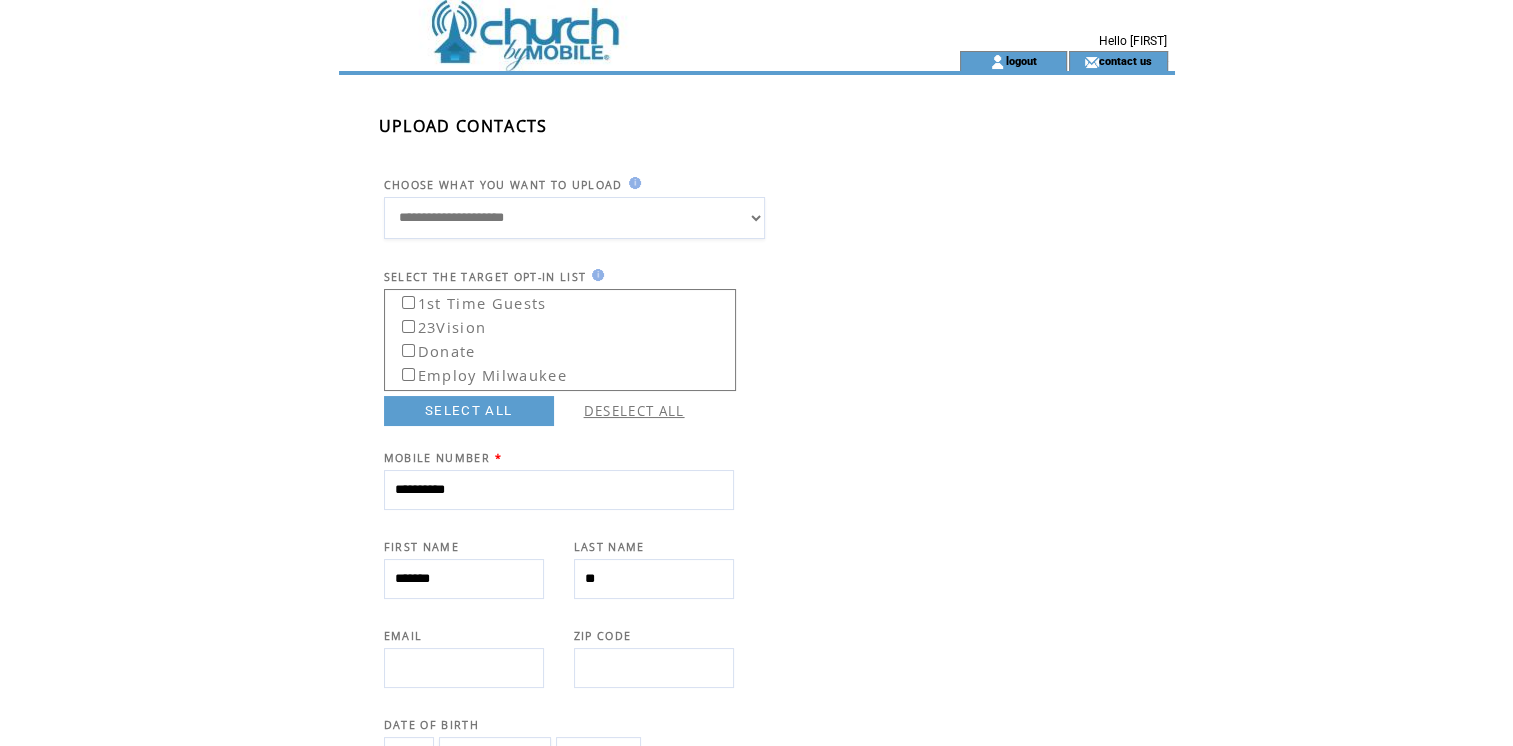scroll, scrollTop: 503, scrollLeft: 0, axis: vertical 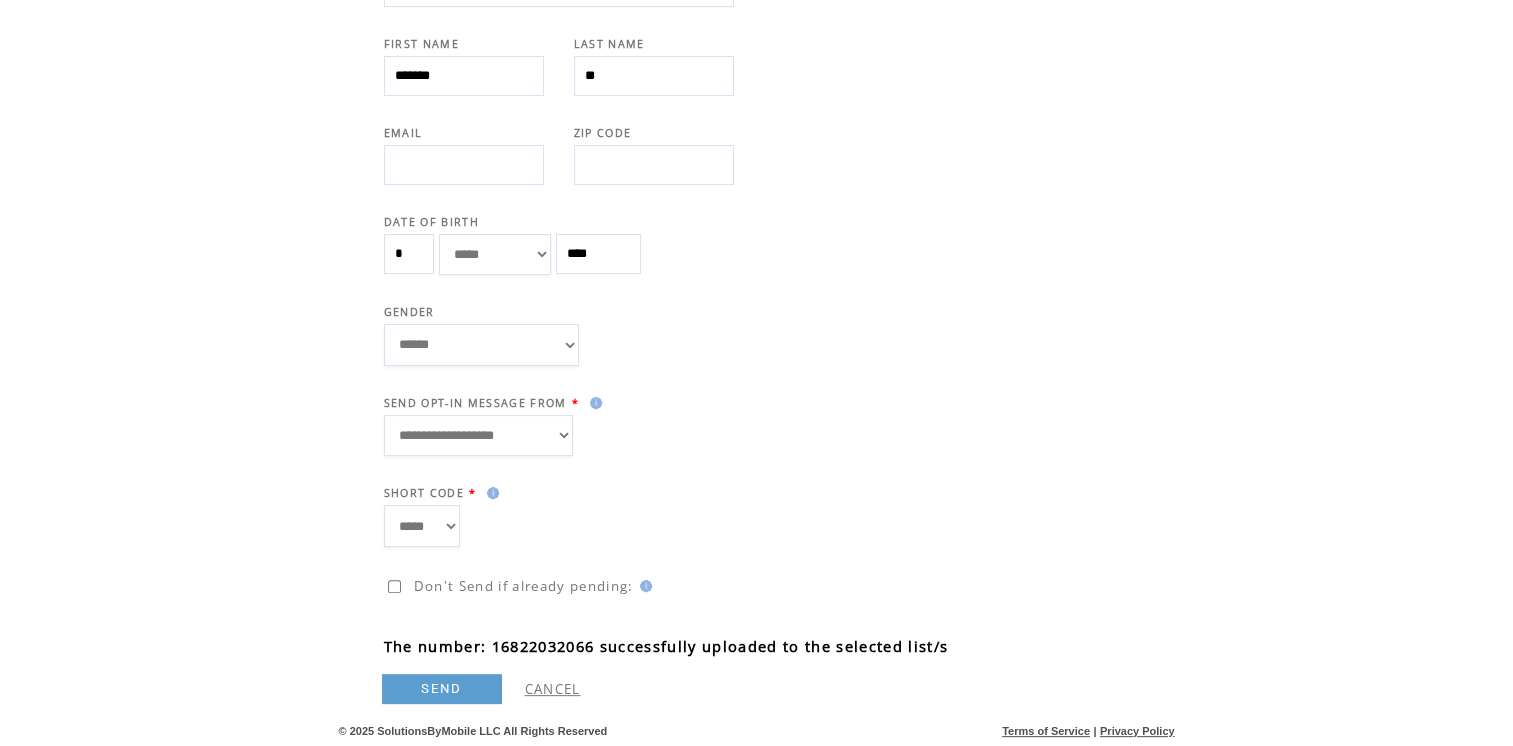 type on "**" 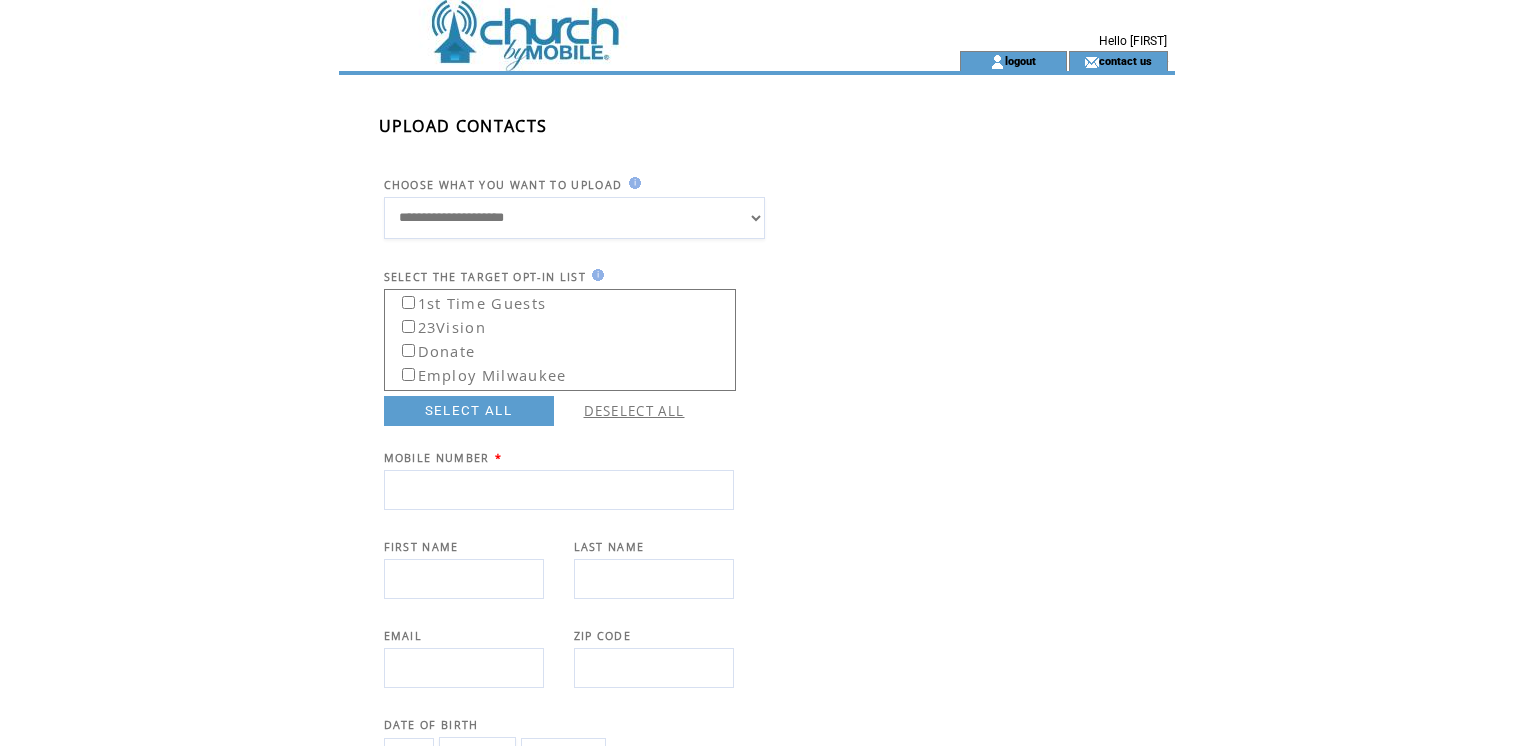 scroll, scrollTop: 503, scrollLeft: 0, axis: vertical 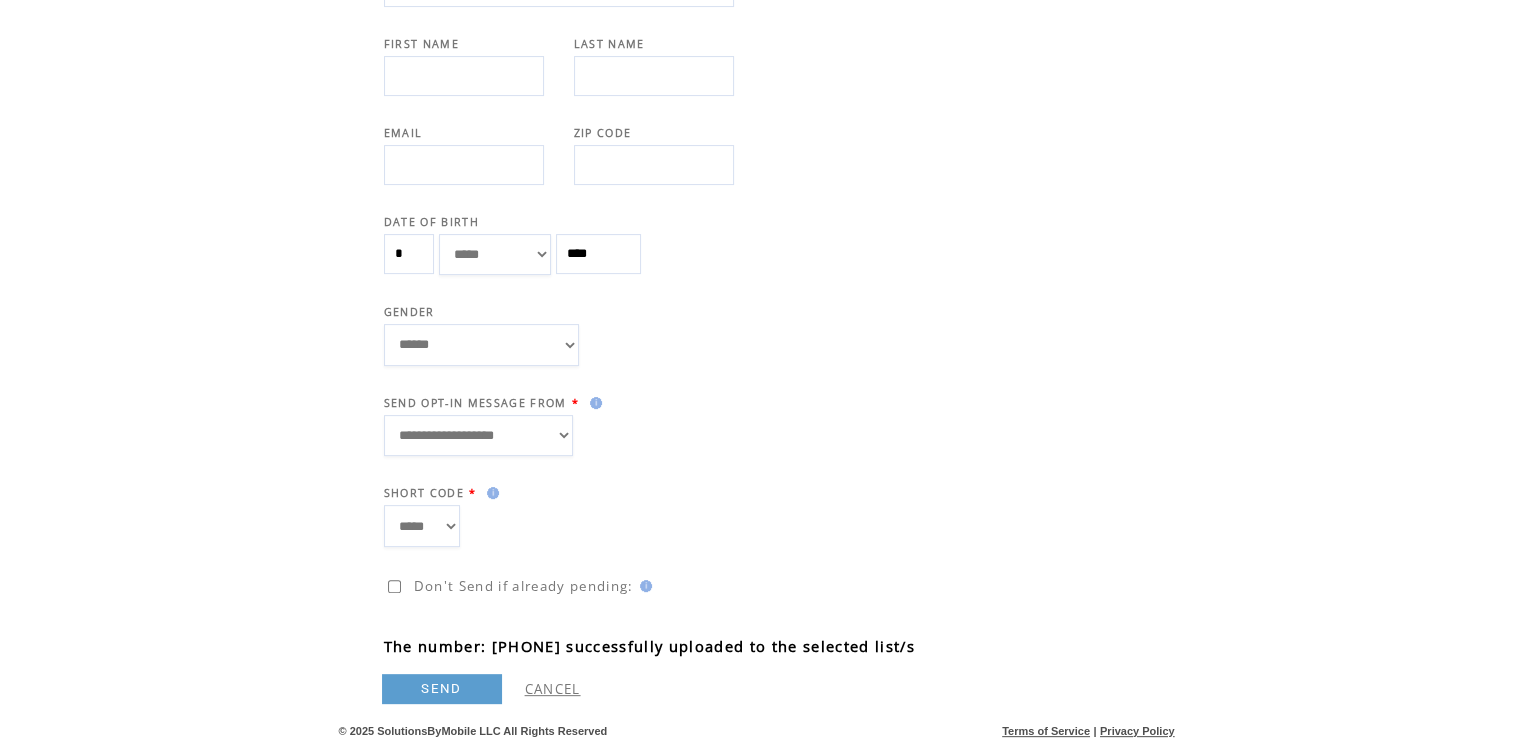 click at bounding box center [464, 76] 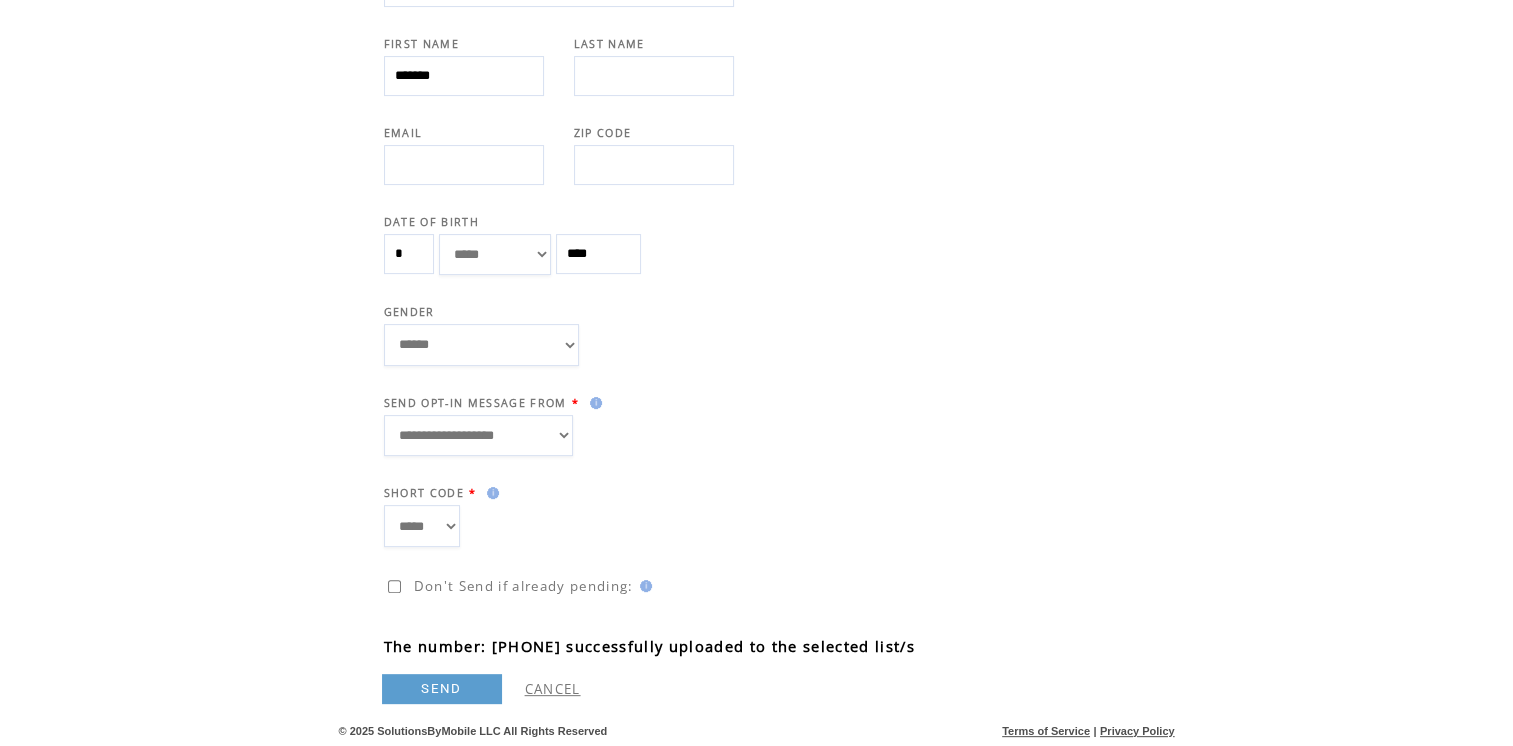 type on "*******" 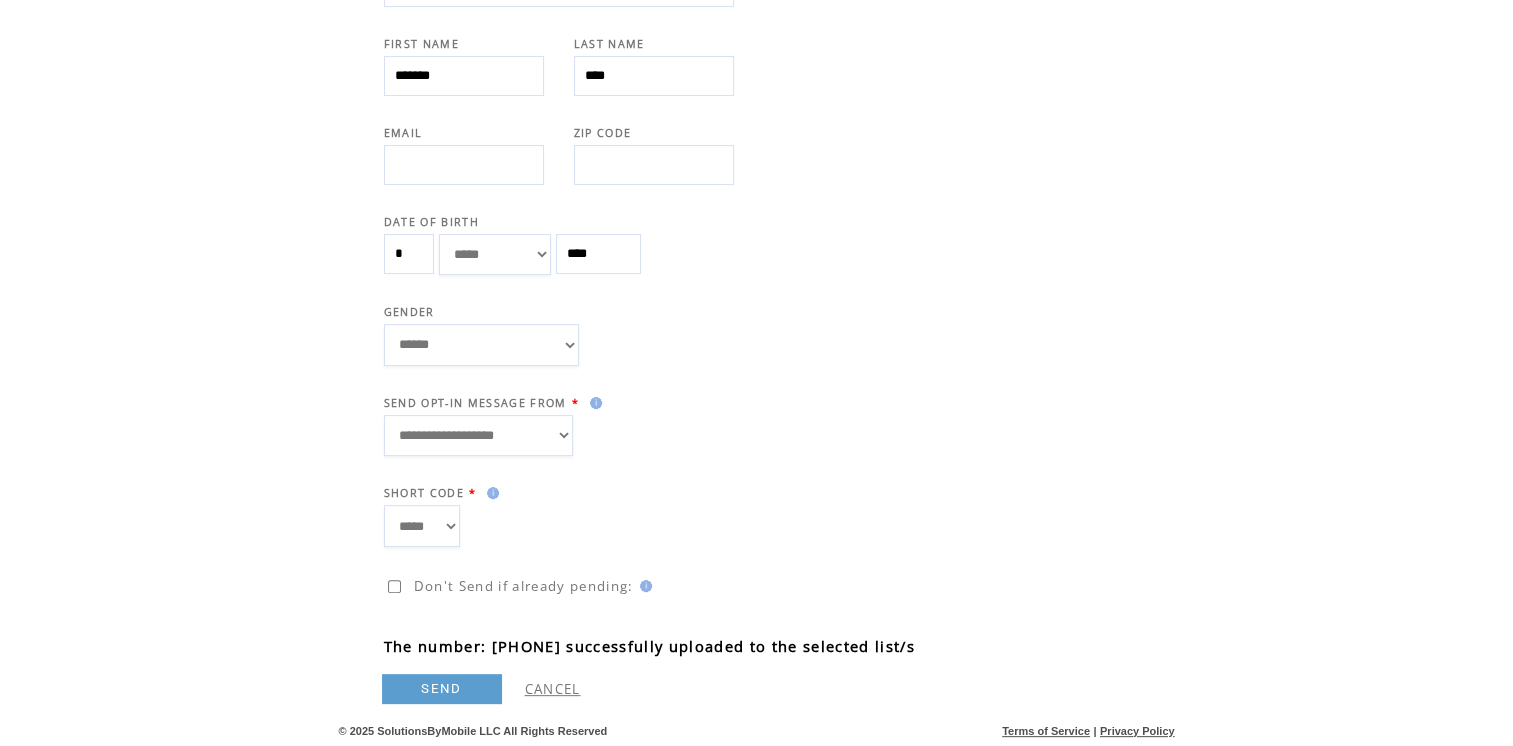 type on "****" 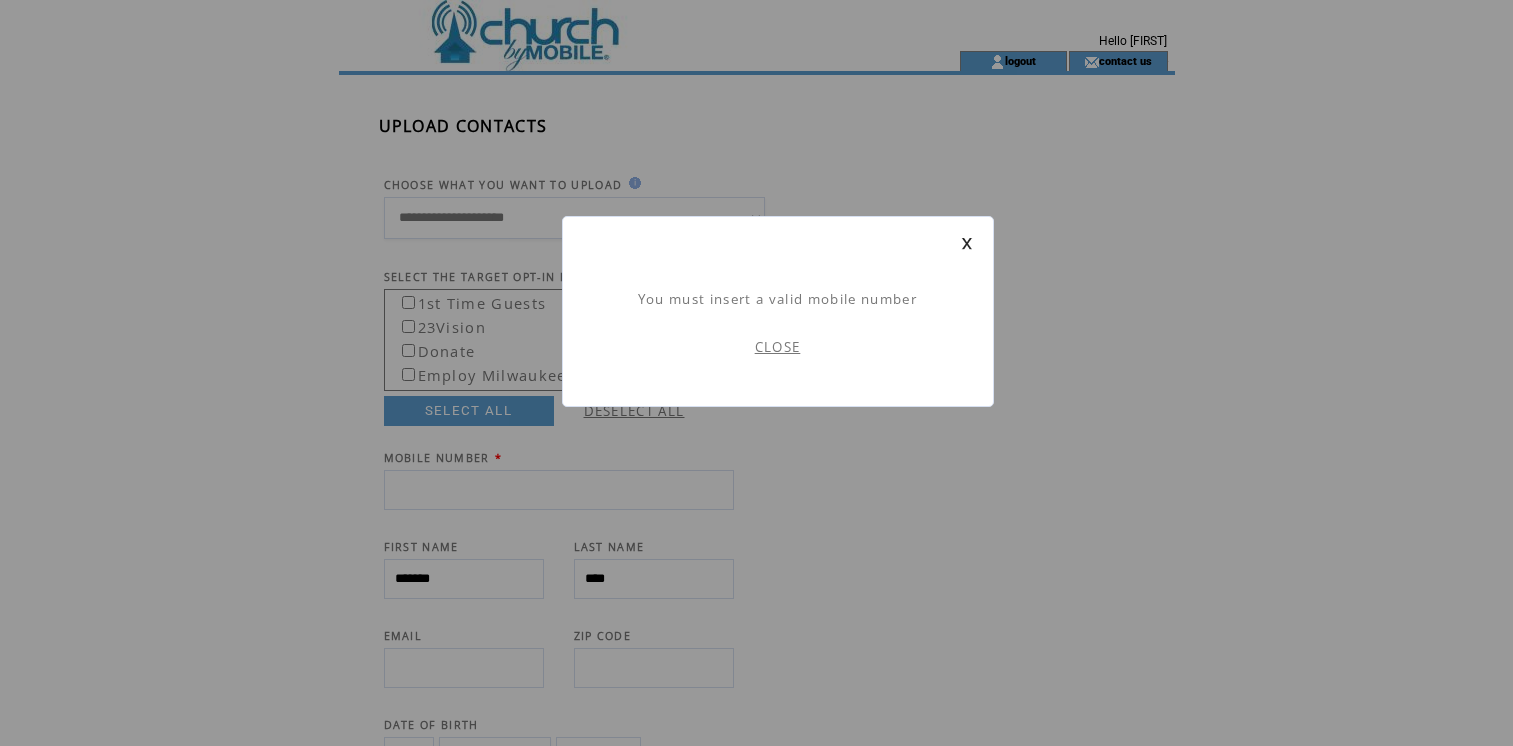 scroll, scrollTop: 0, scrollLeft: 0, axis: both 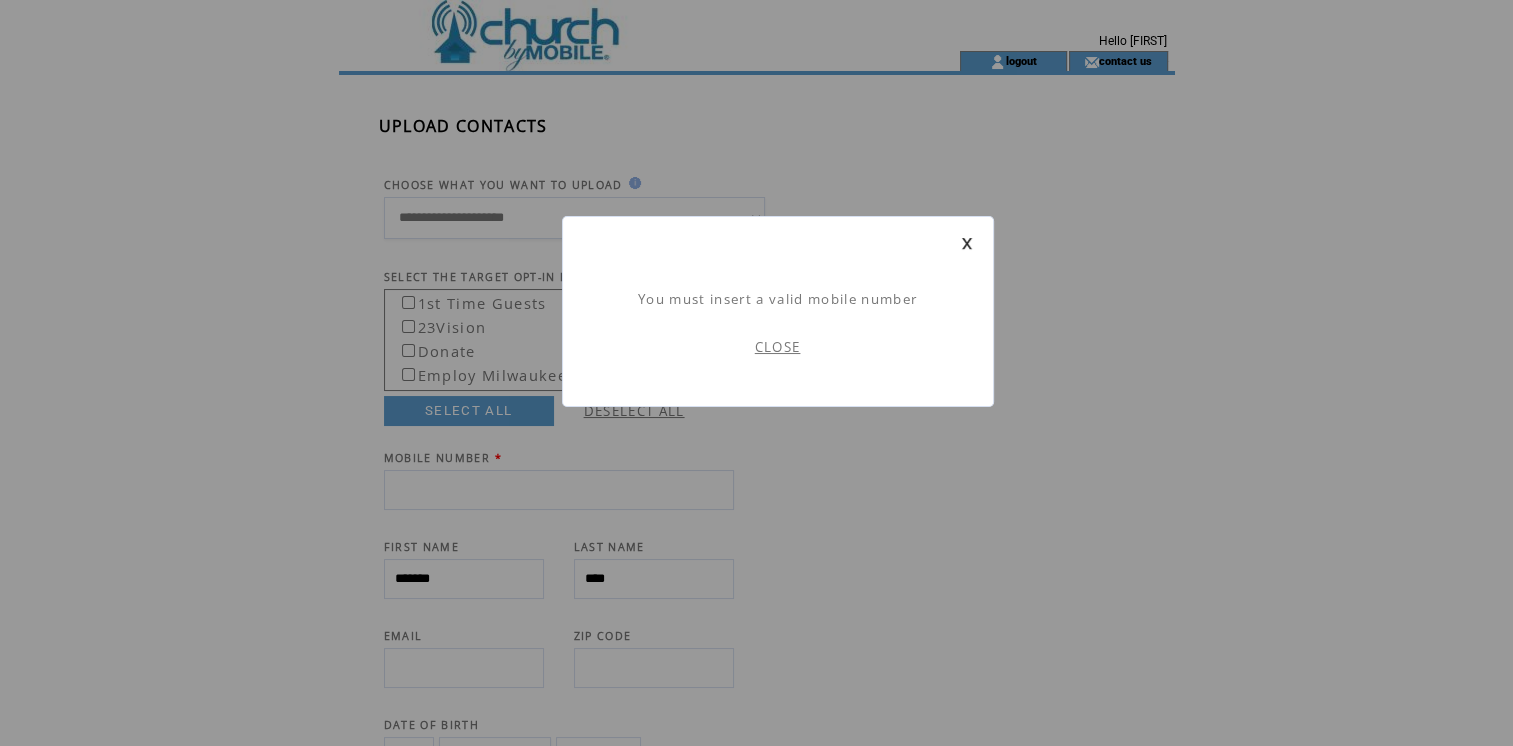 click on "CLOSE" at bounding box center (778, 347) 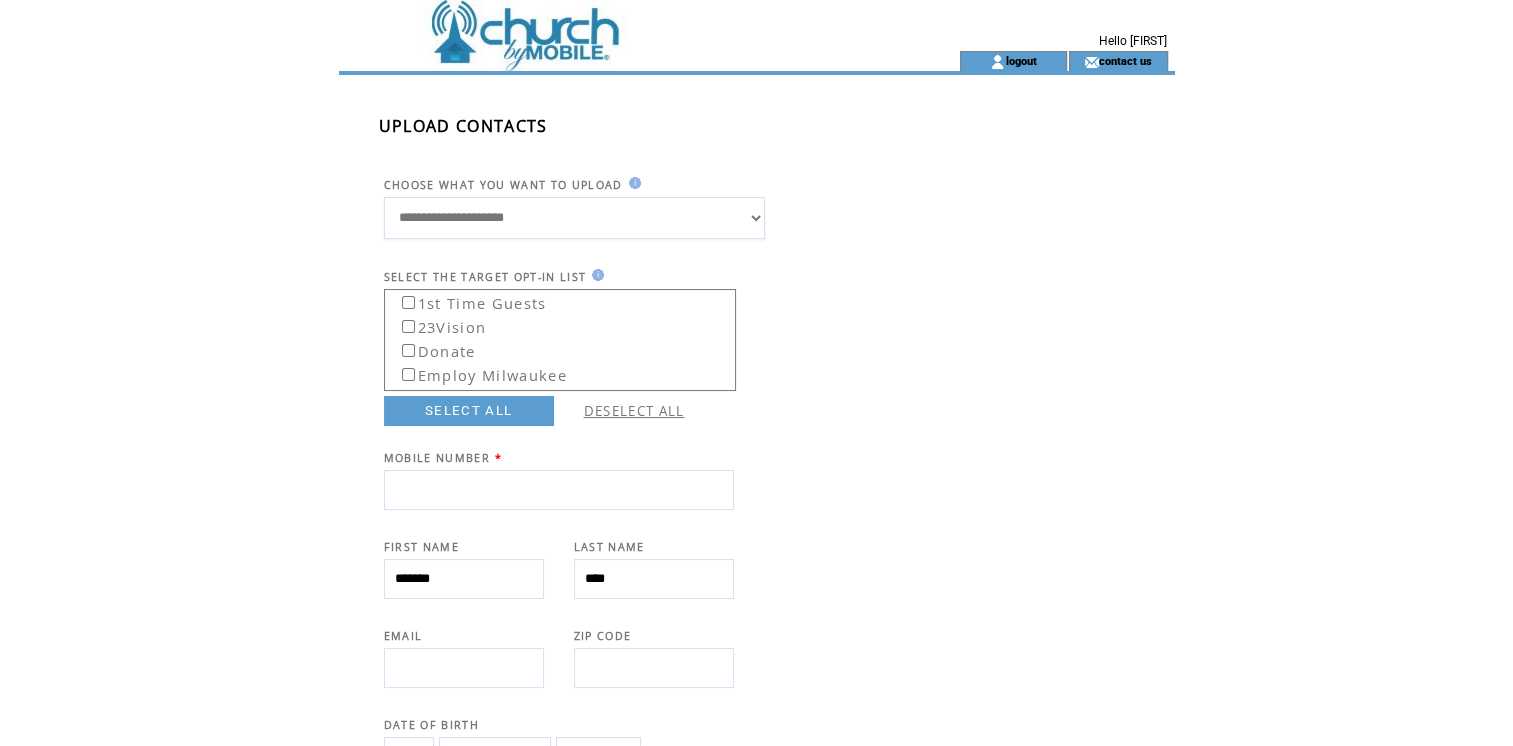 click at bounding box center [559, 490] 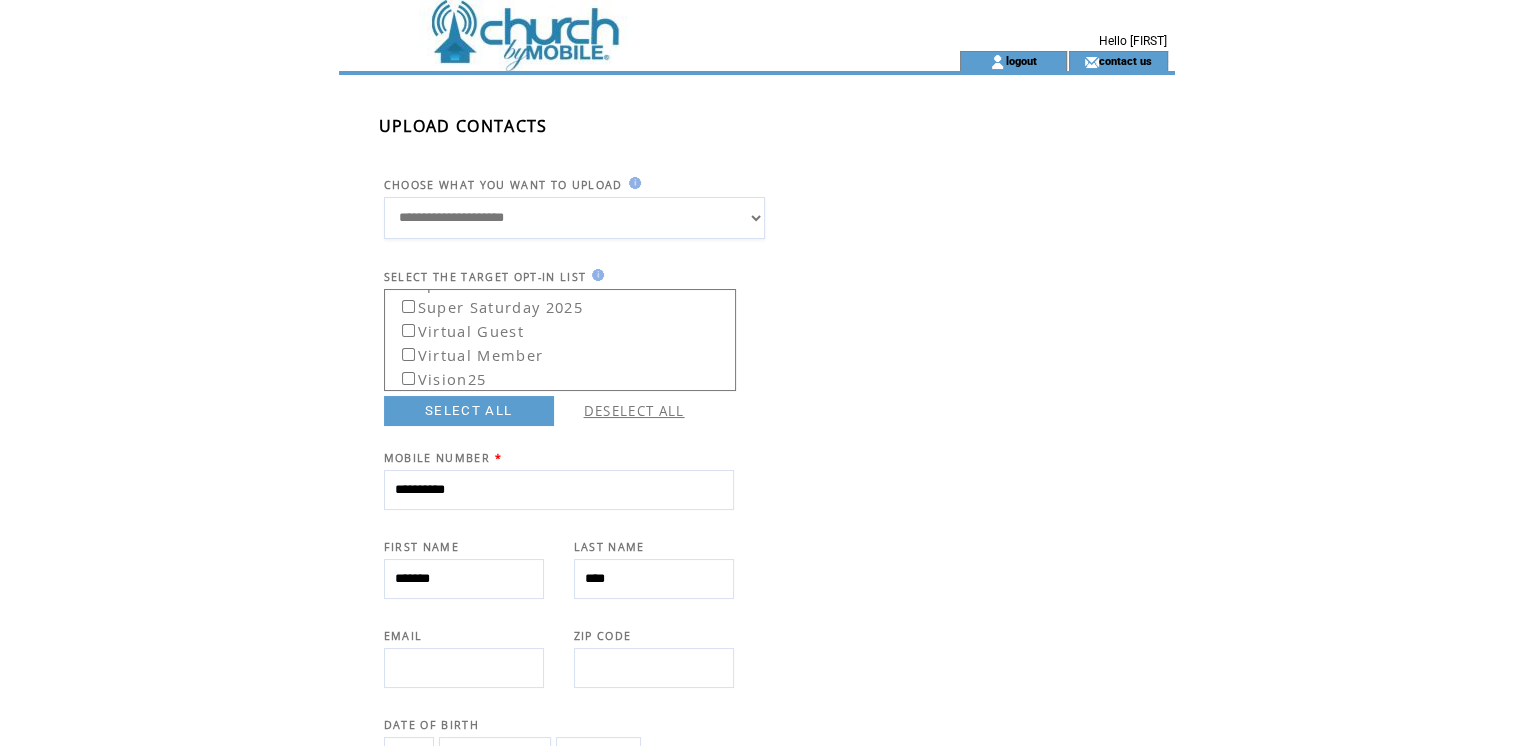scroll, scrollTop: 586, scrollLeft: 0, axis: vertical 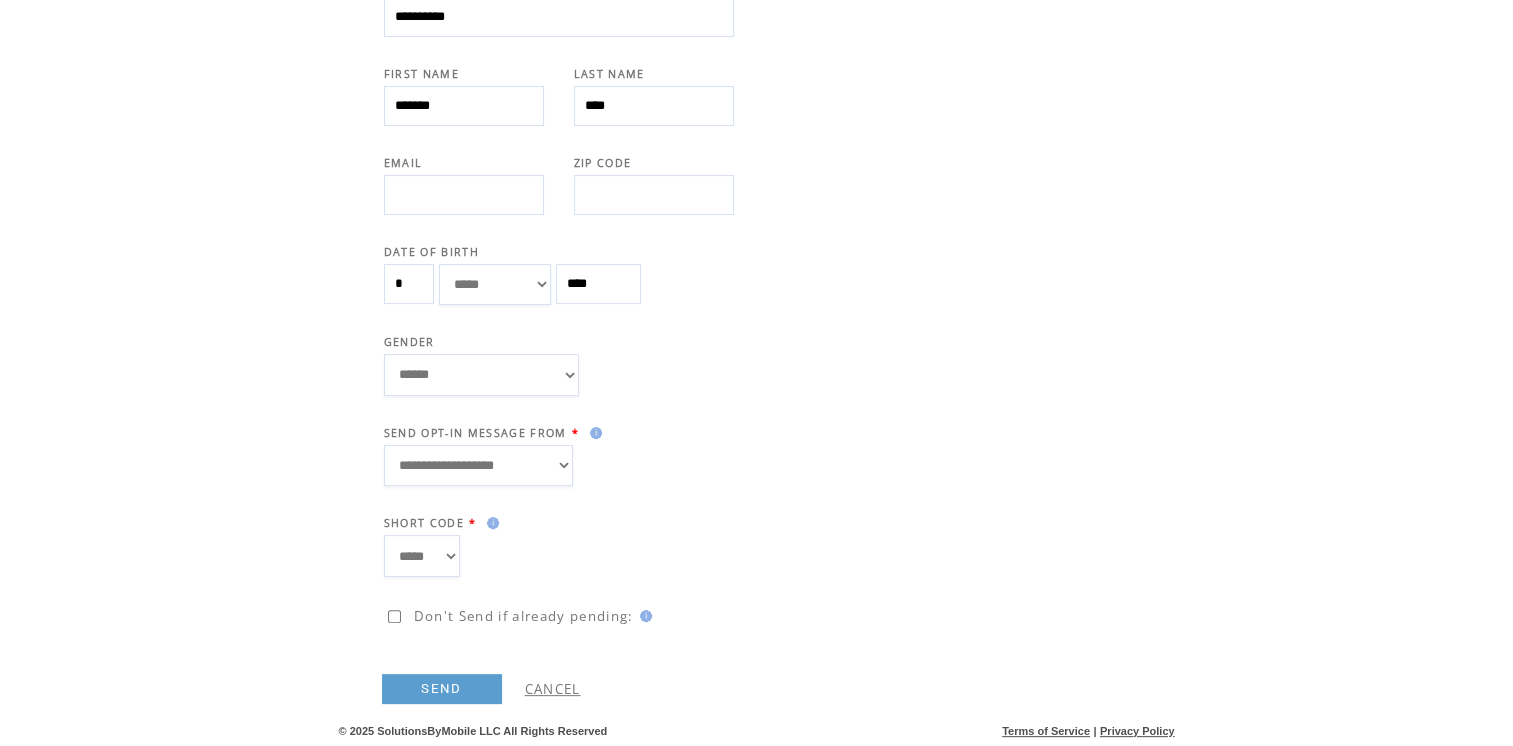 type on "**********" 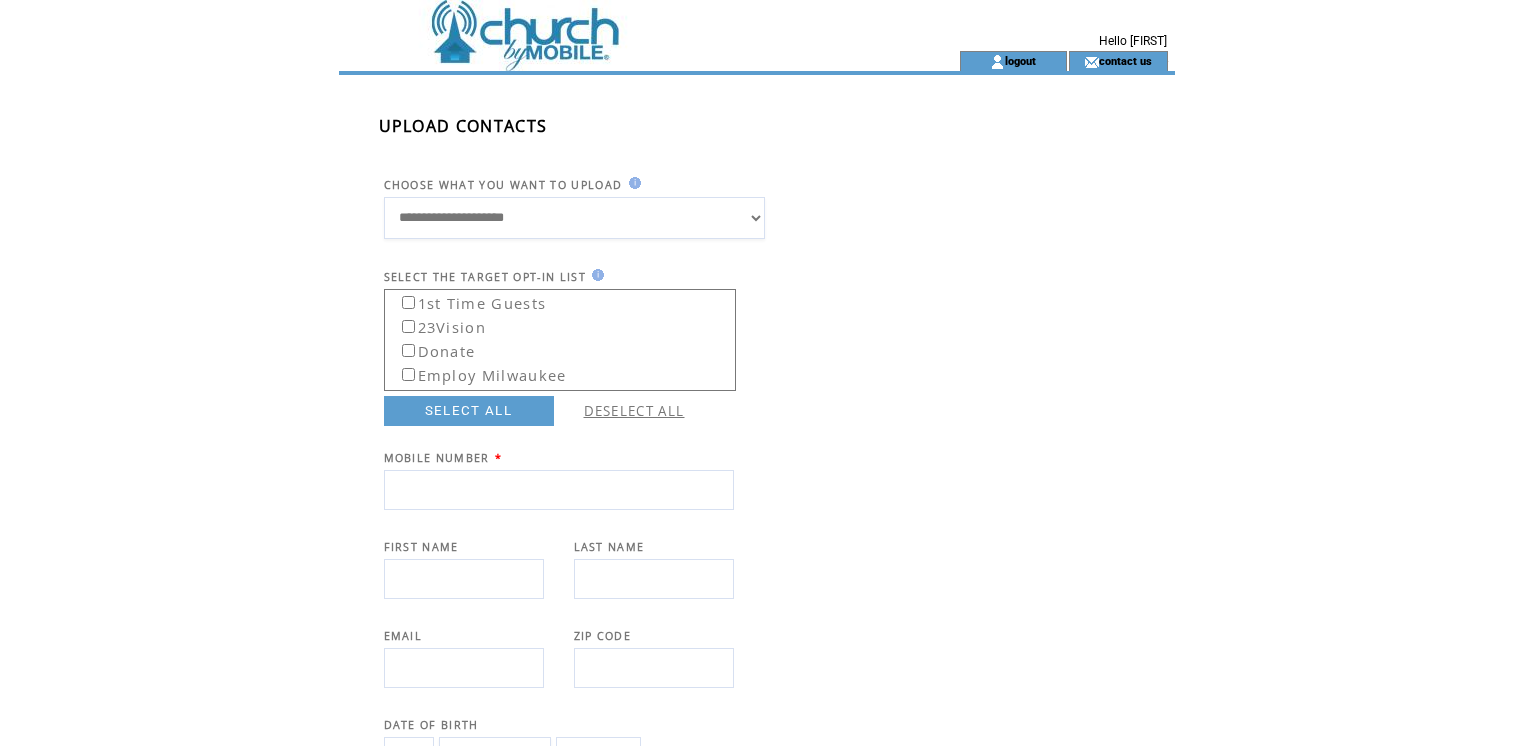 scroll, scrollTop: 503, scrollLeft: 0, axis: vertical 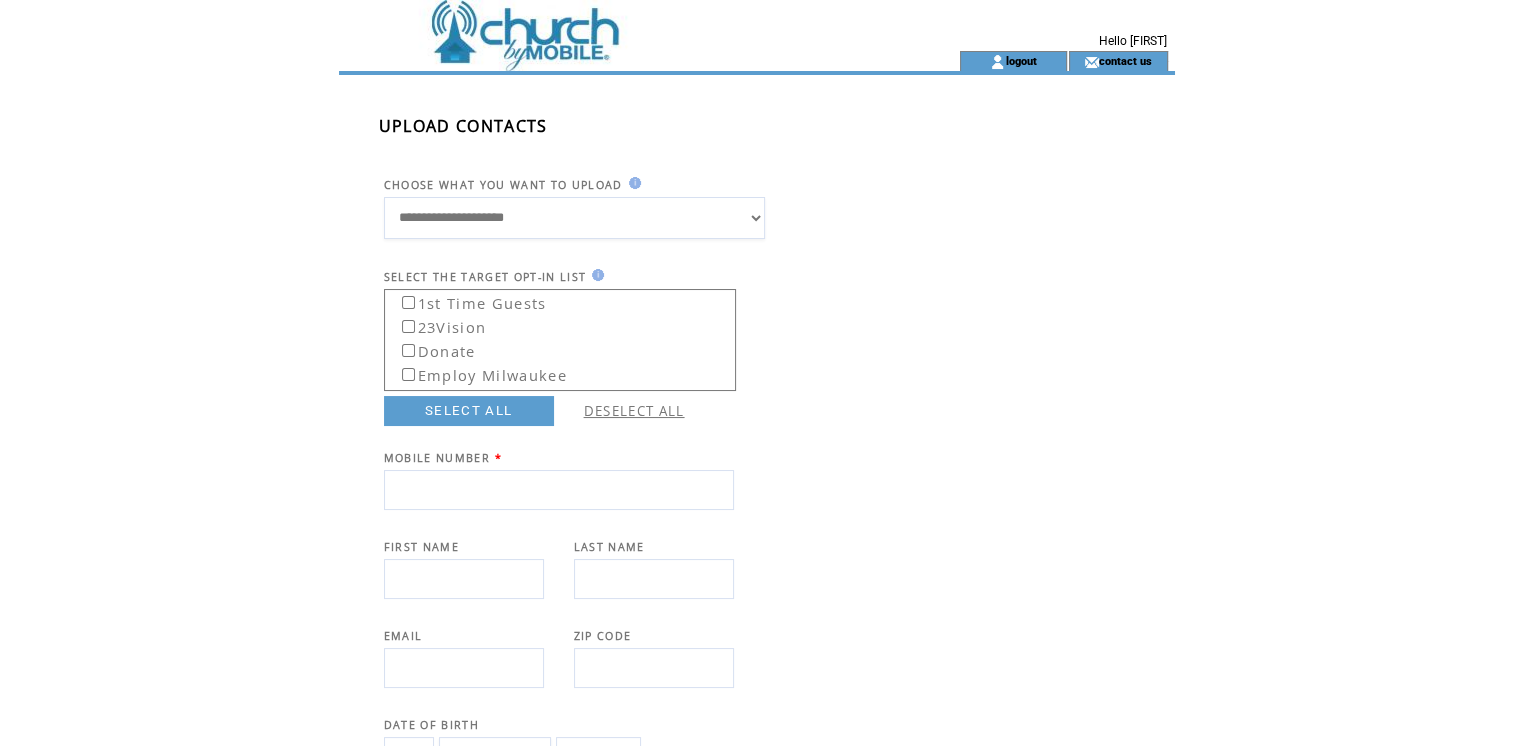 click at bounding box center (559, 490) 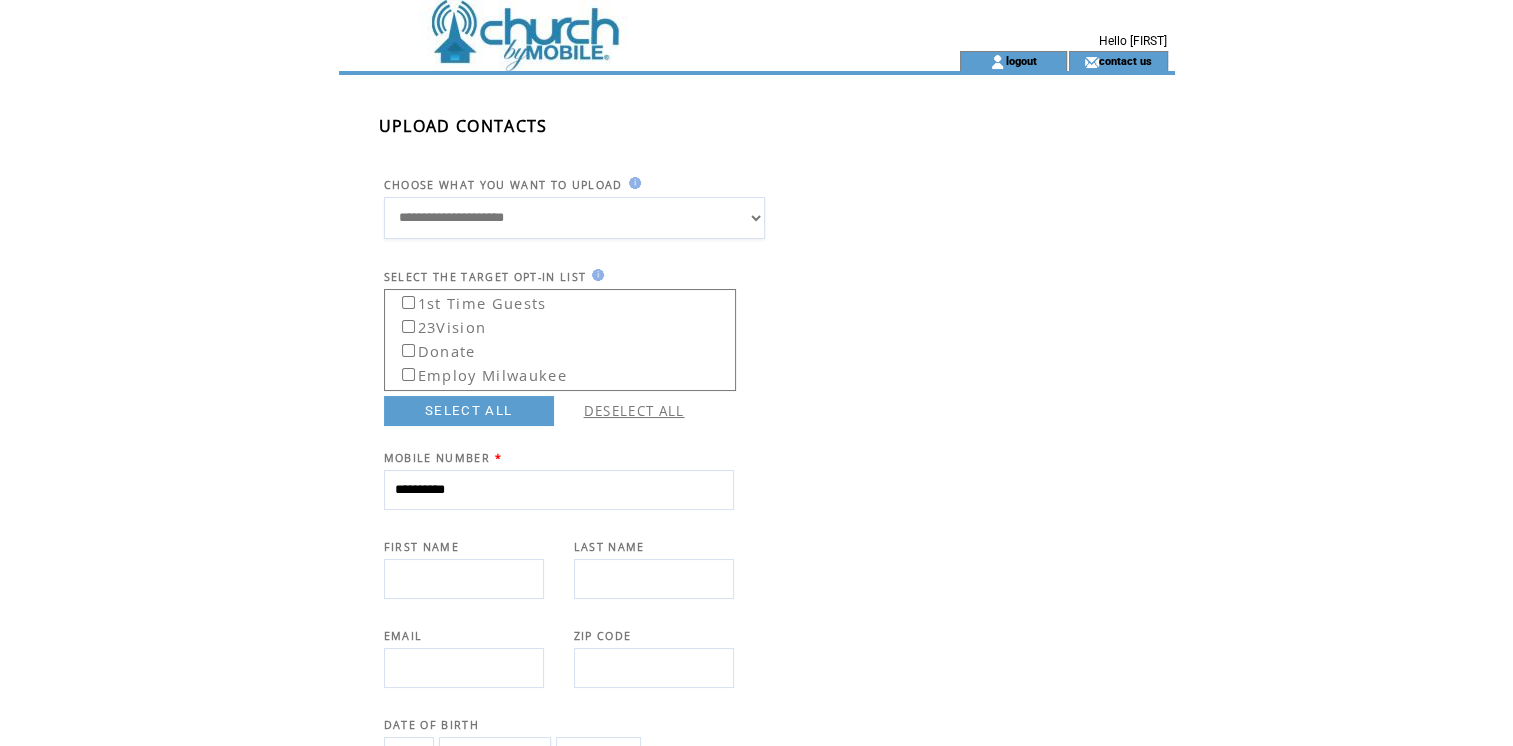 type on "**********" 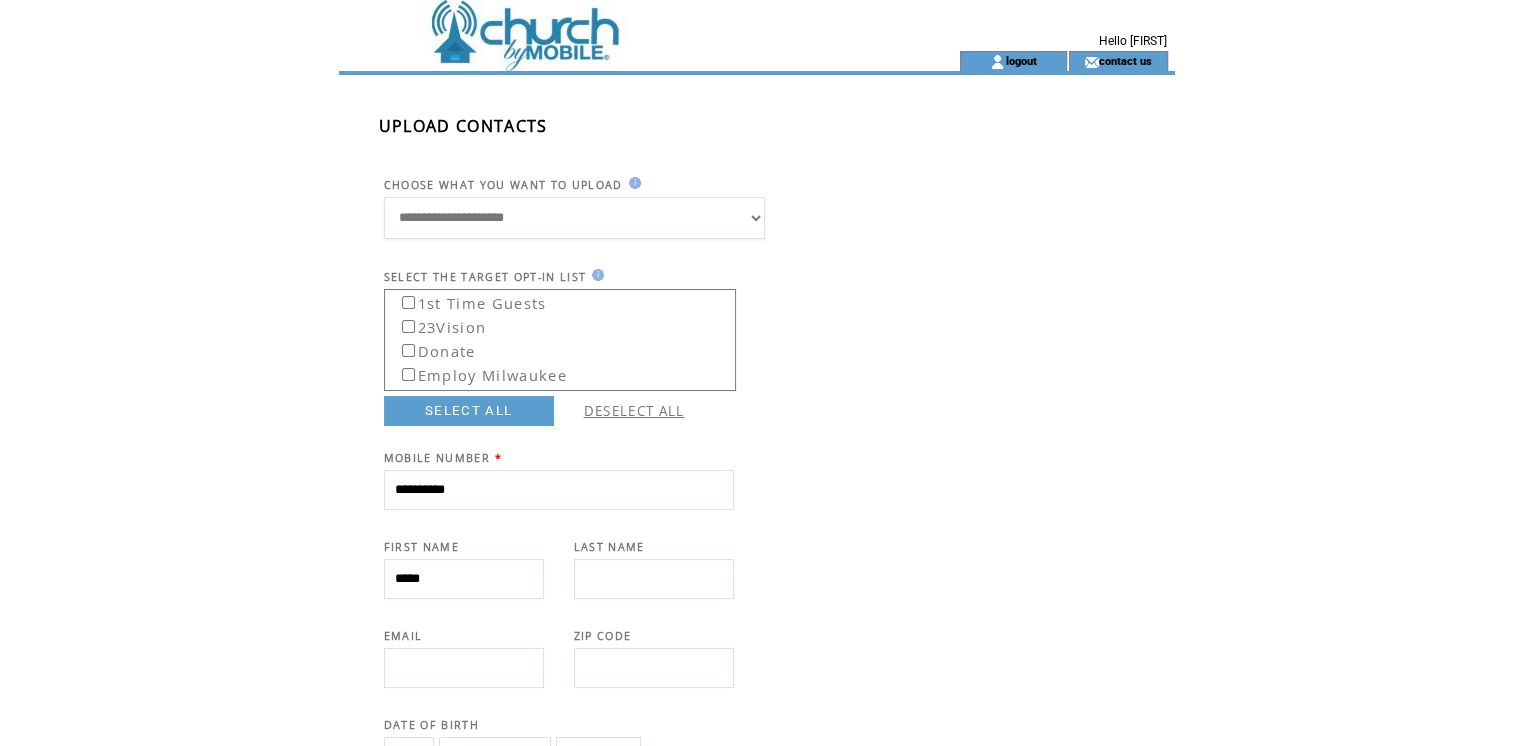 type on "*****" 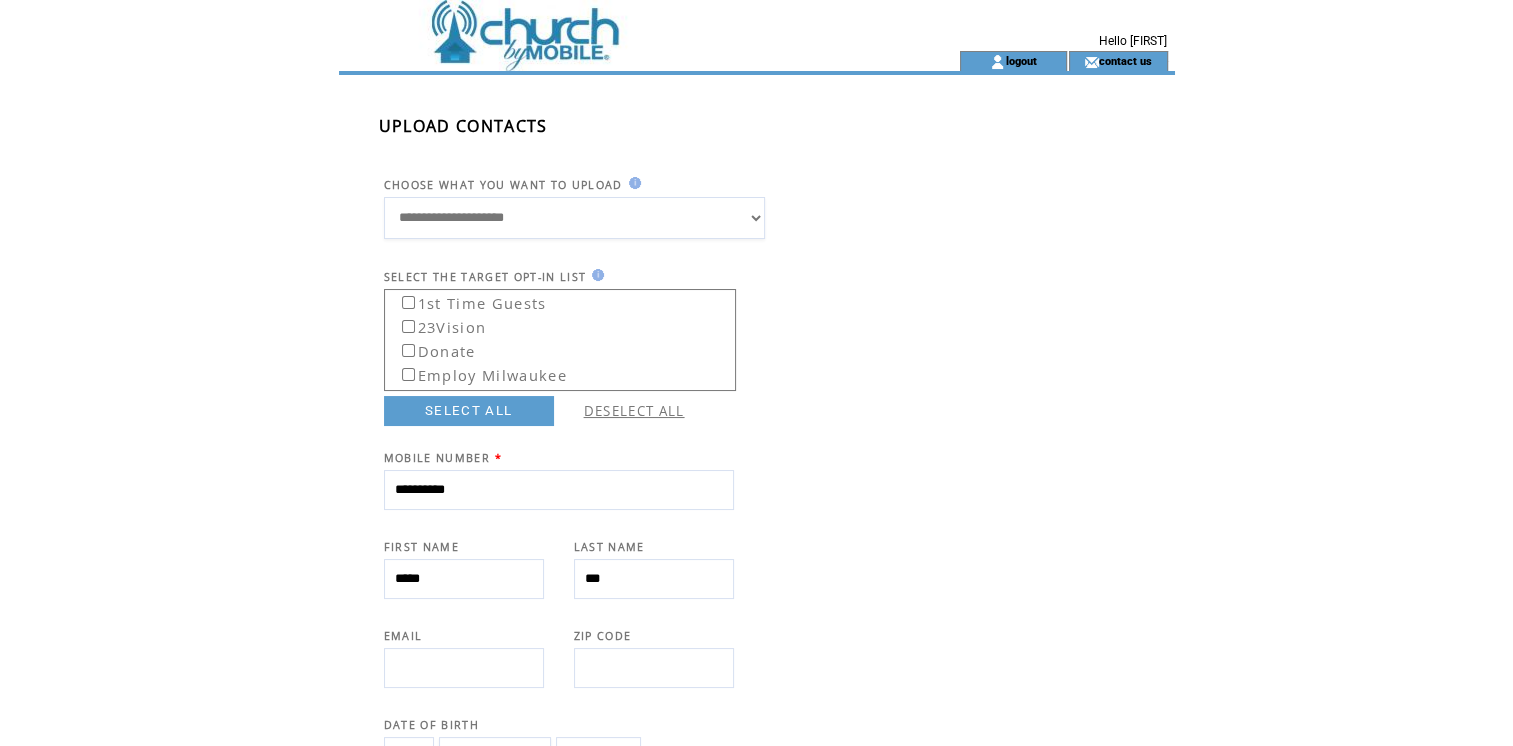 scroll, scrollTop: 503, scrollLeft: 0, axis: vertical 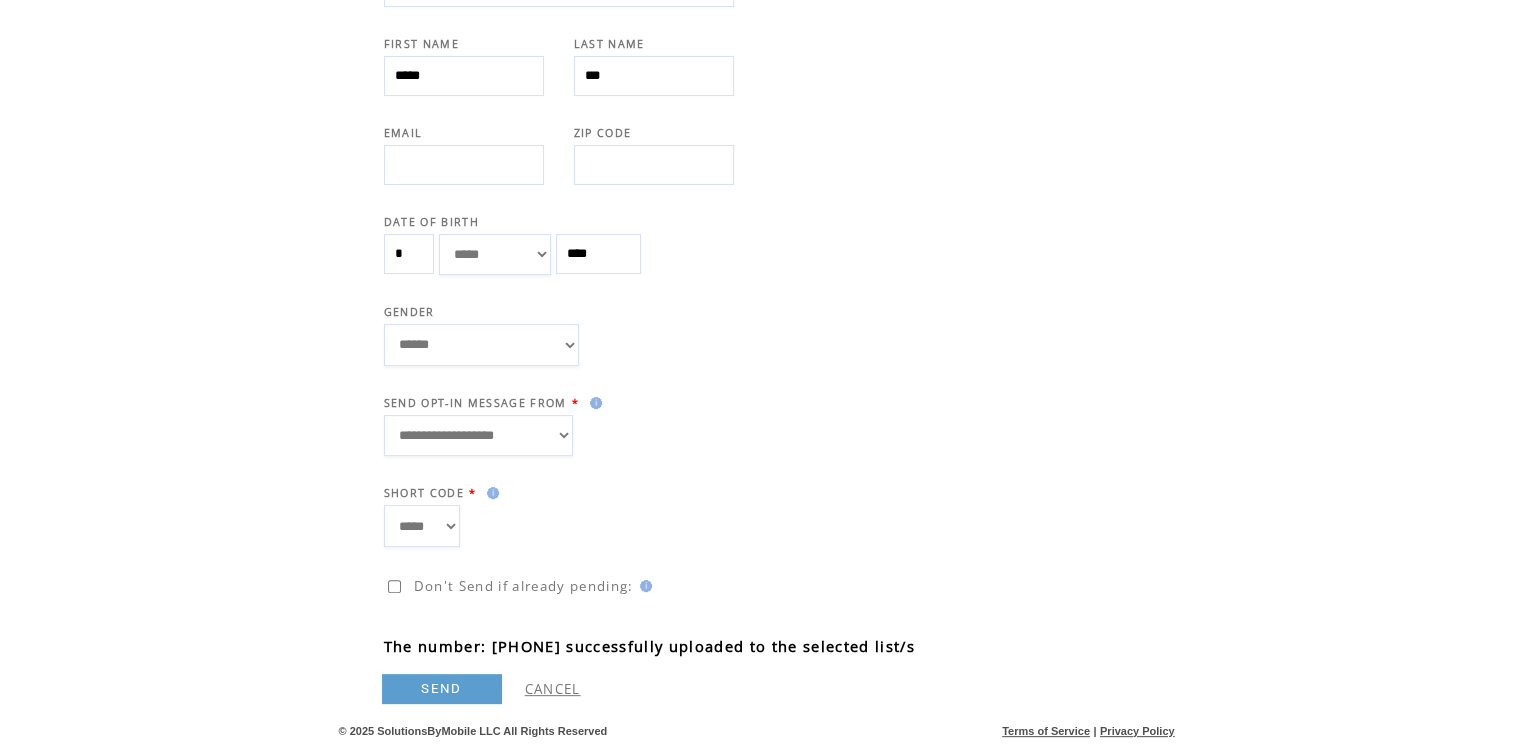 type on "***" 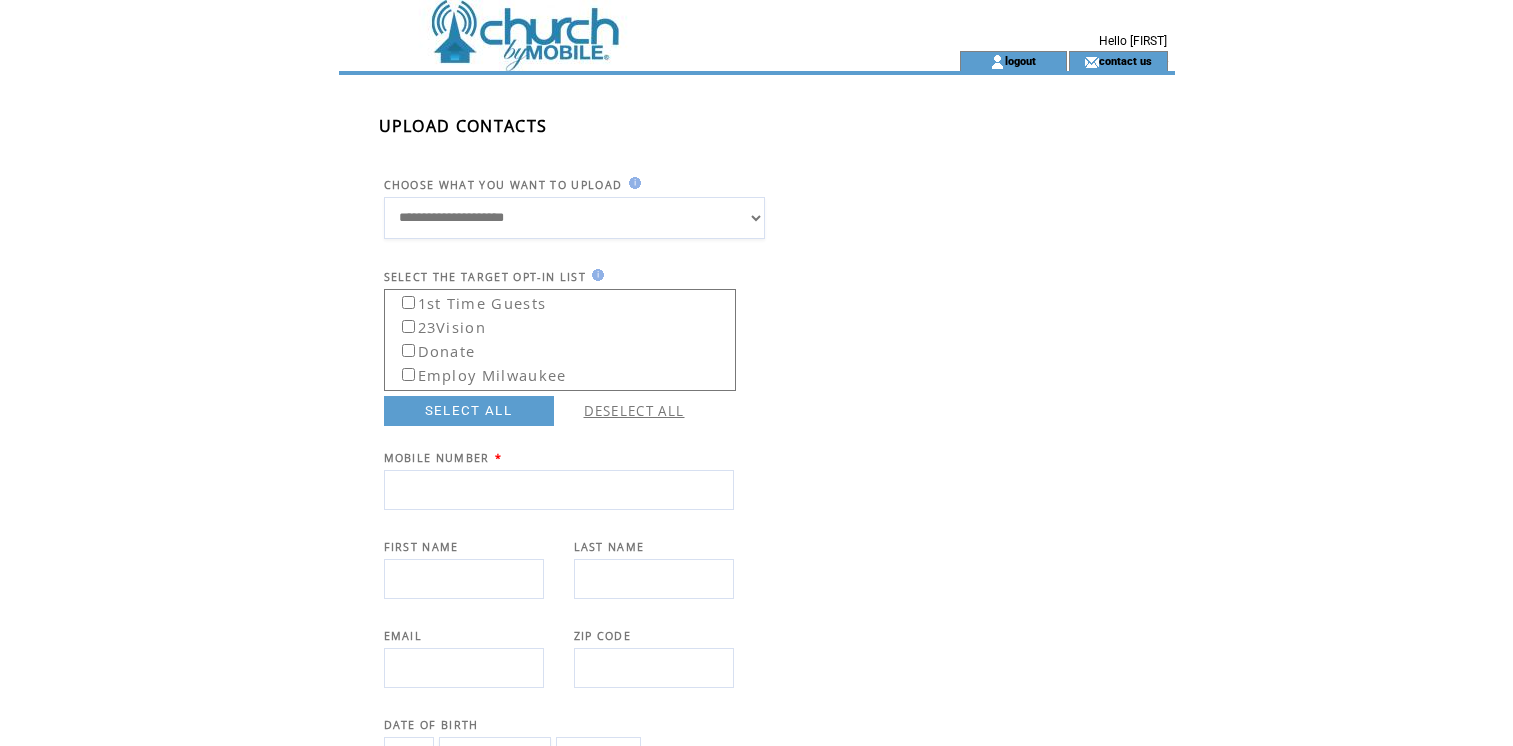 scroll, scrollTop: 503, scrollLeft: 0, axis: vertical 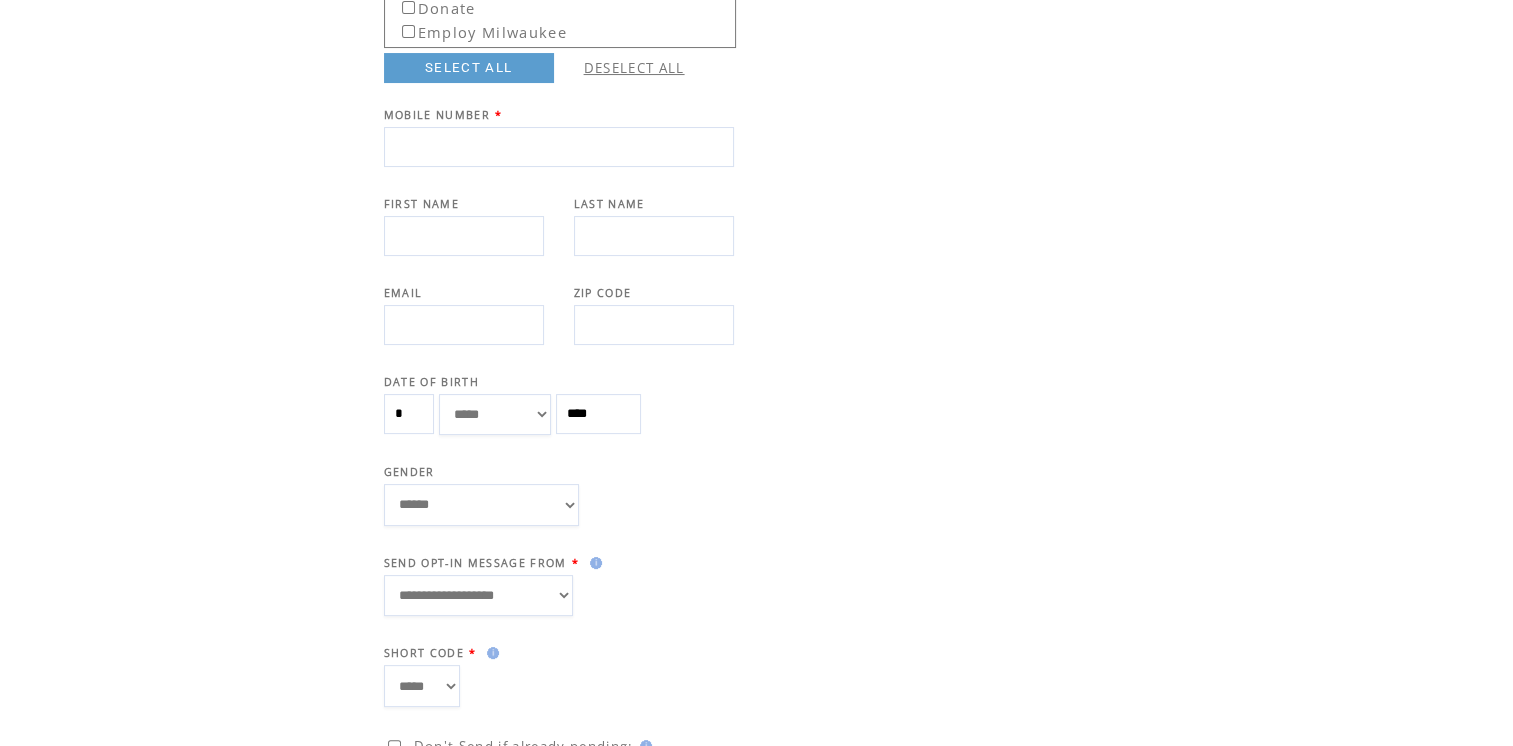 click at bounding box center (559, 147) 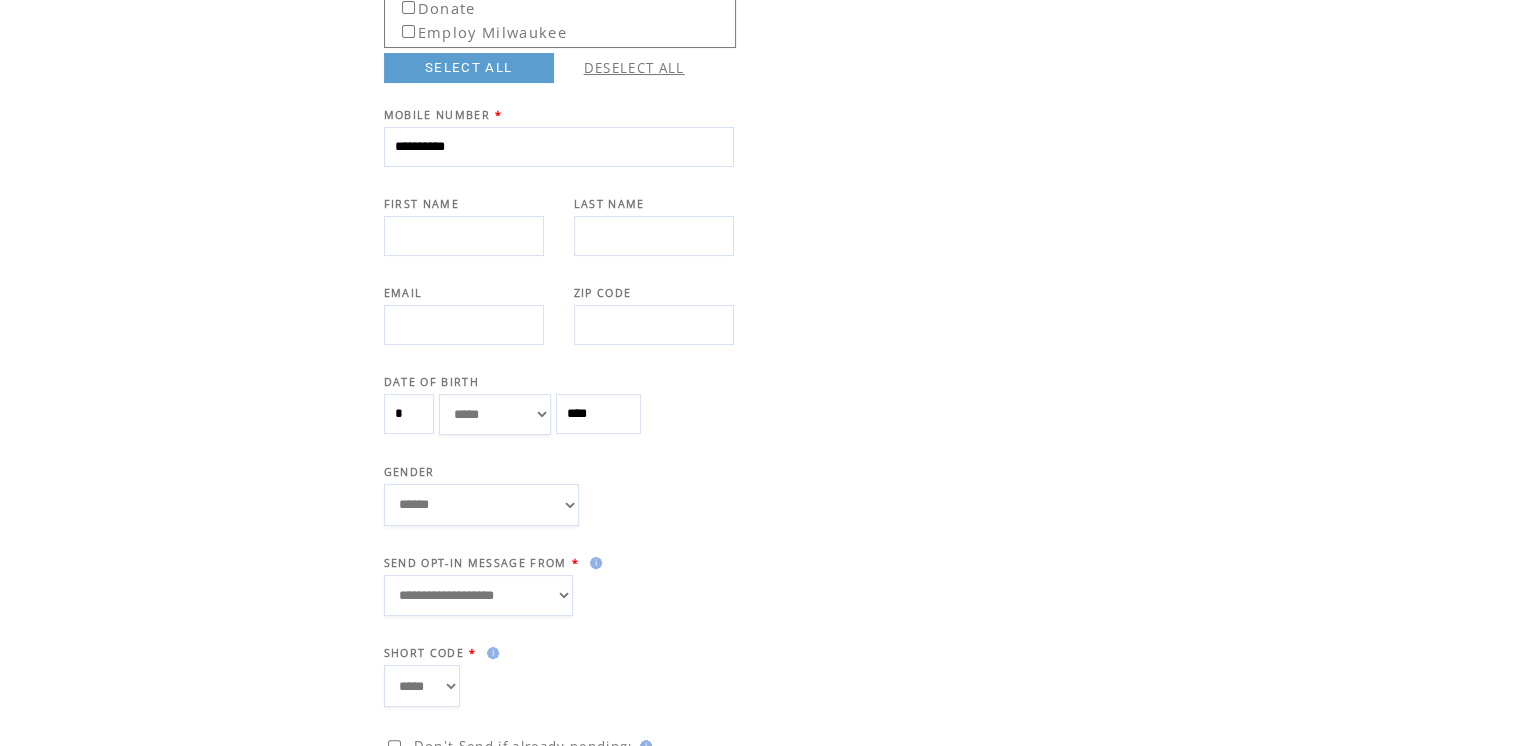 type on "**********" 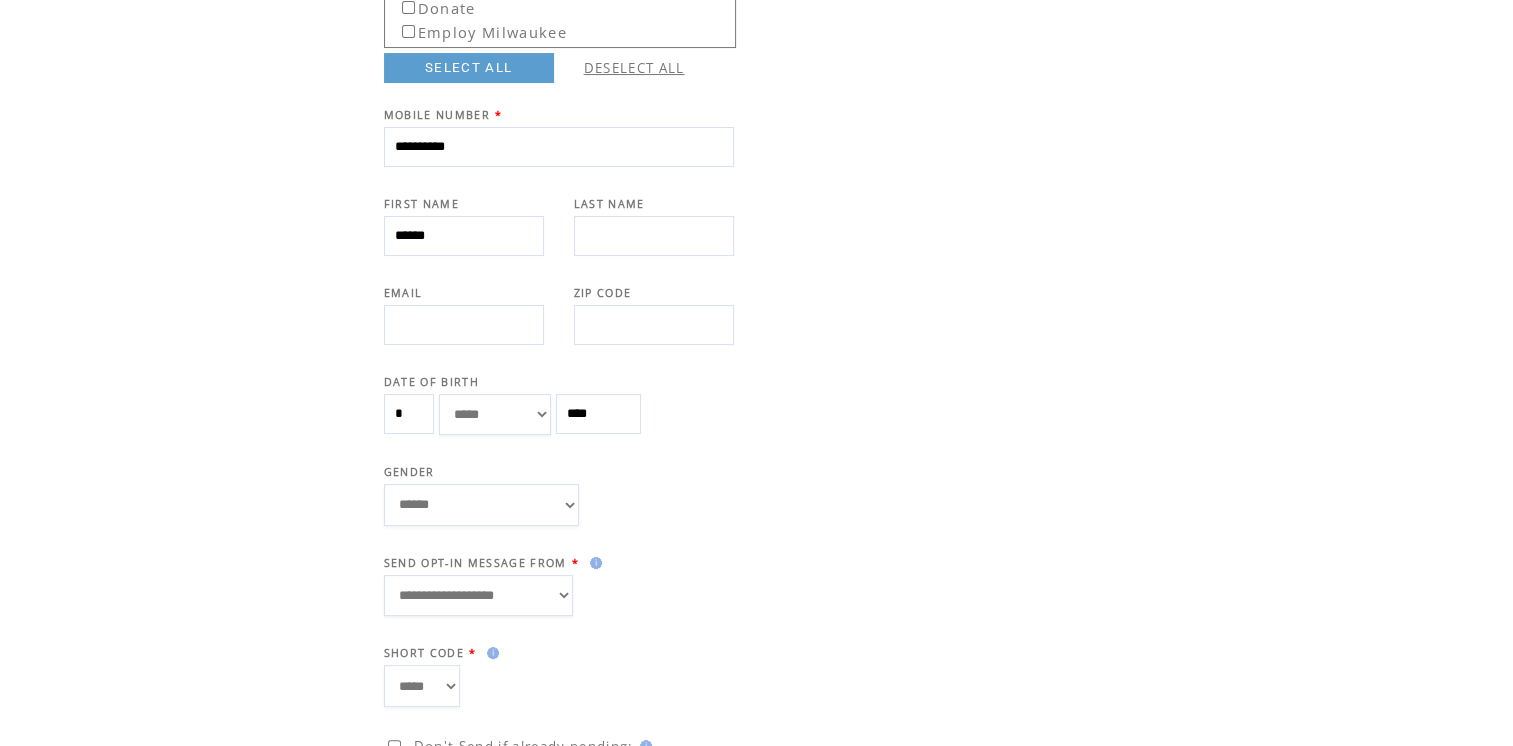 type on "******" 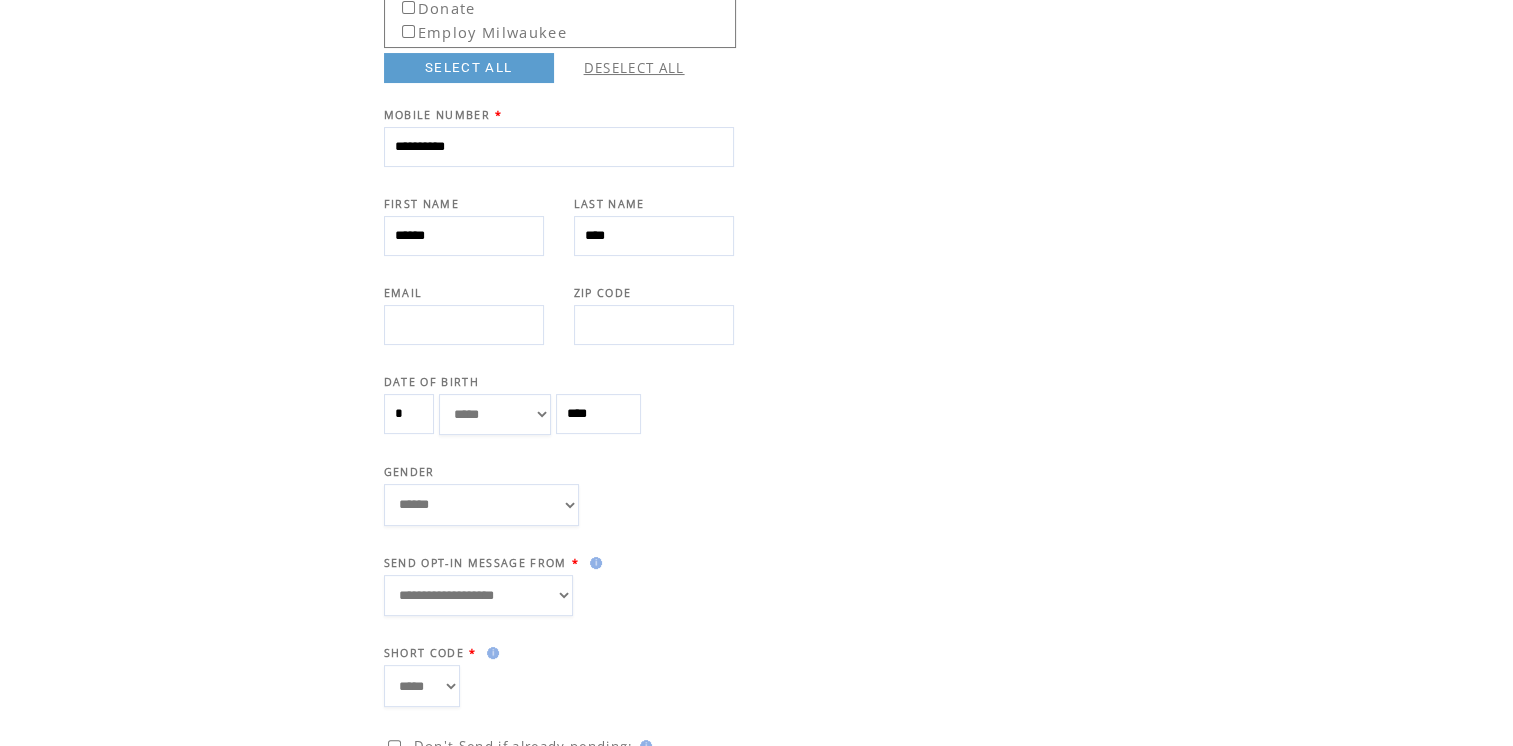 type on "****" 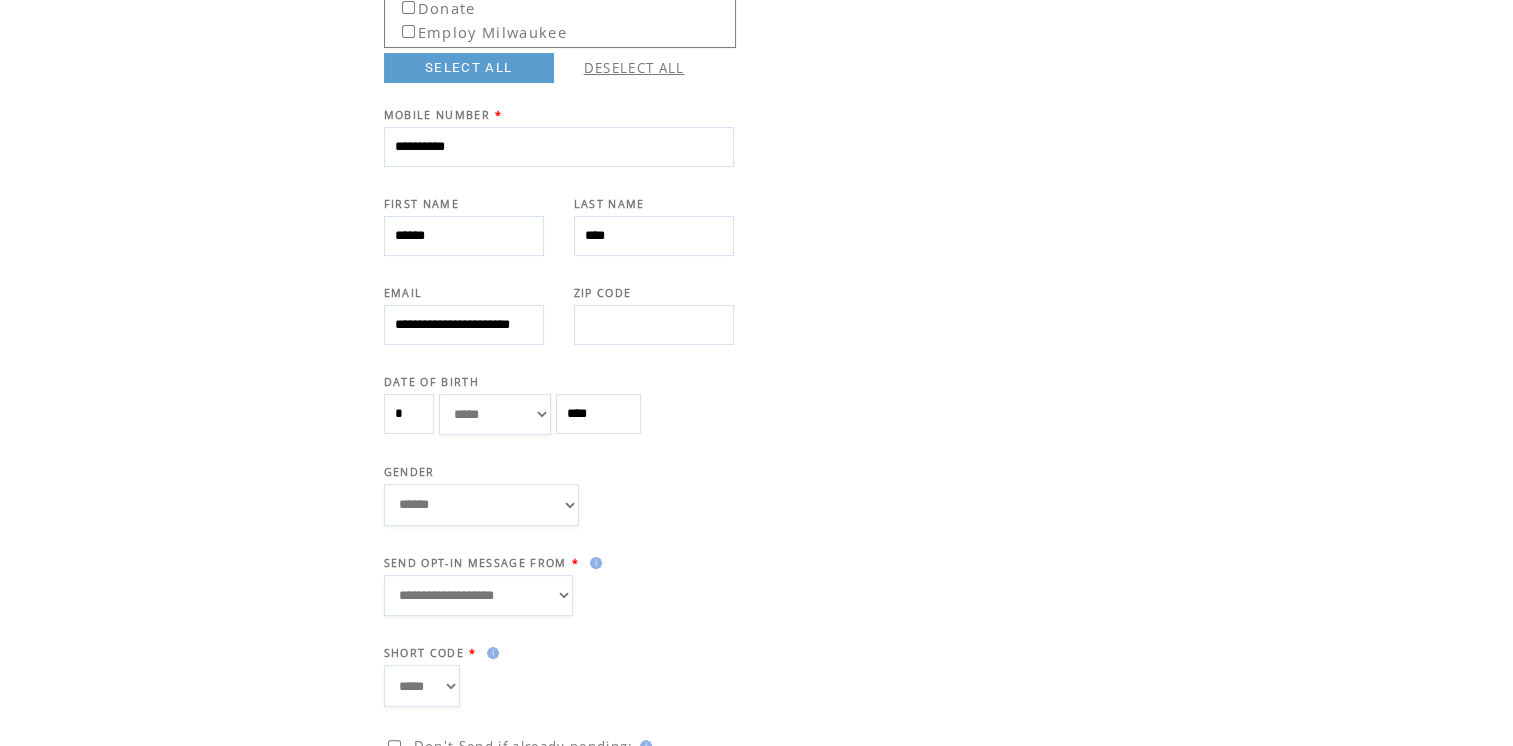 scroll, scrollTop: 0, scrollLeft: 45, axis: horizontal 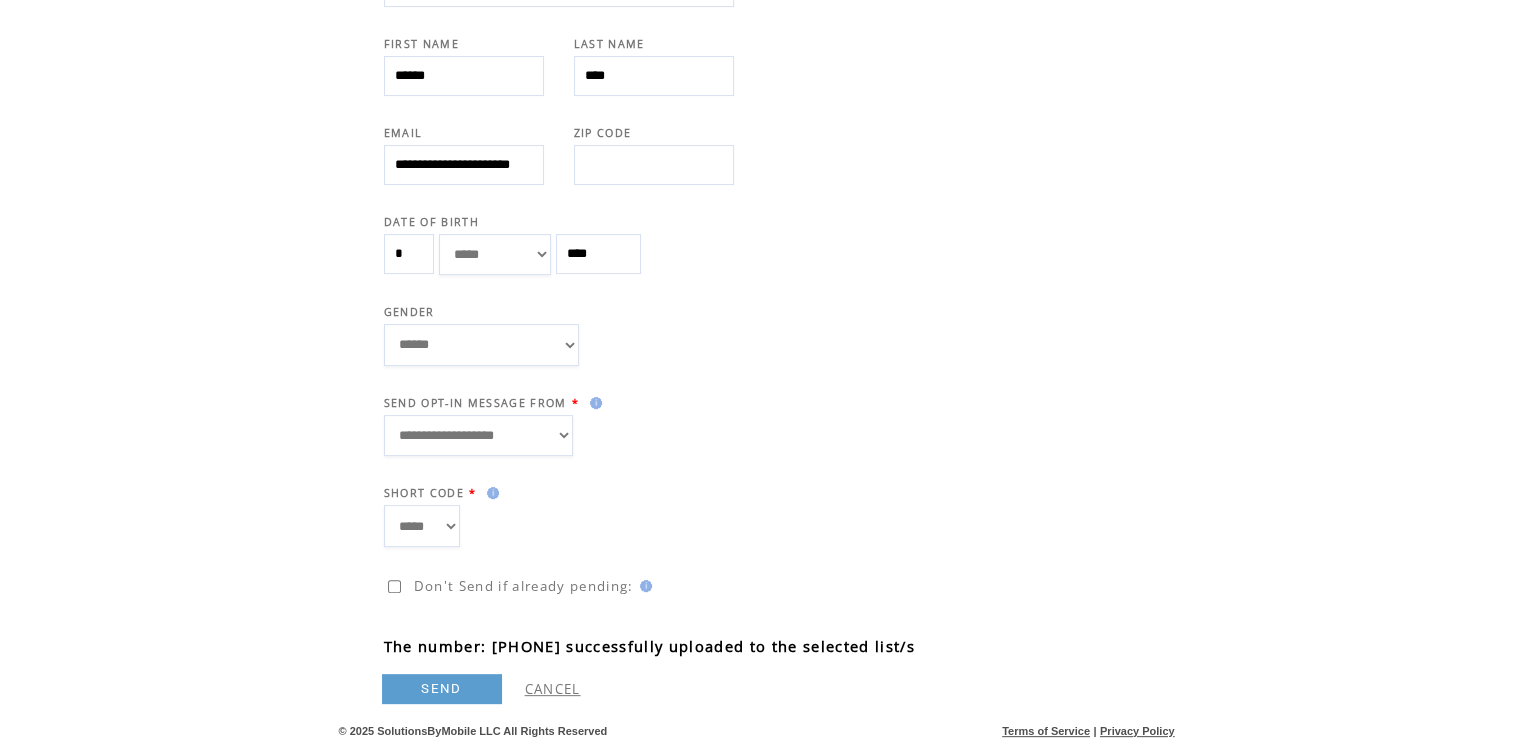 type on "**********" 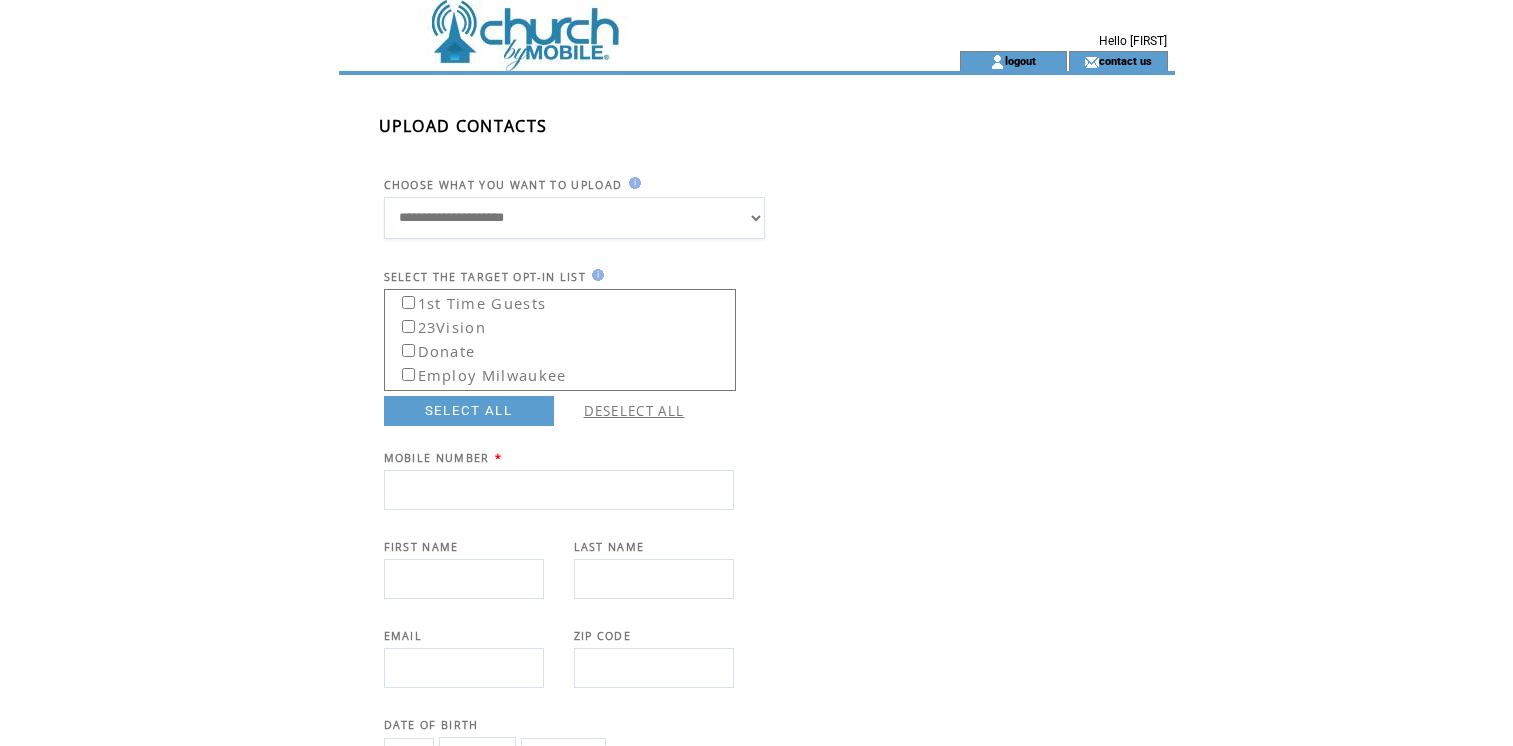 scroll, scrollTop: 503, scrollLeft: 0, axis: vertical 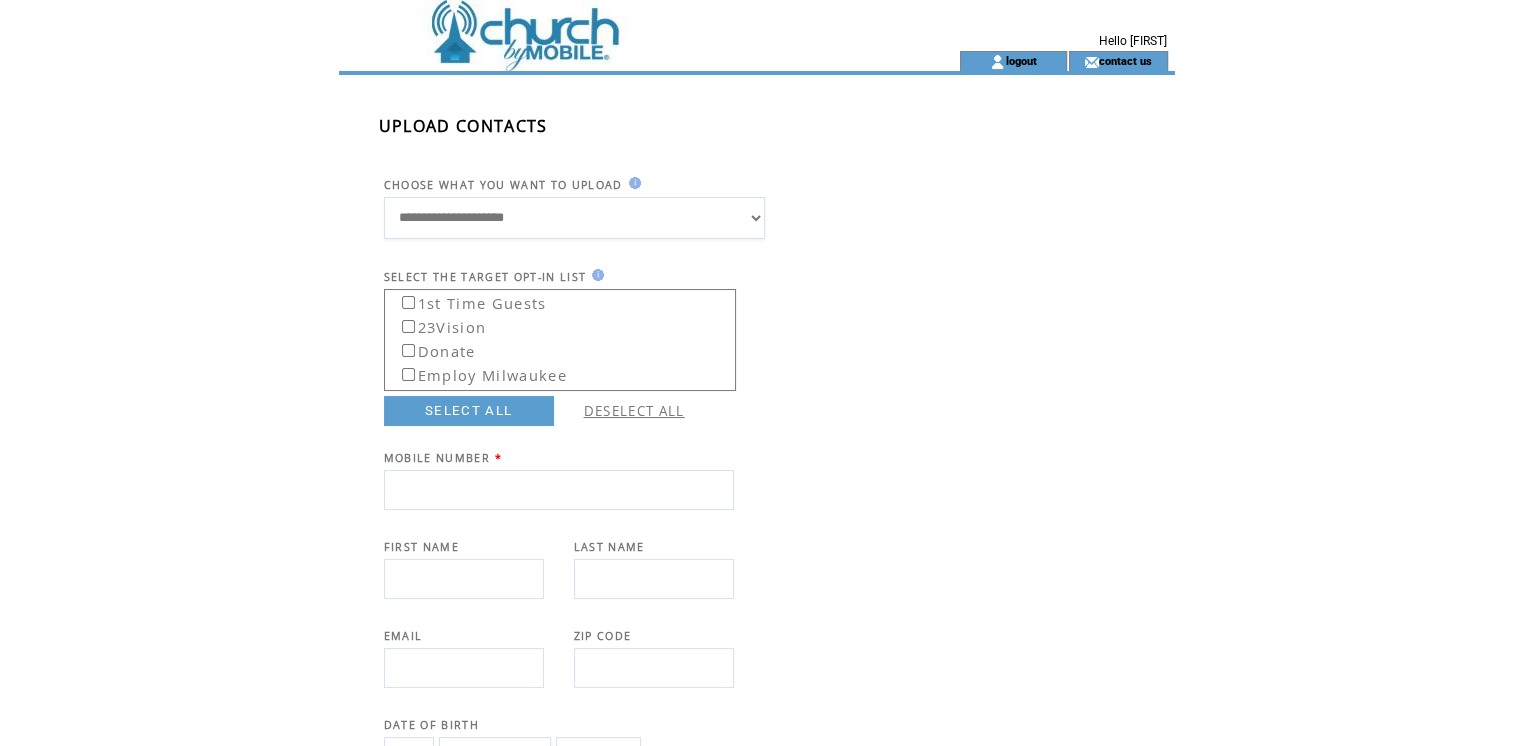 click at bounding box center [559, 490] 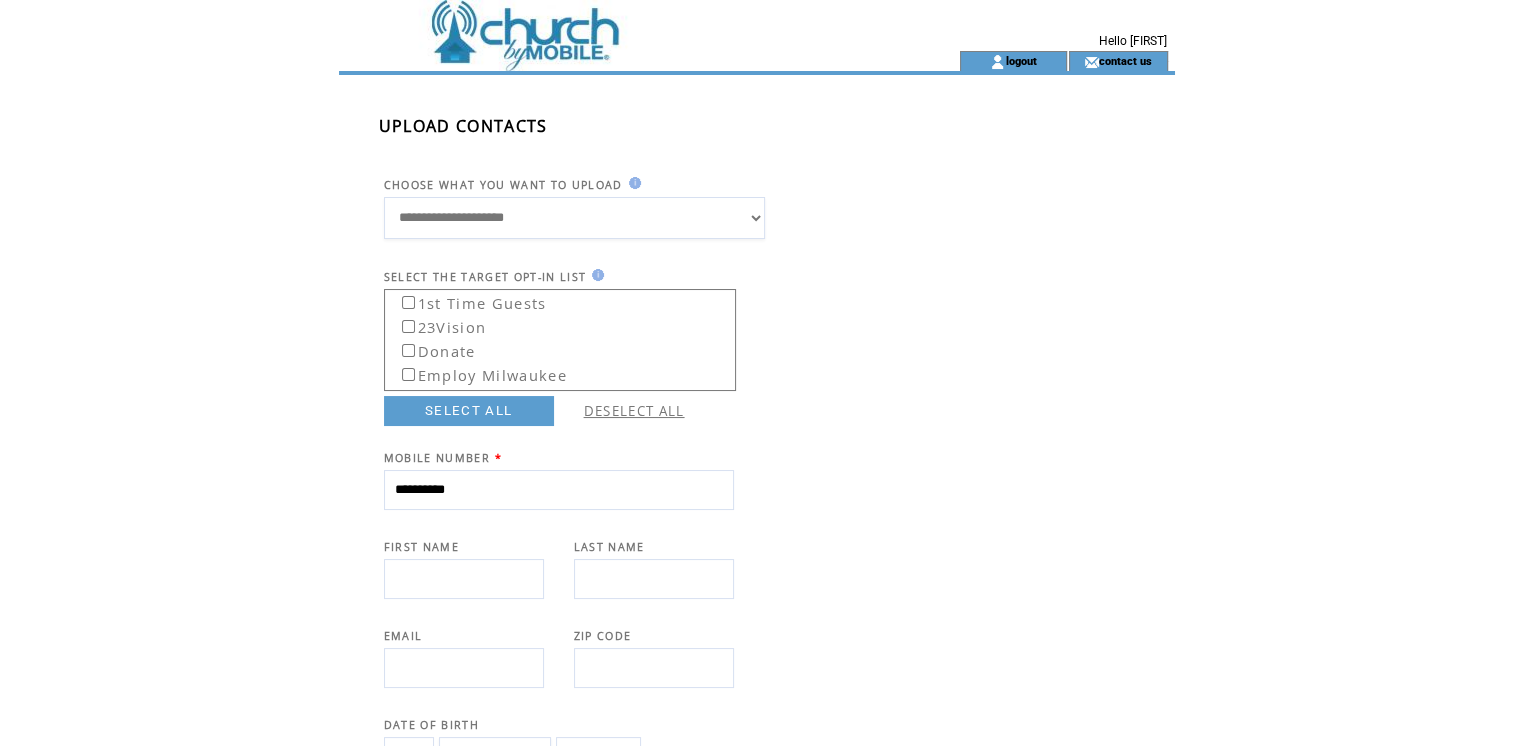 type on "**********" 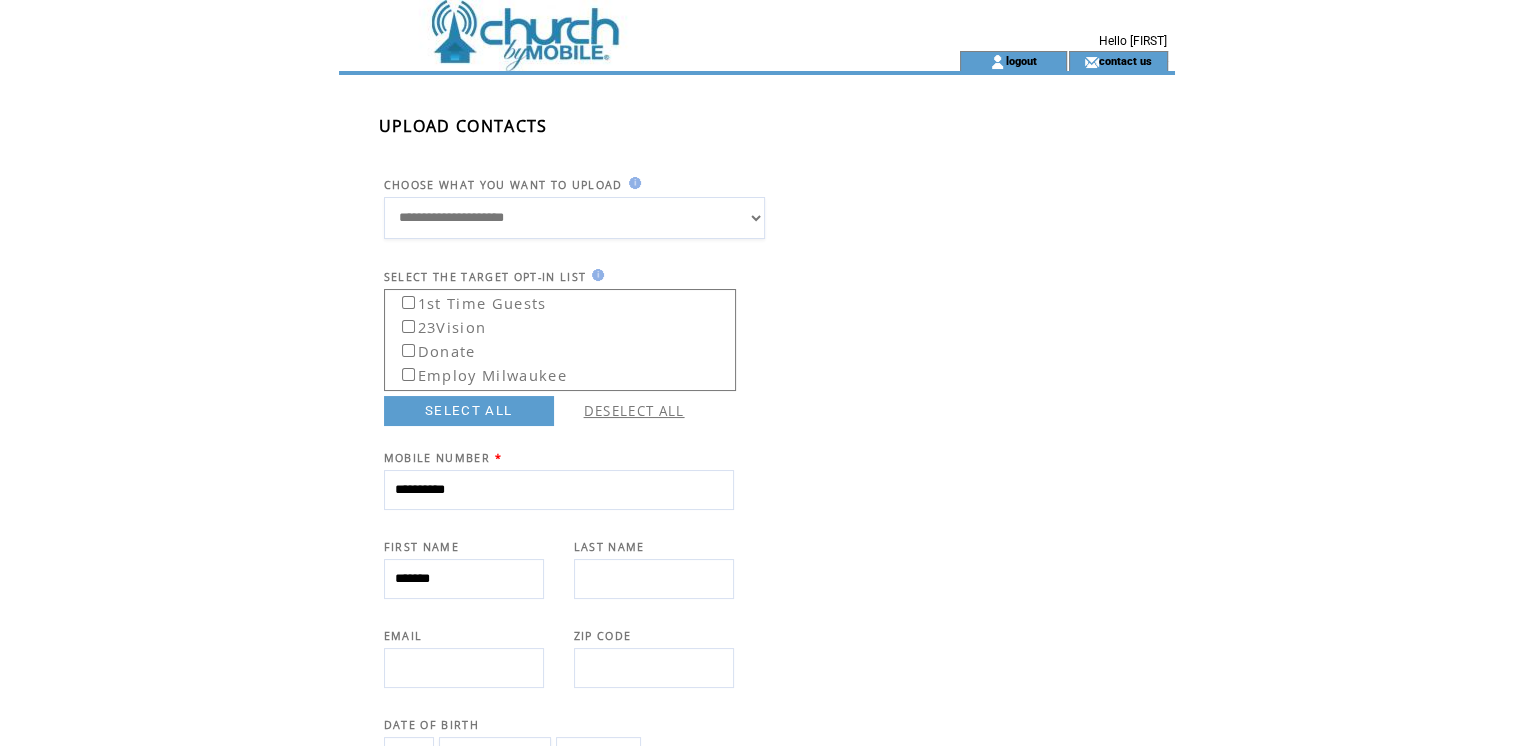type on "*******" 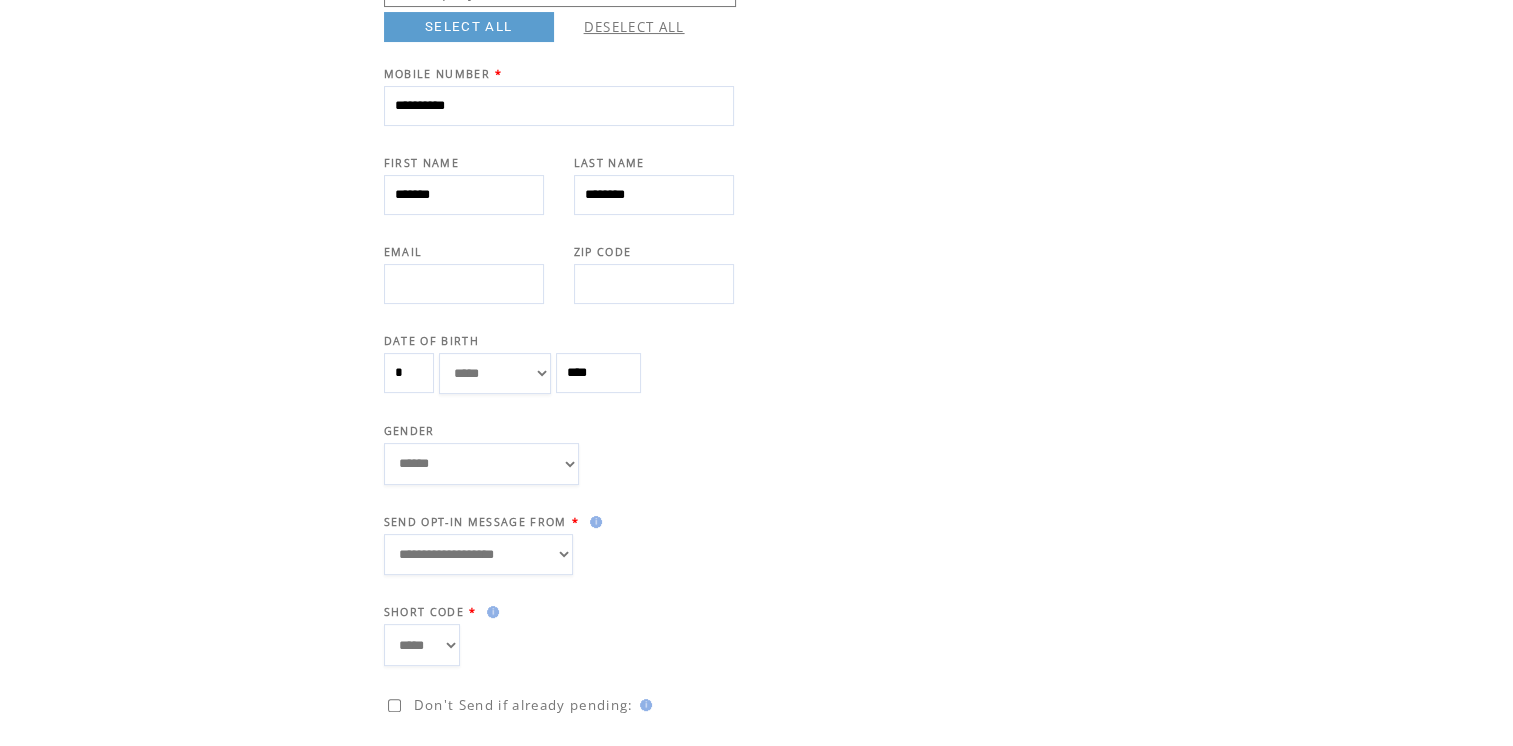 scroll, scrollTop: 398, scrollLeft: 0, axis: vertical 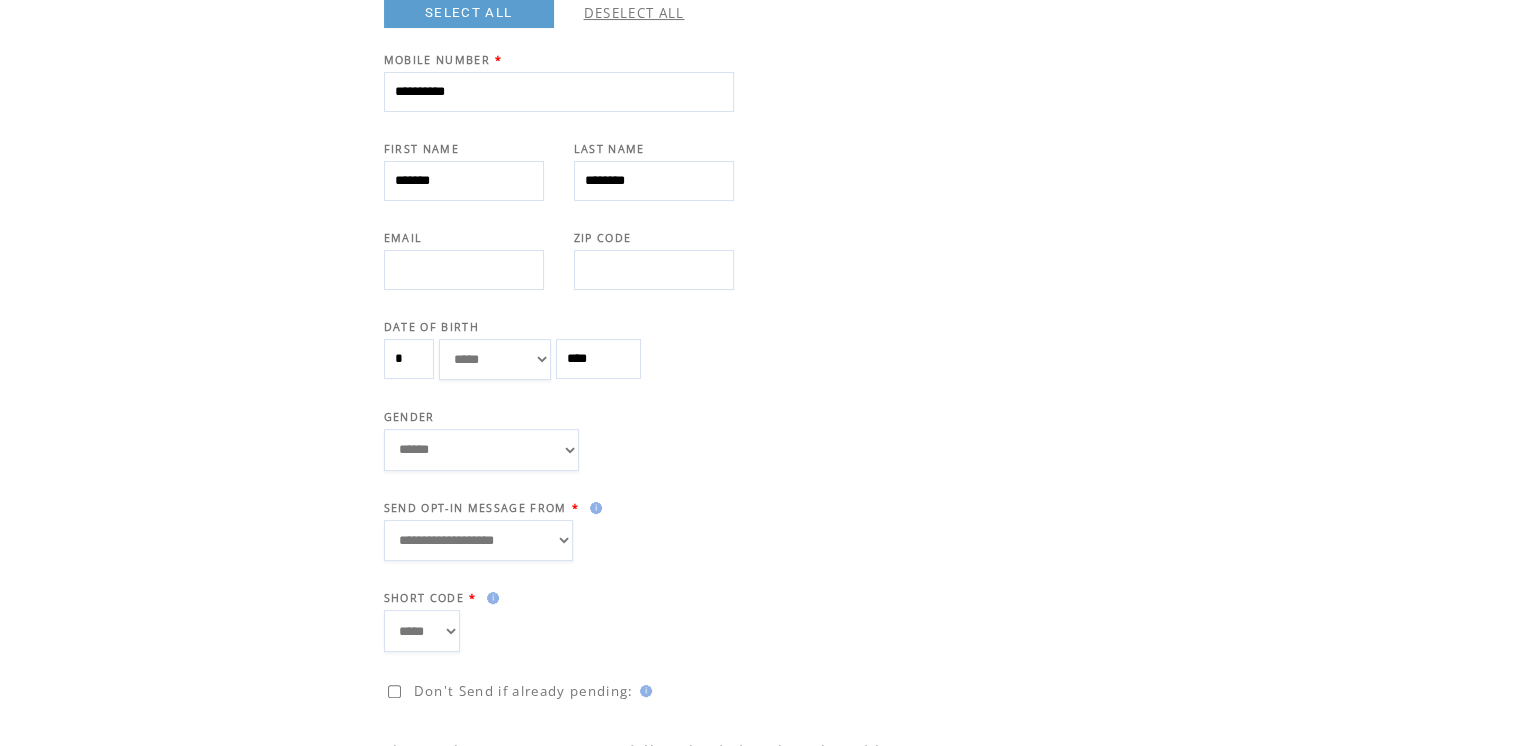 type on "********" 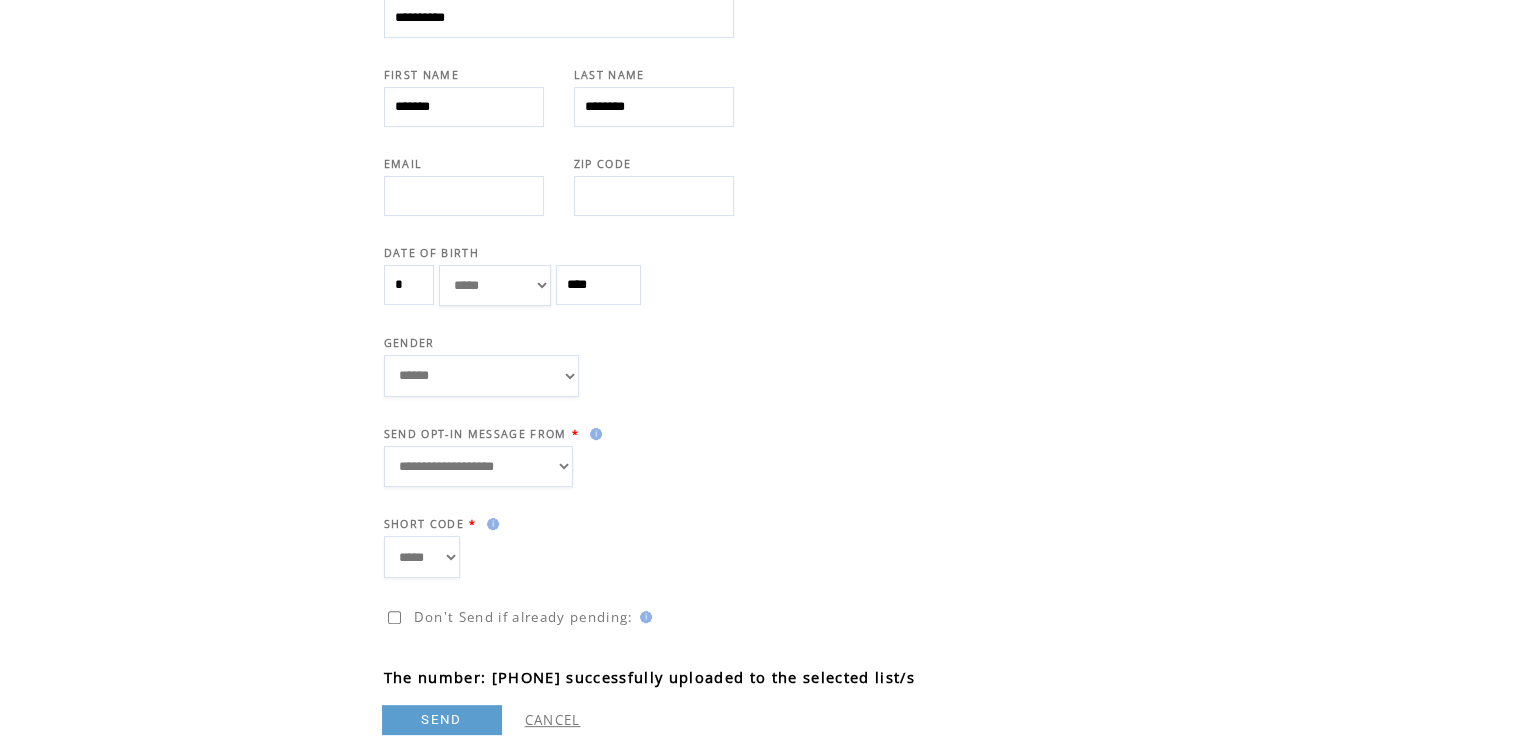 scroll, scrollTop: 503, scrollLeft: 0, axis: vertical 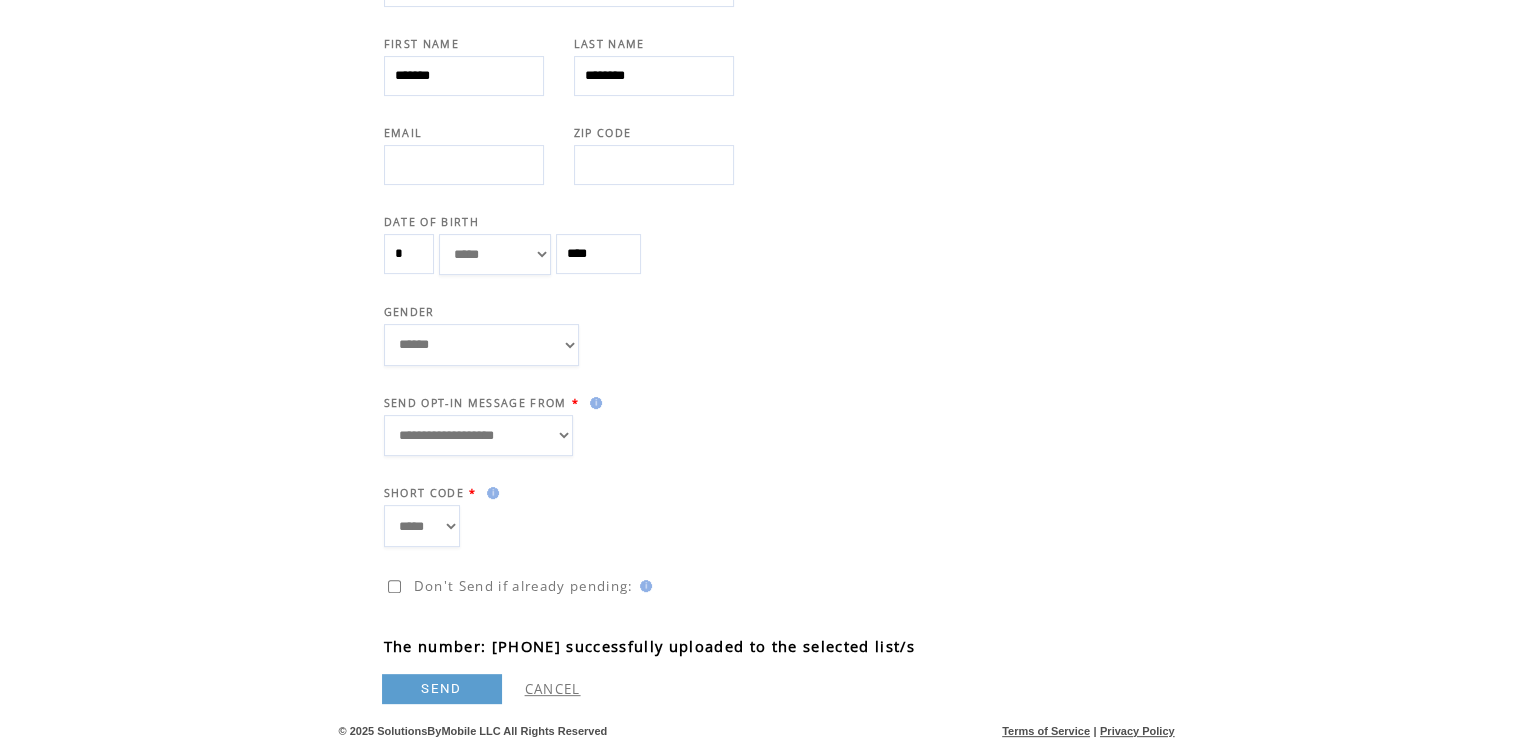 click on "SEND" at bounding box center [442, 689] 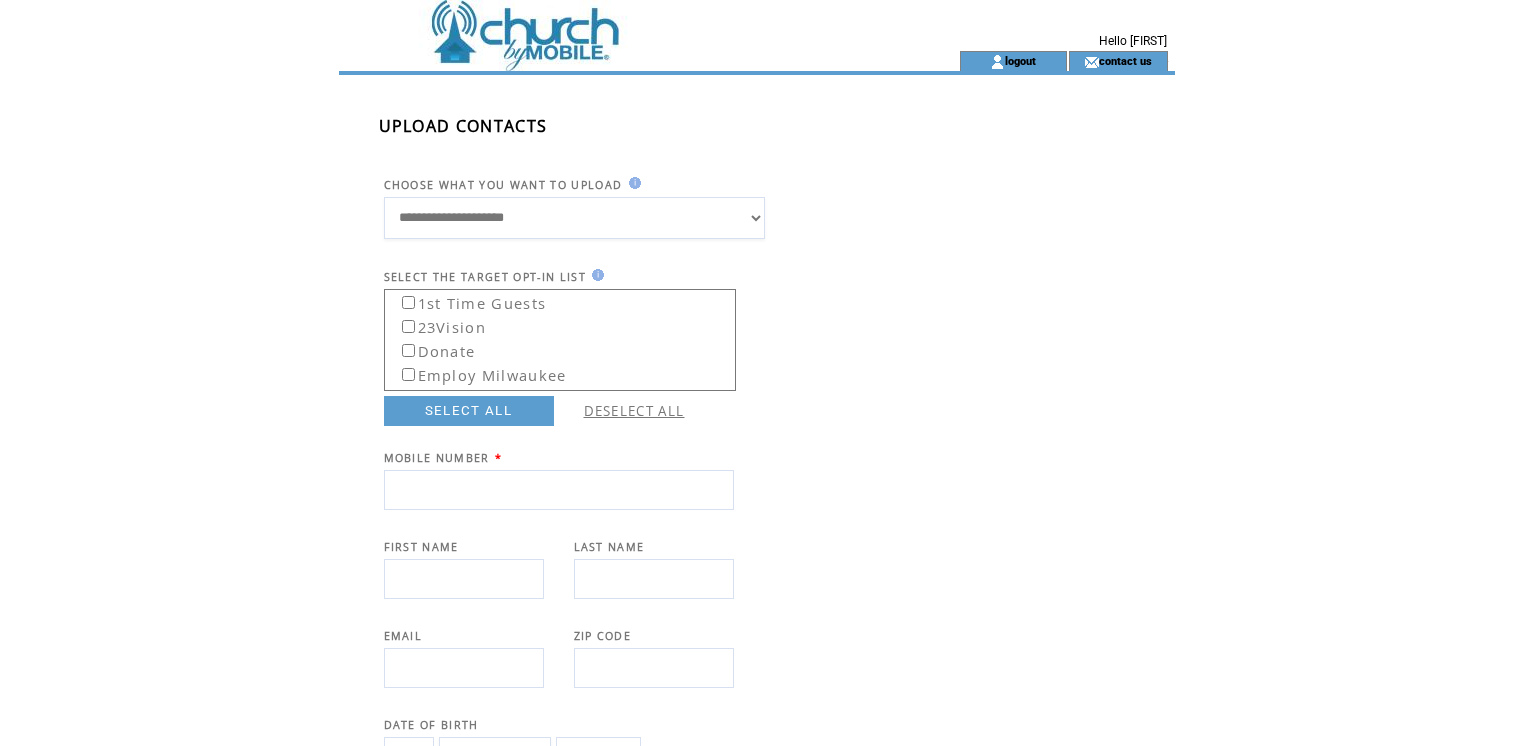 scroll, scrollTop: 503, scrollLeft: 0, axis: vertical 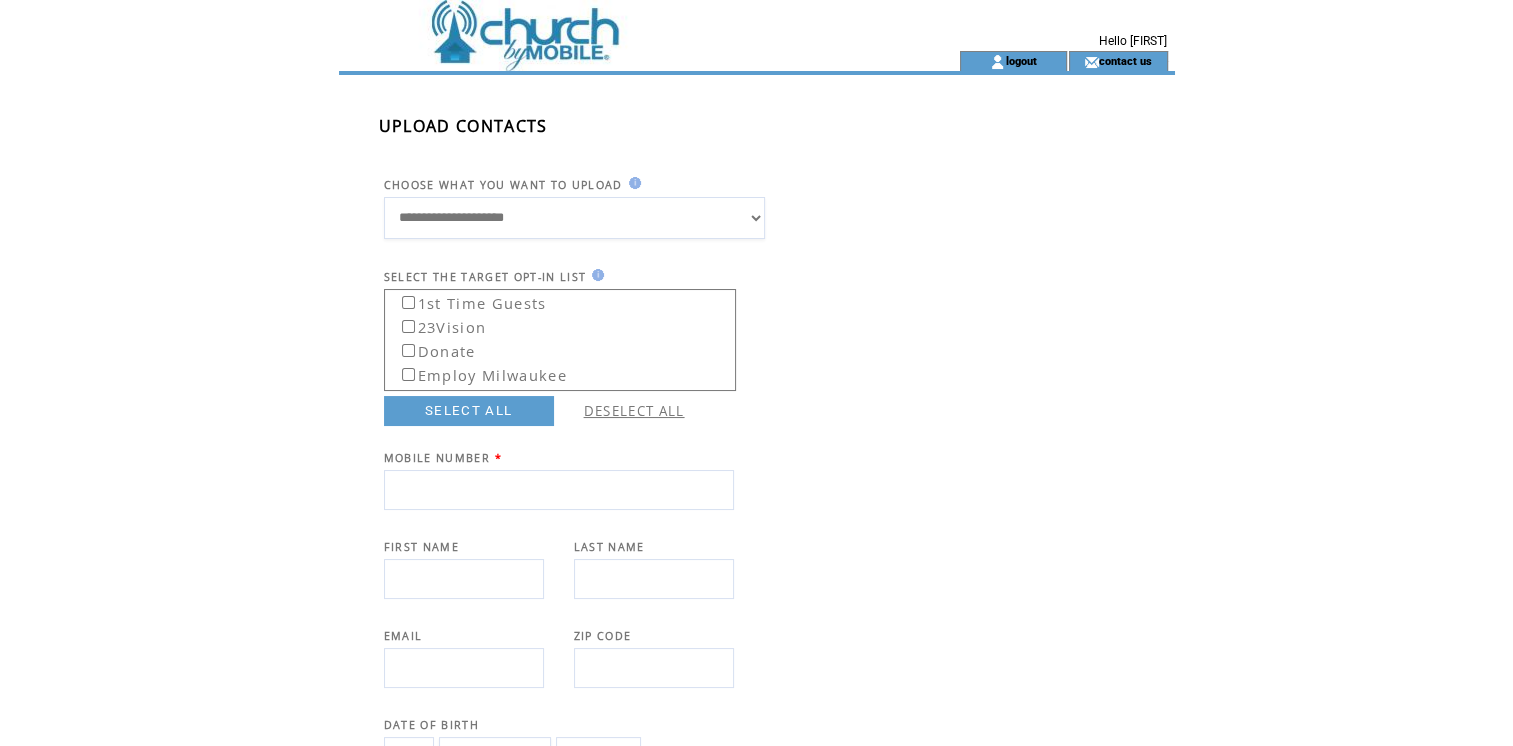 click at bounding box center [613, 25] 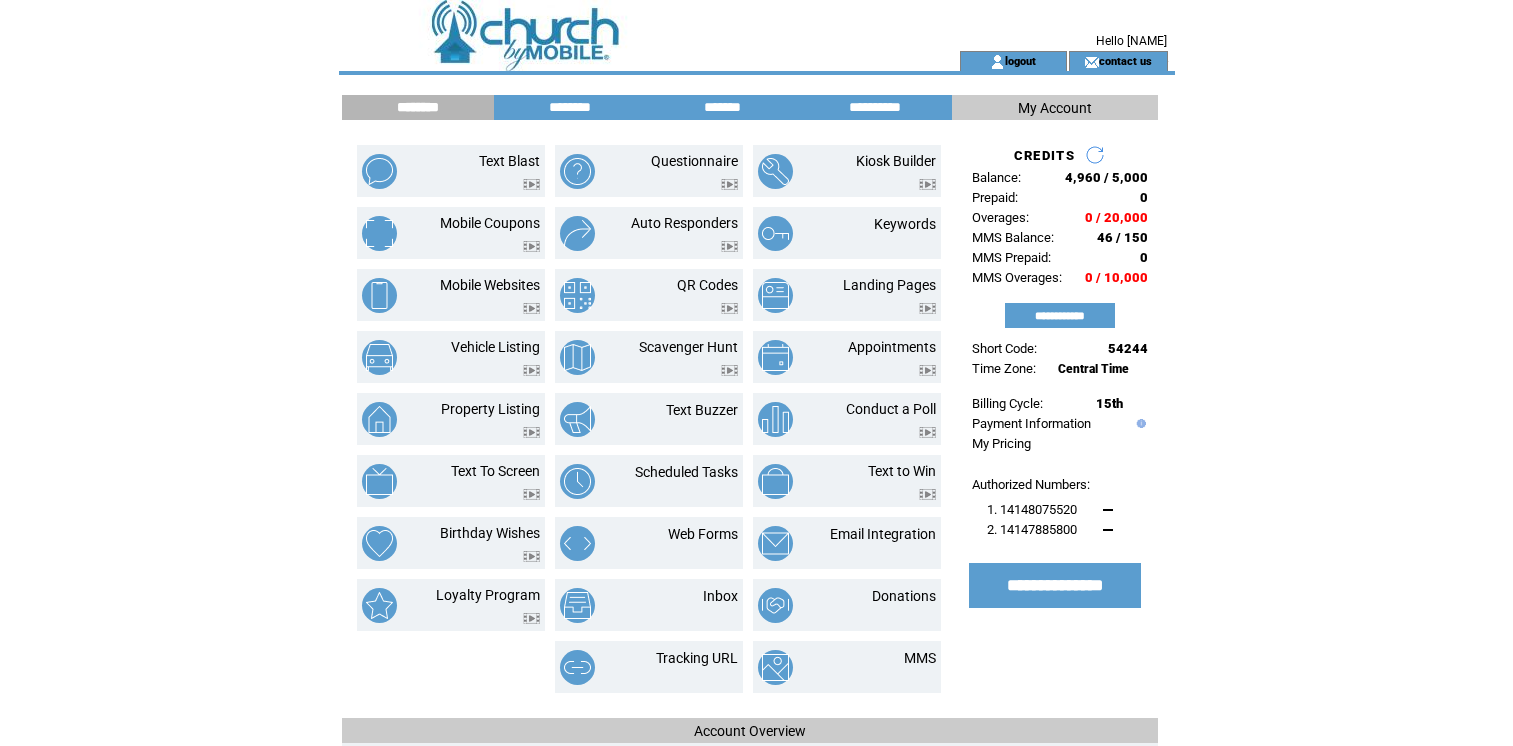 scroll, scrollTop: 0, scrollLeft: 0, axis: both 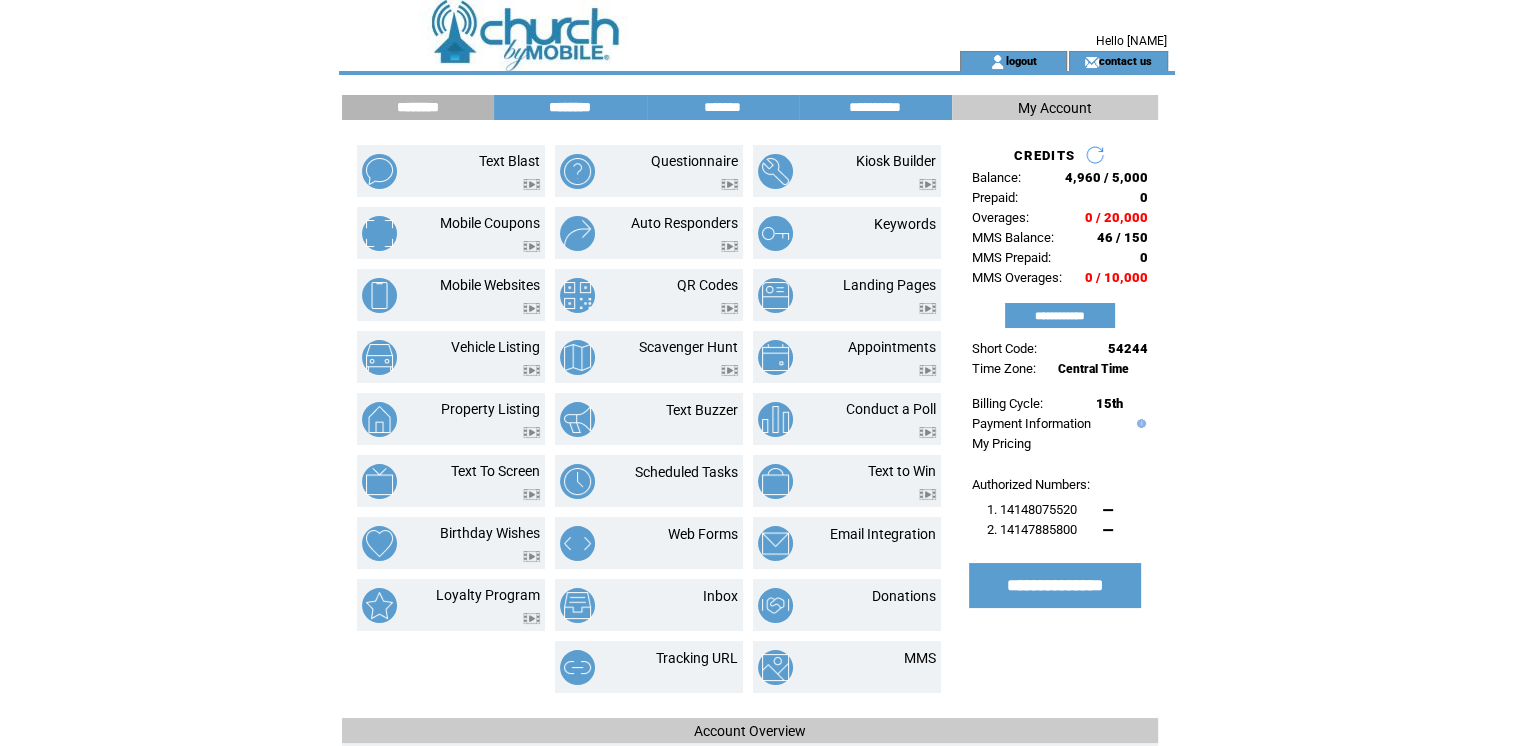 click on "********" at bounding box center (570, 107) 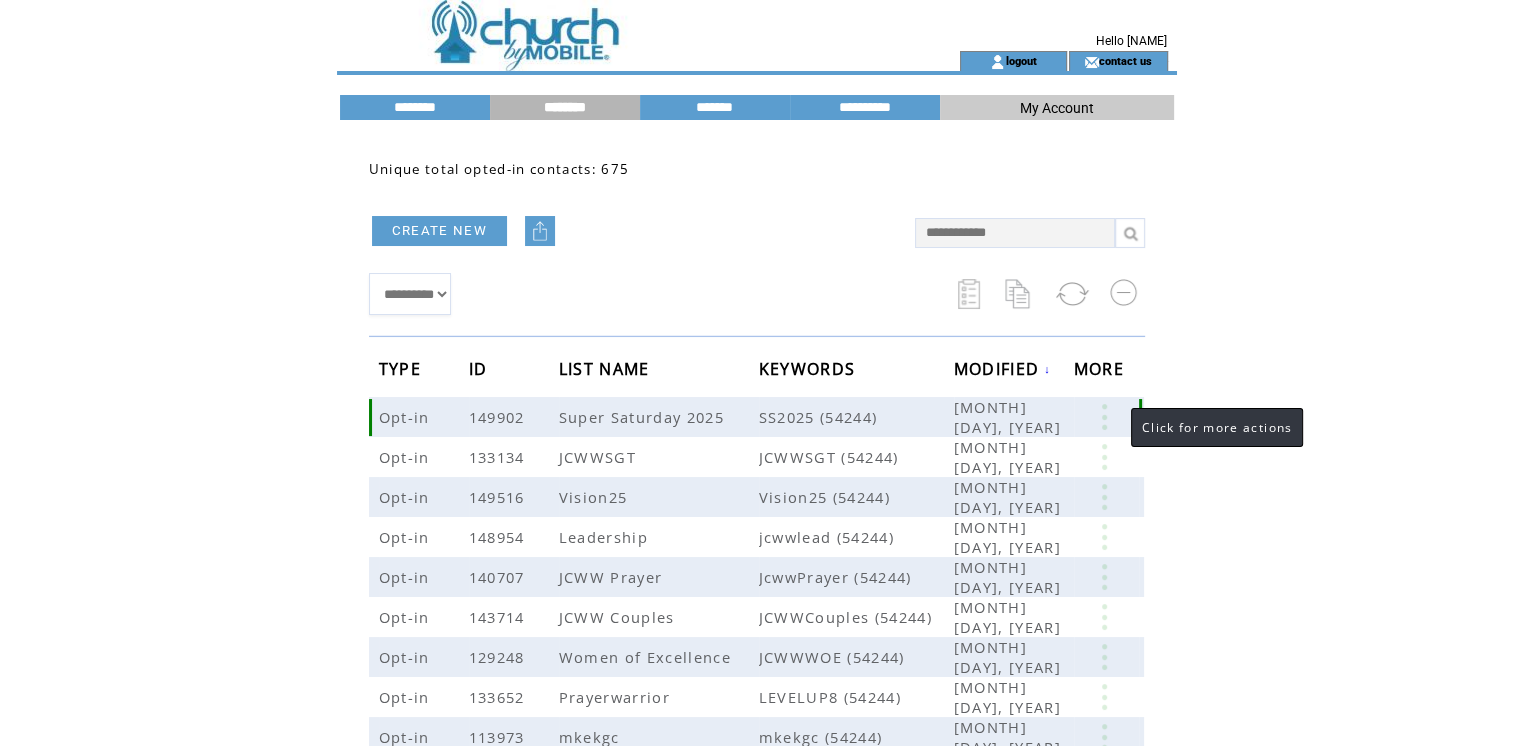 click at bounding box center (1104, 417) 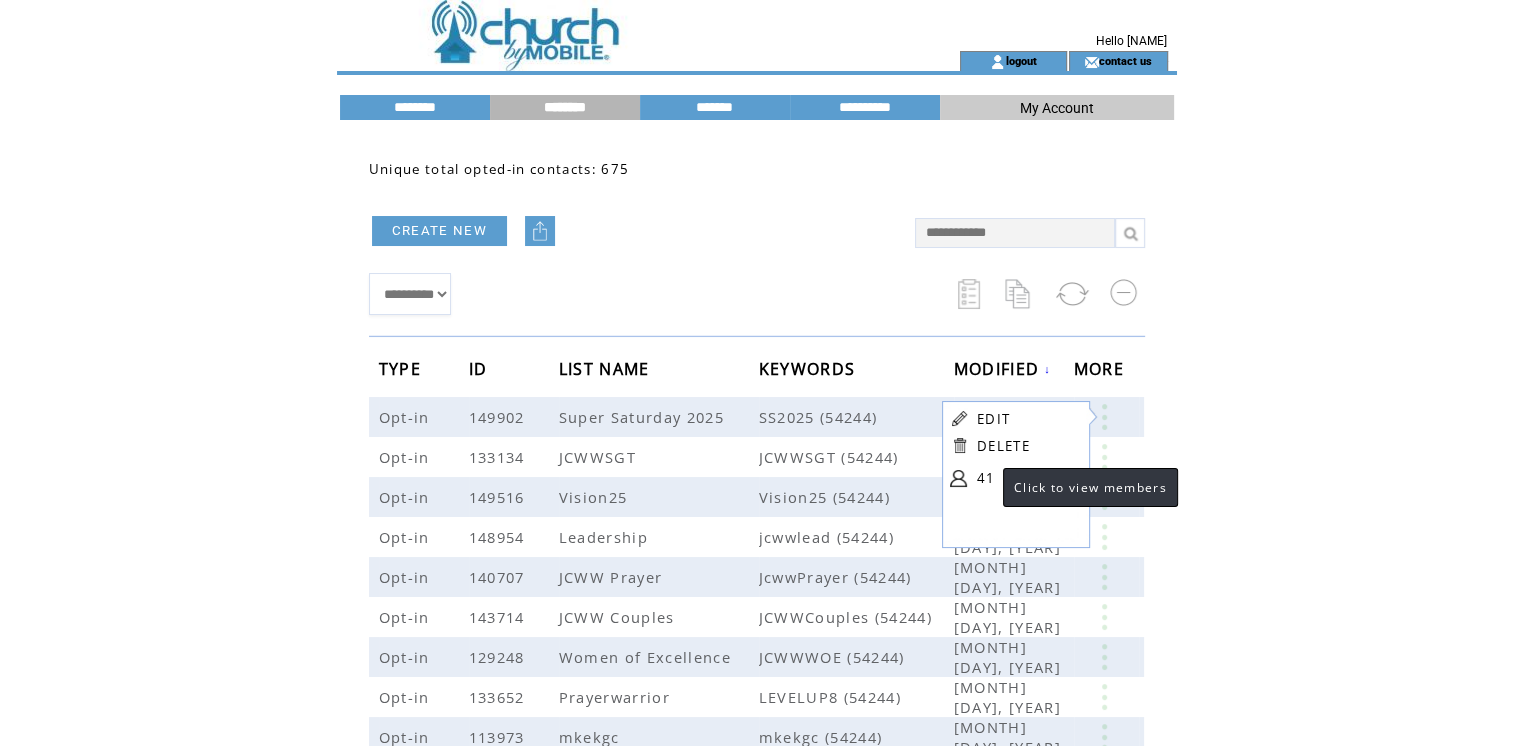 click on "41" at bounding box center [1027, 478] 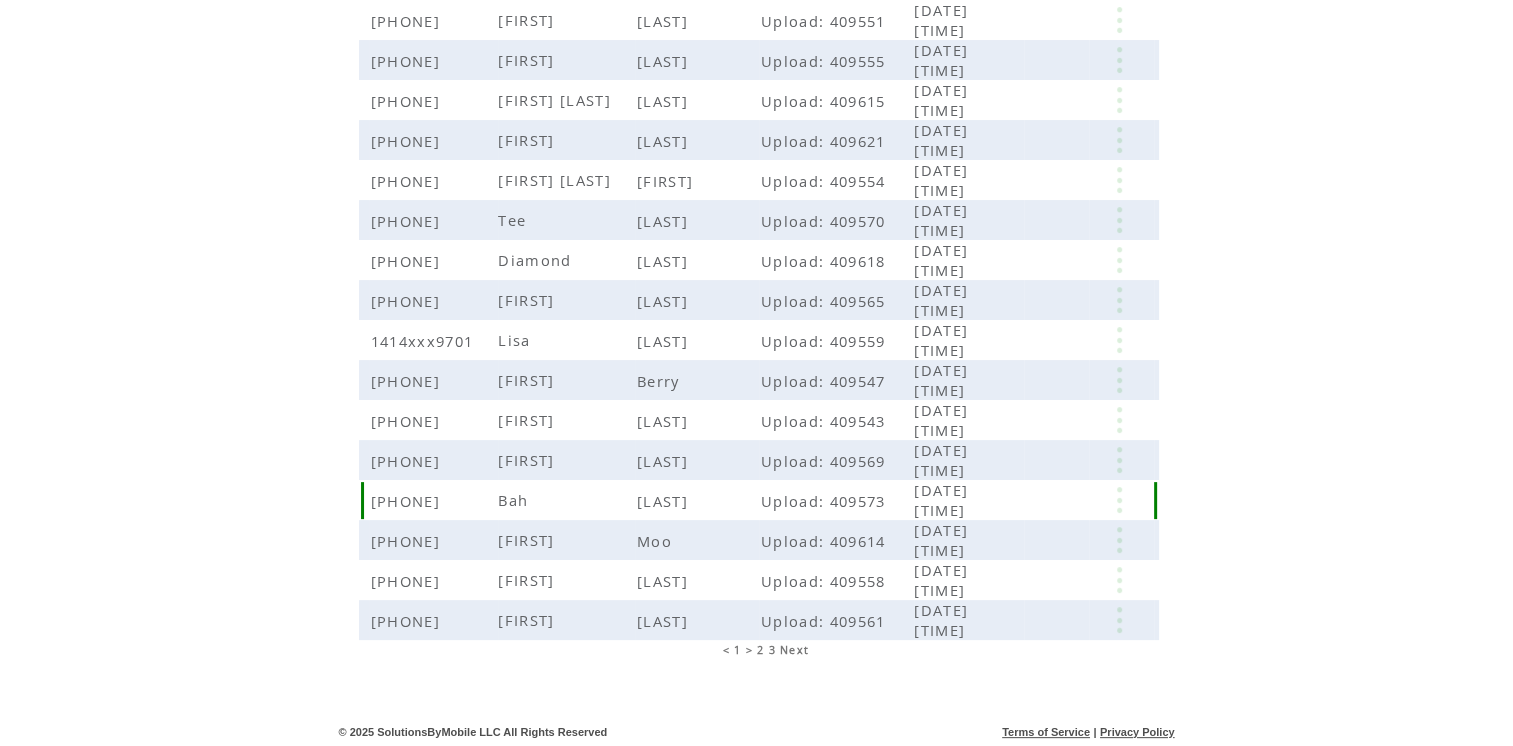 scroll, scrollTop: 389, scrollLeft: 0, axis: vertical 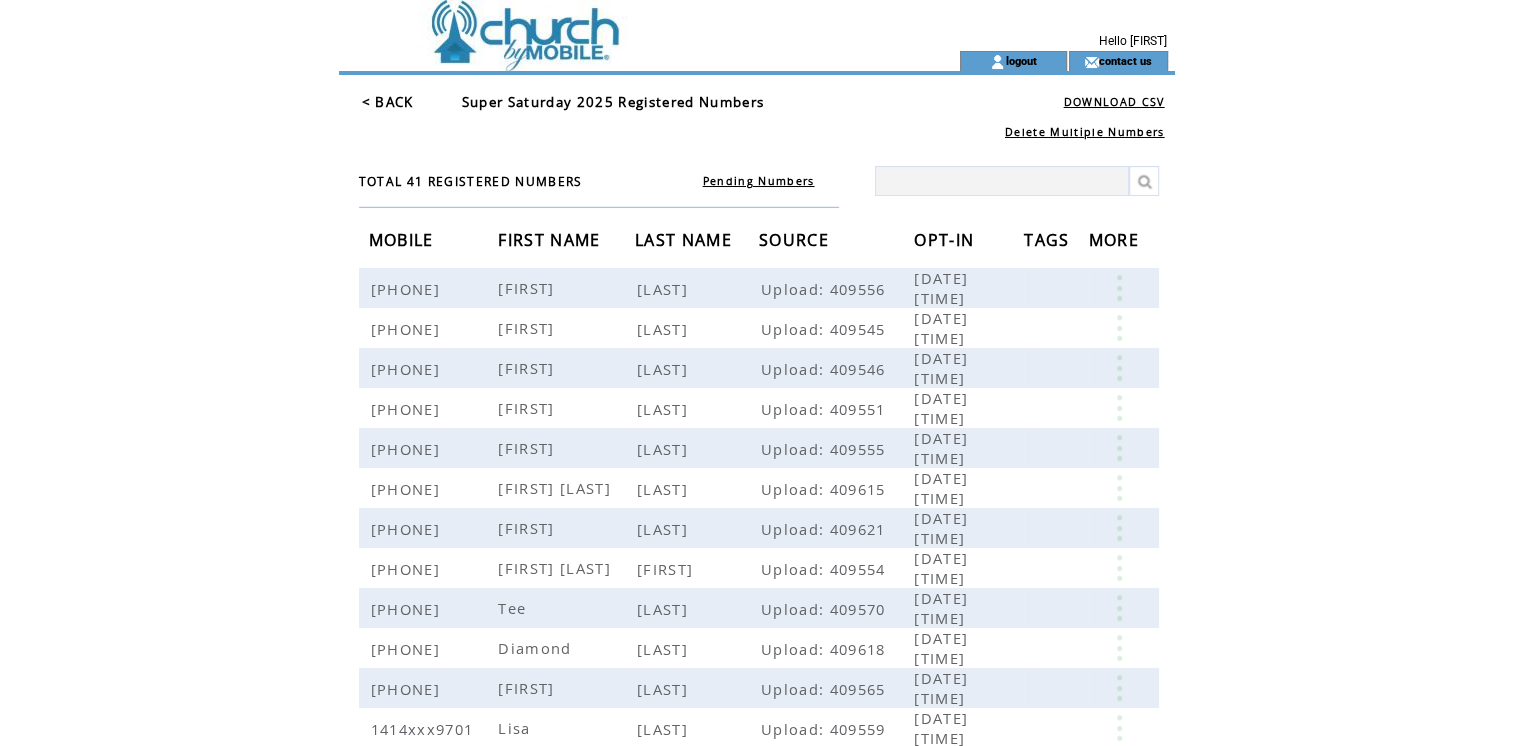 click at bounding box center (613, 25) 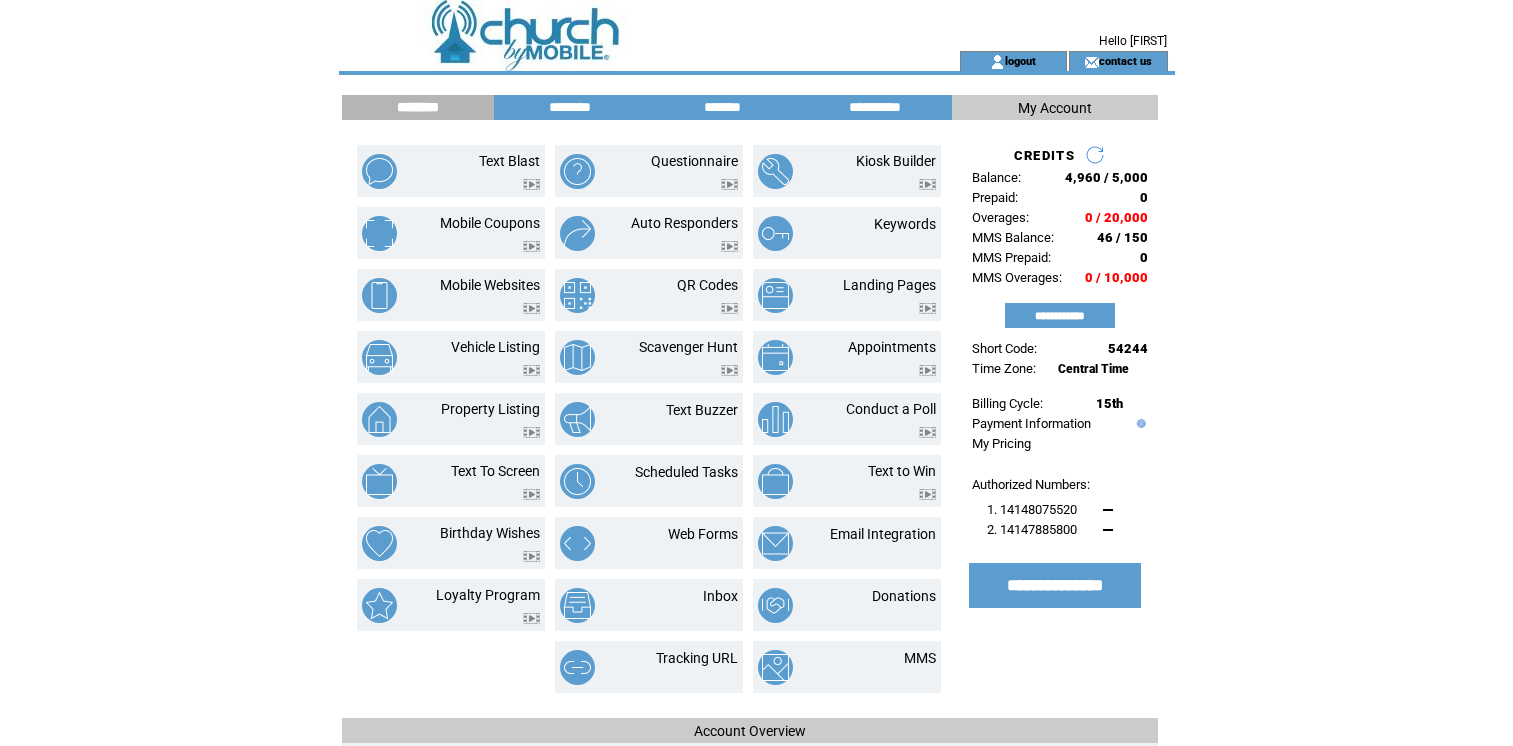 scroll, scrollTop: 0, scrollLeft: 0, axis: both 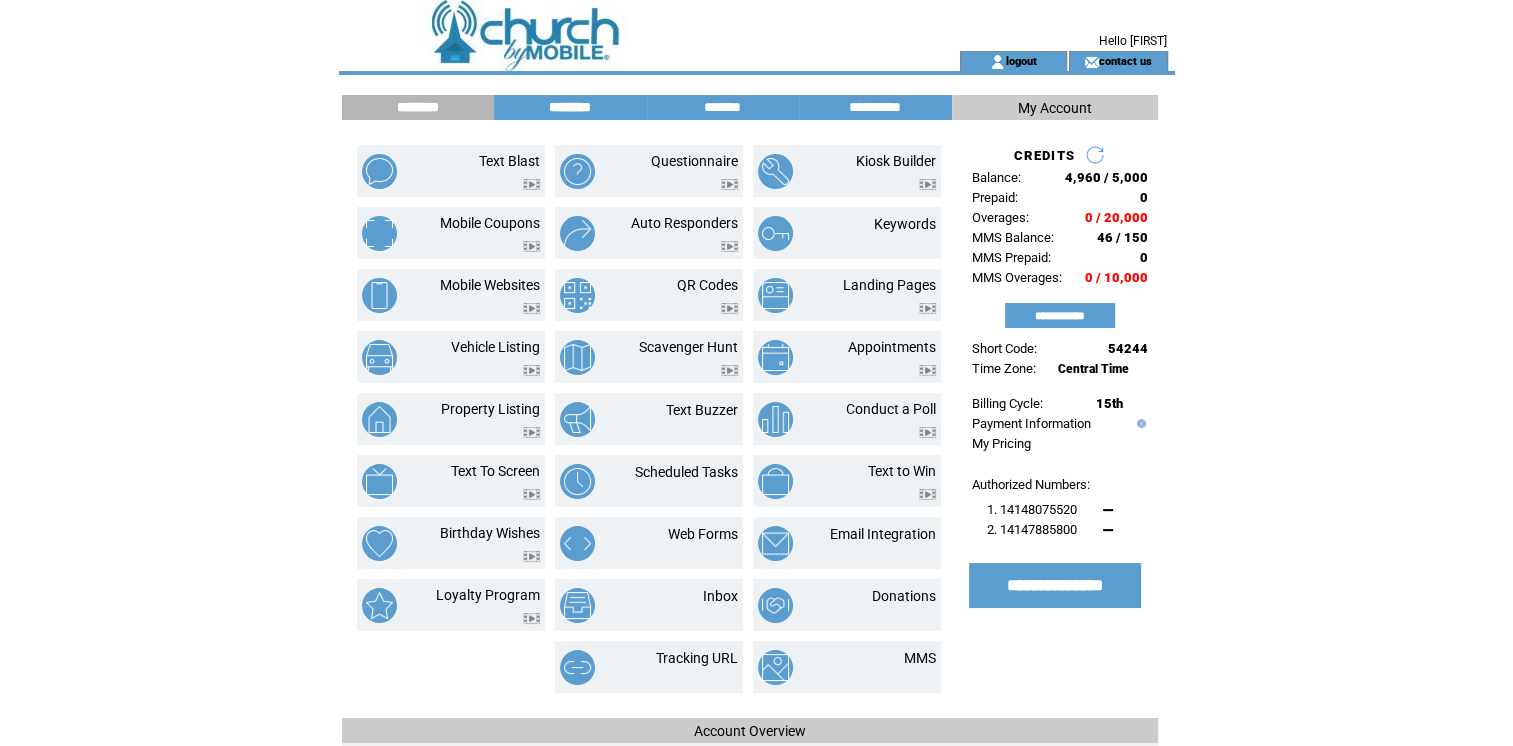 click on "********" at bounding box center [570, 107] 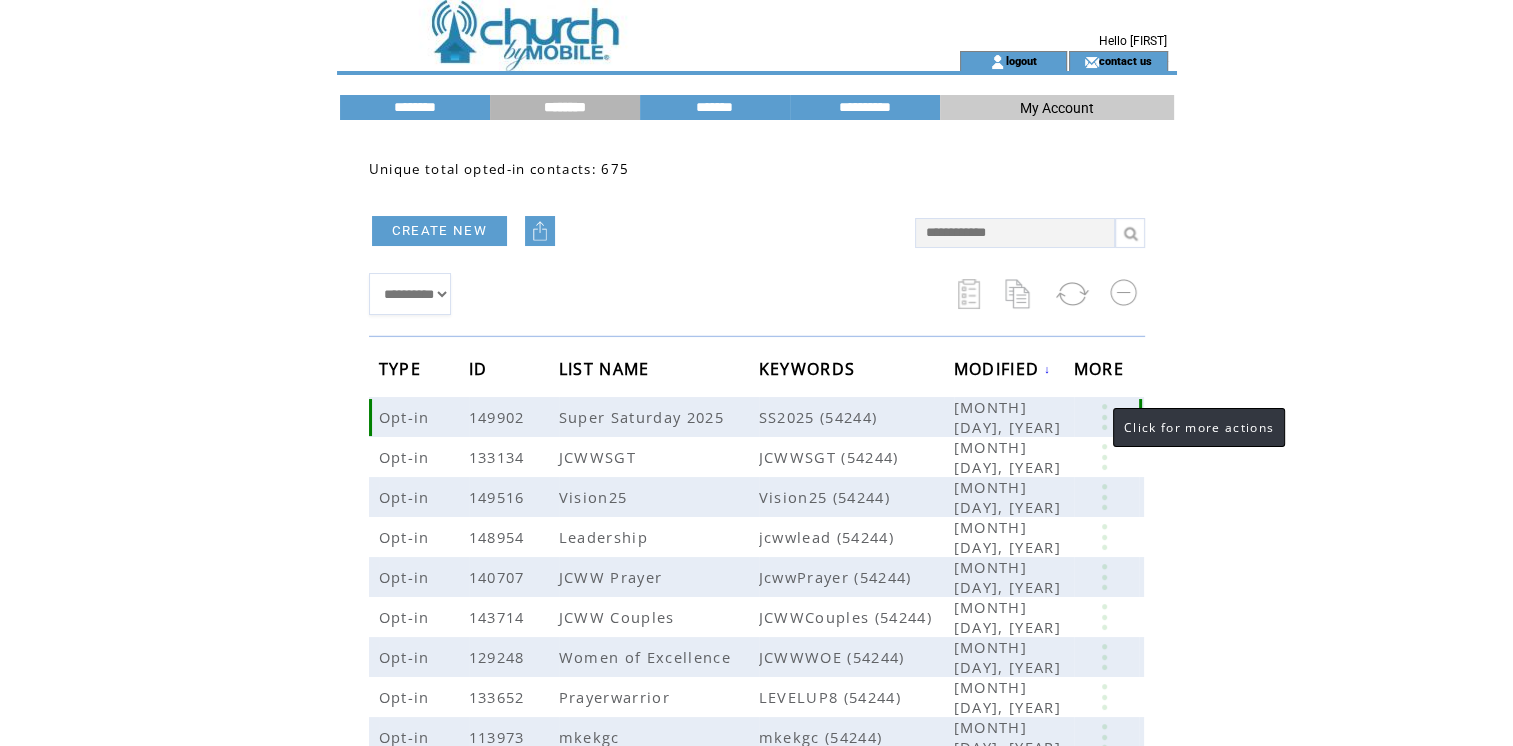 click at bounding box center [1104, 417] 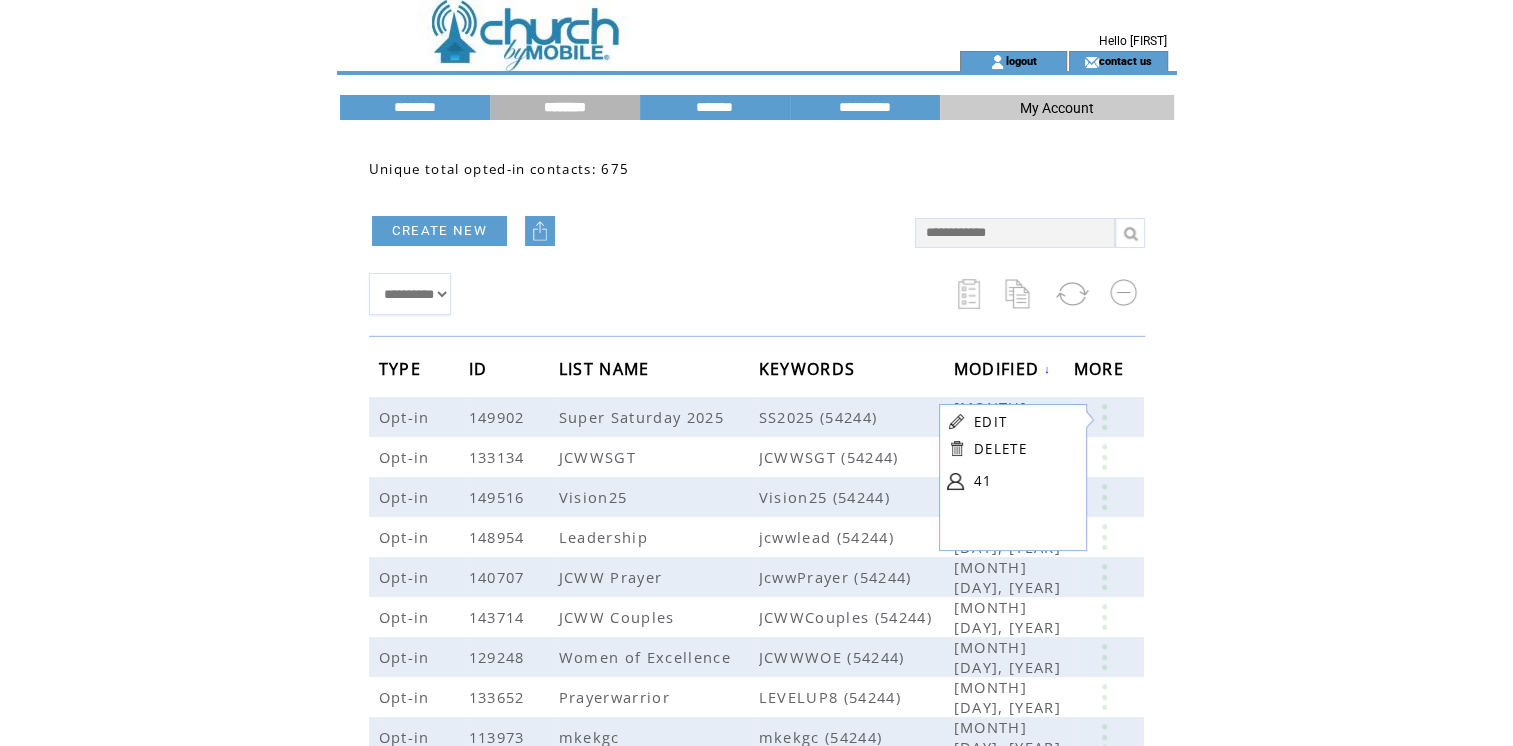 click on "**********" at bounding box center [632, 294] 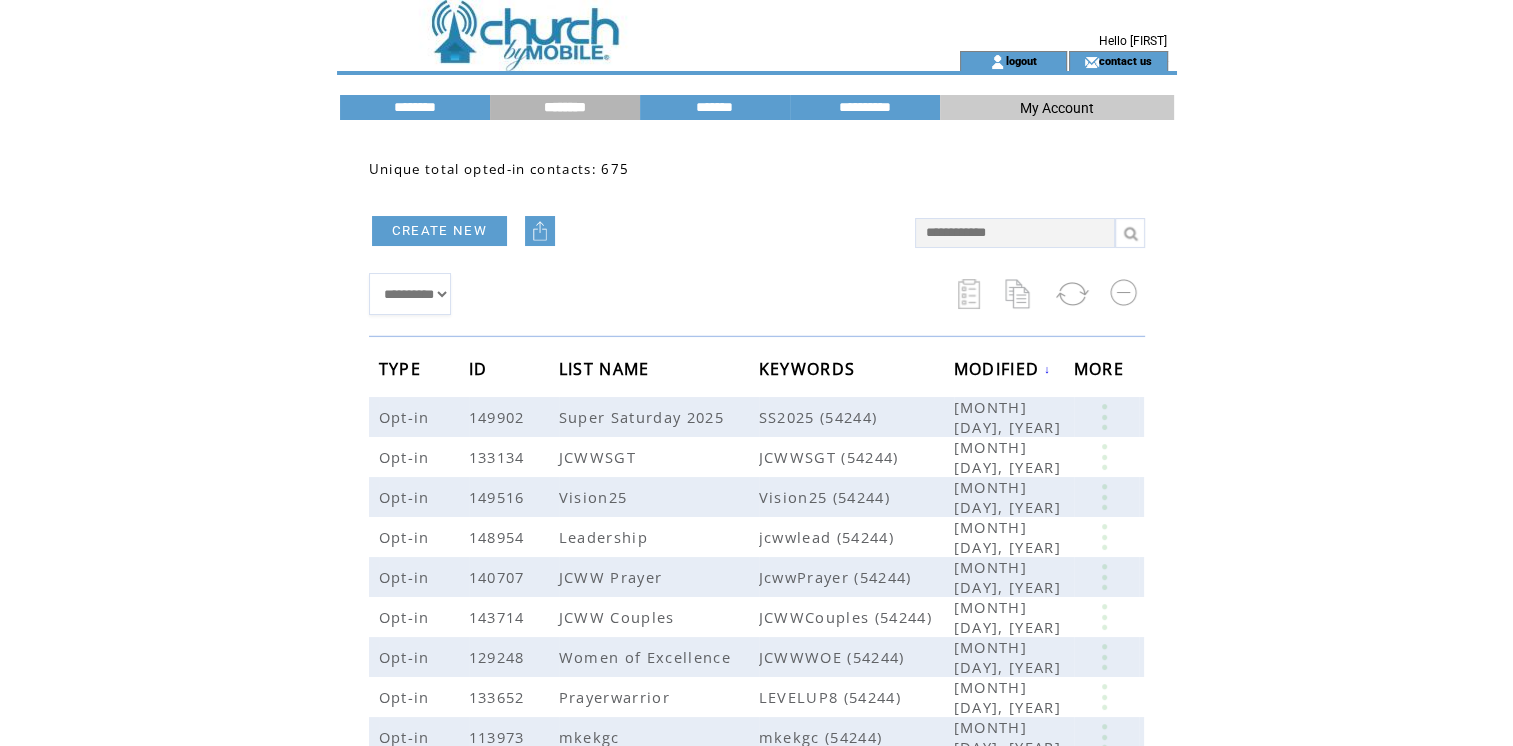 click at bounding box center [613, 25] 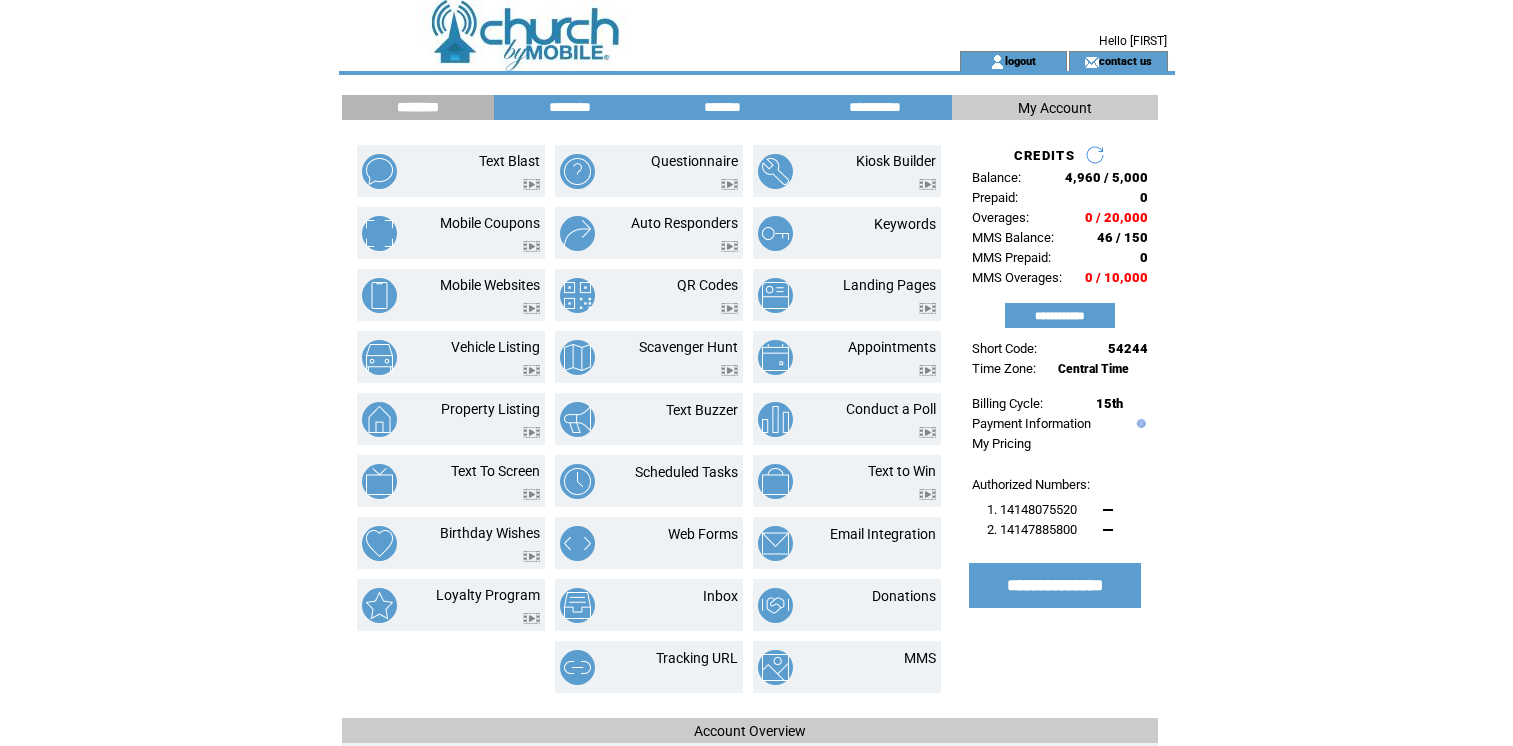 scroll, scrollTop: 0, scrollLeft: 0, axis: both 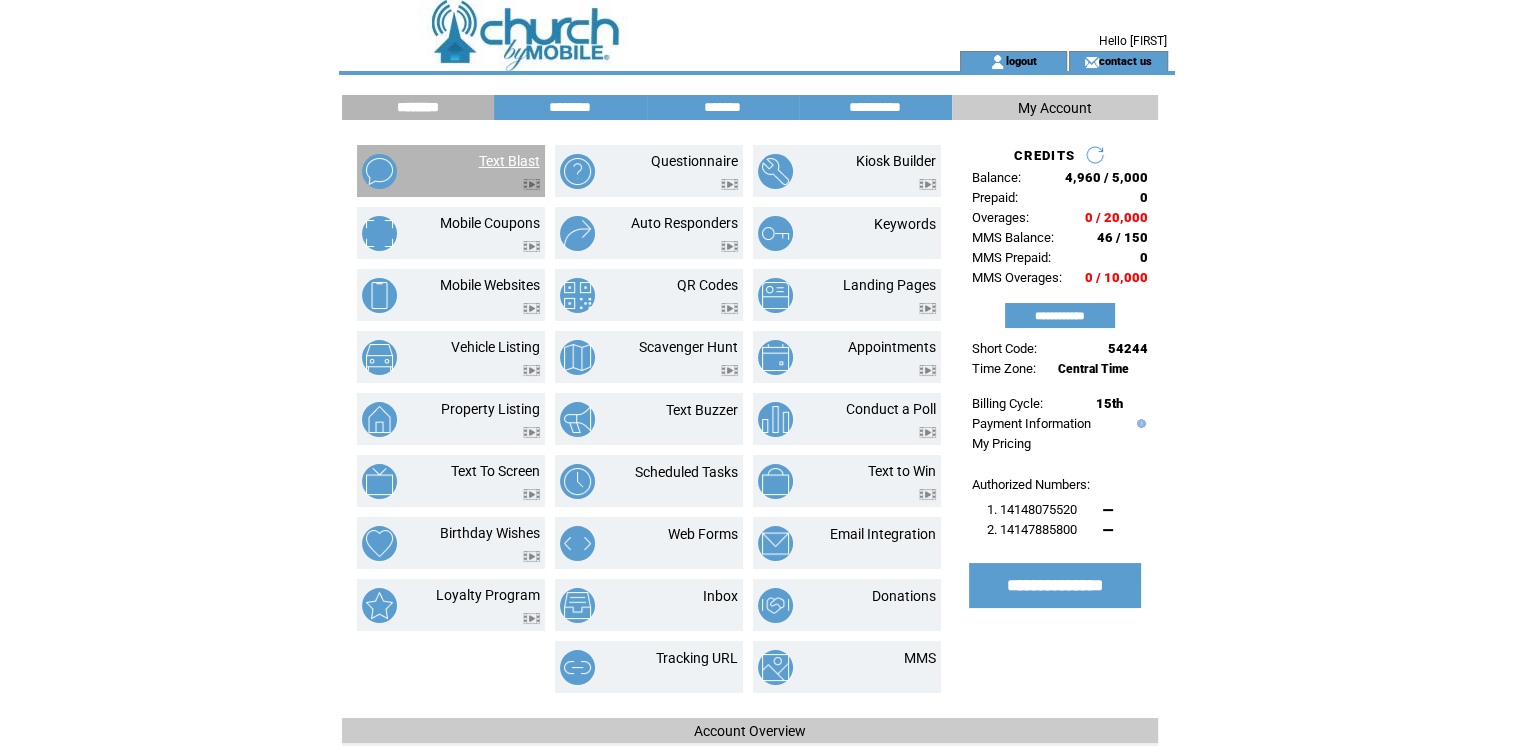 click on "Text Blast" at bounding box center (509, 161) 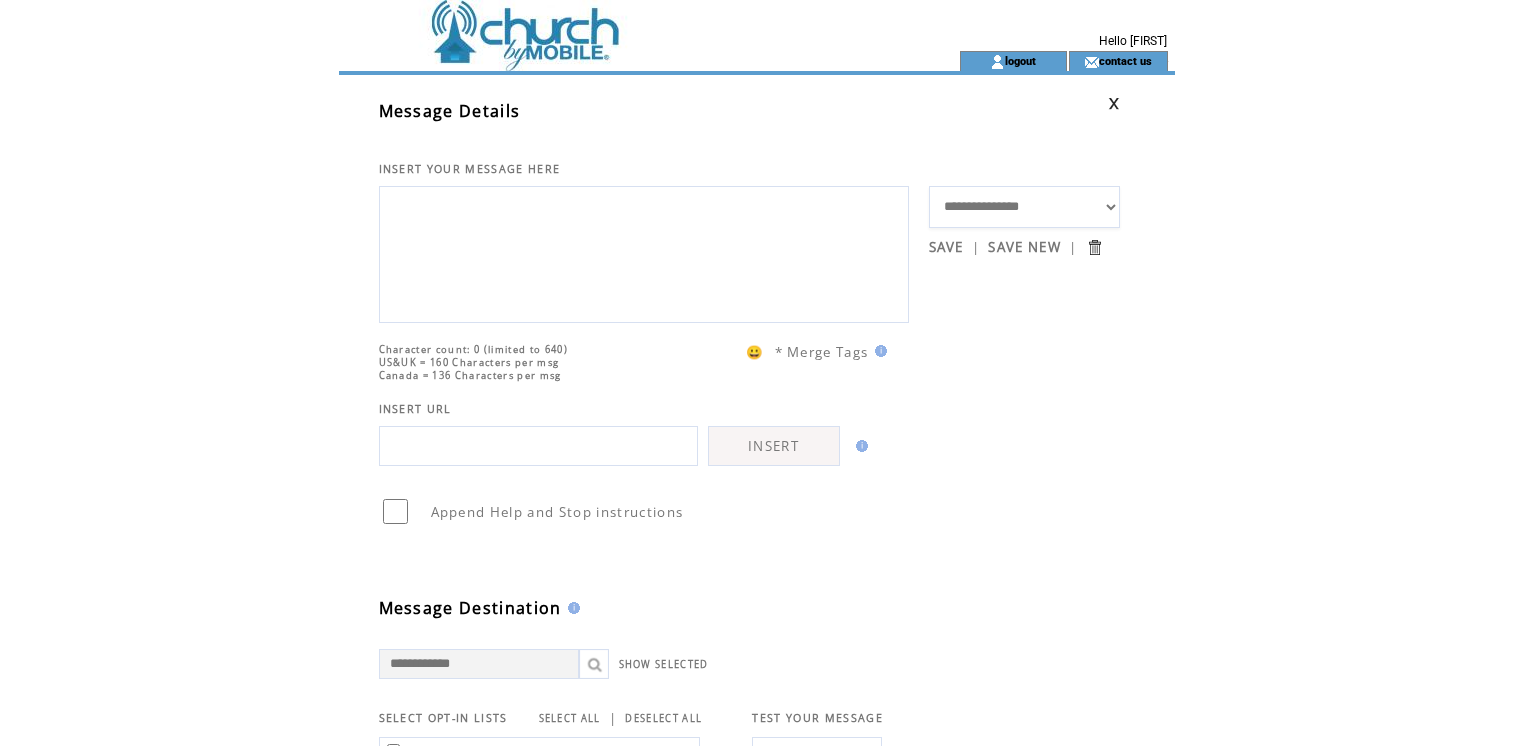 scroll, scrollTop: 0, scrollLeft: 0, axis: both 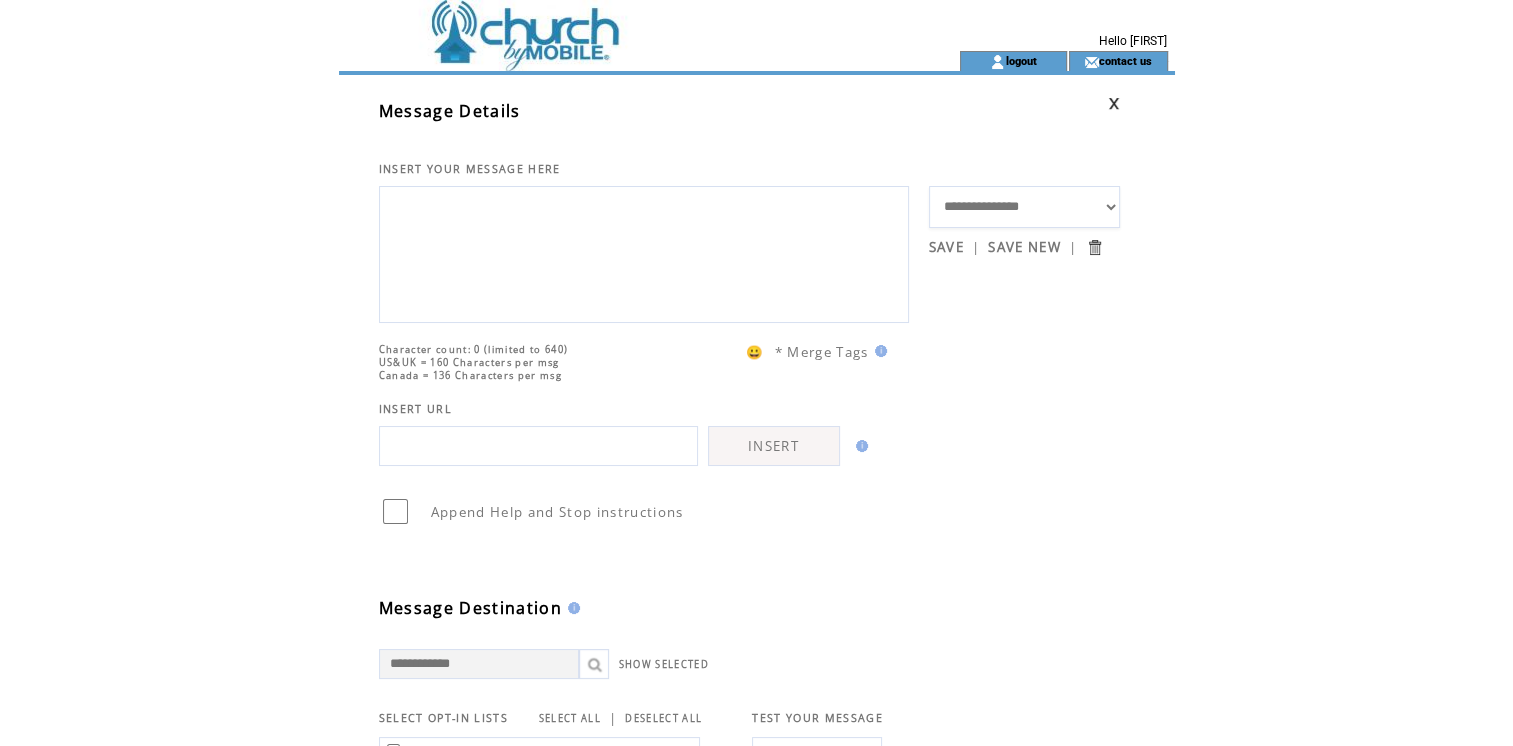 click at bounding box center [644, 252] 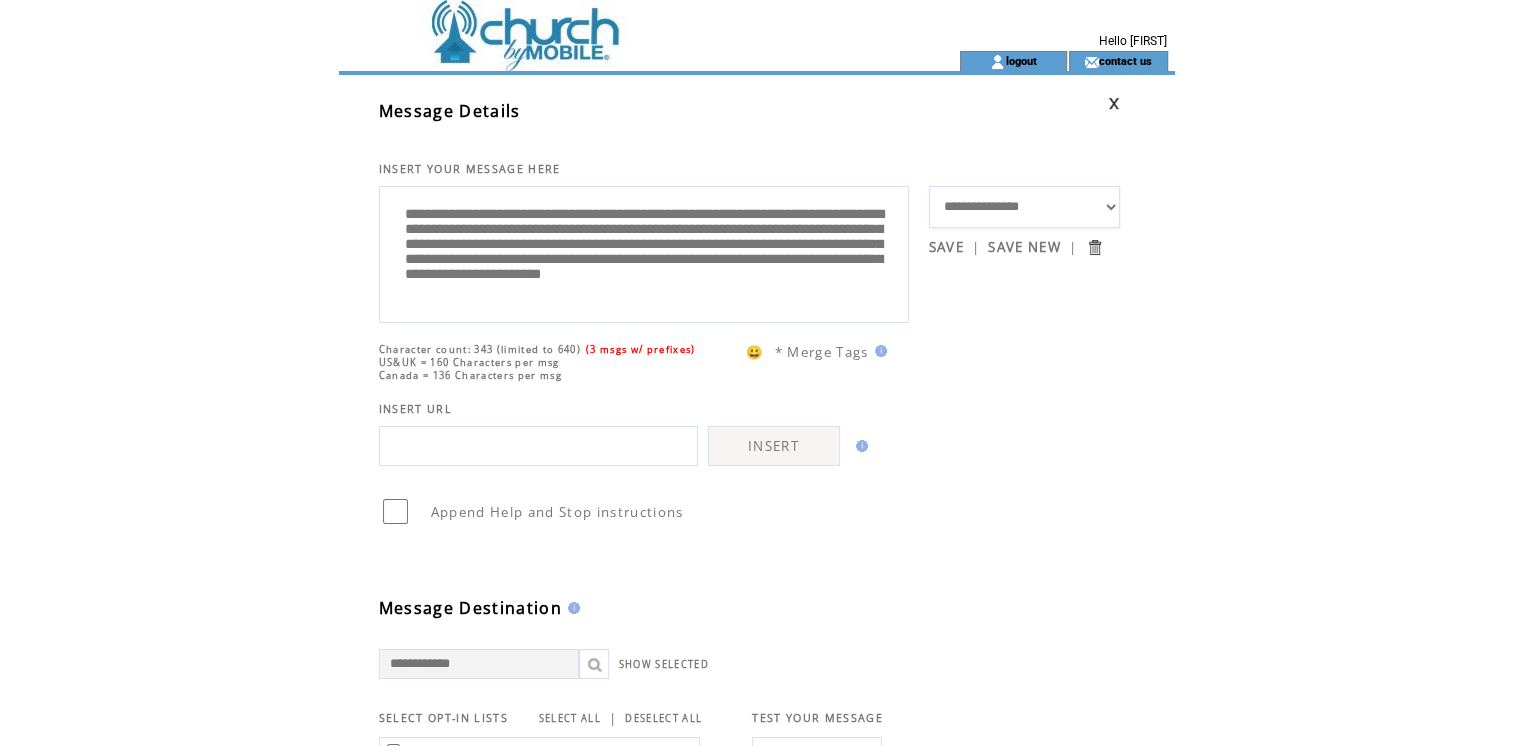scroll, scrollTop: 25, scrollLeft: 0, axis: vertical 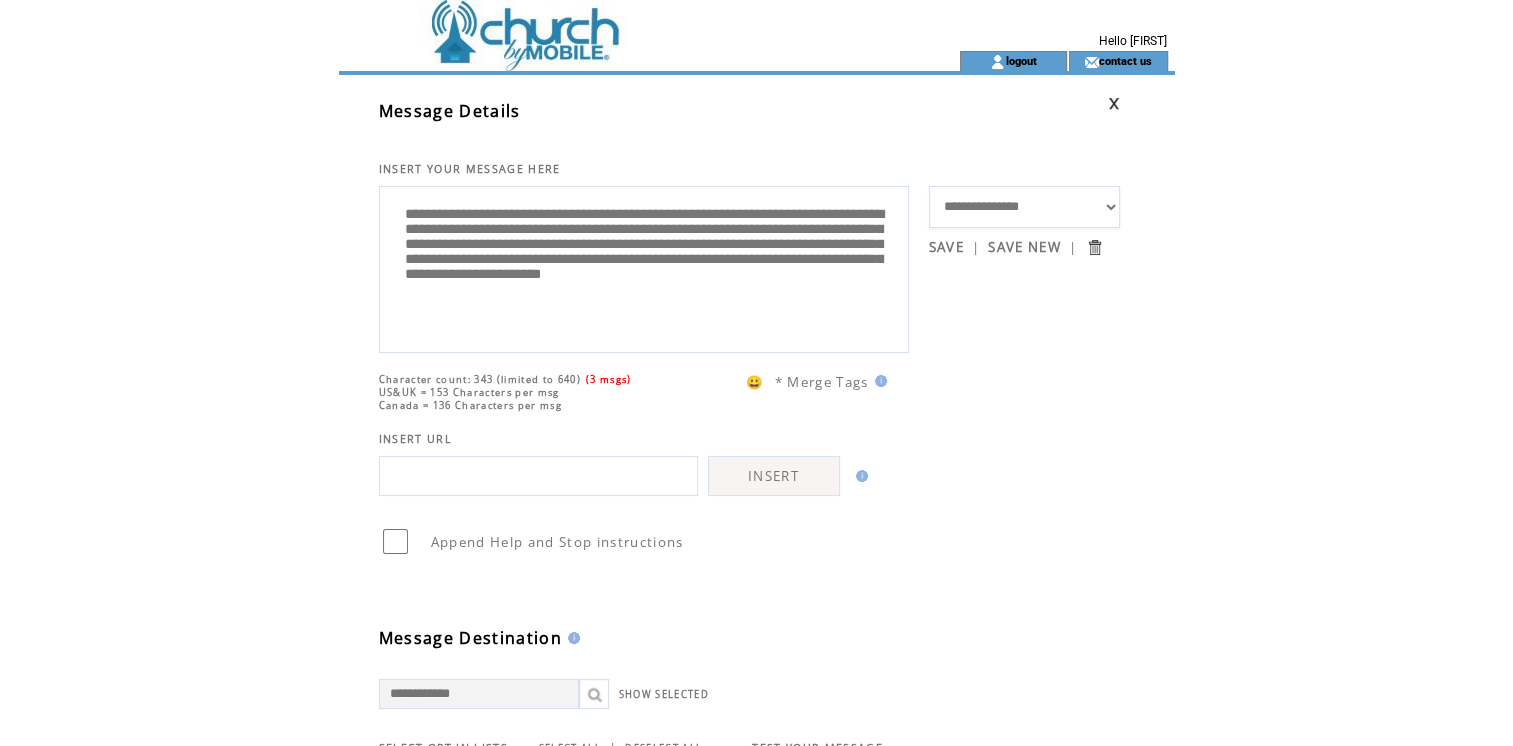click on "**********" at bounding box center [644, 267] 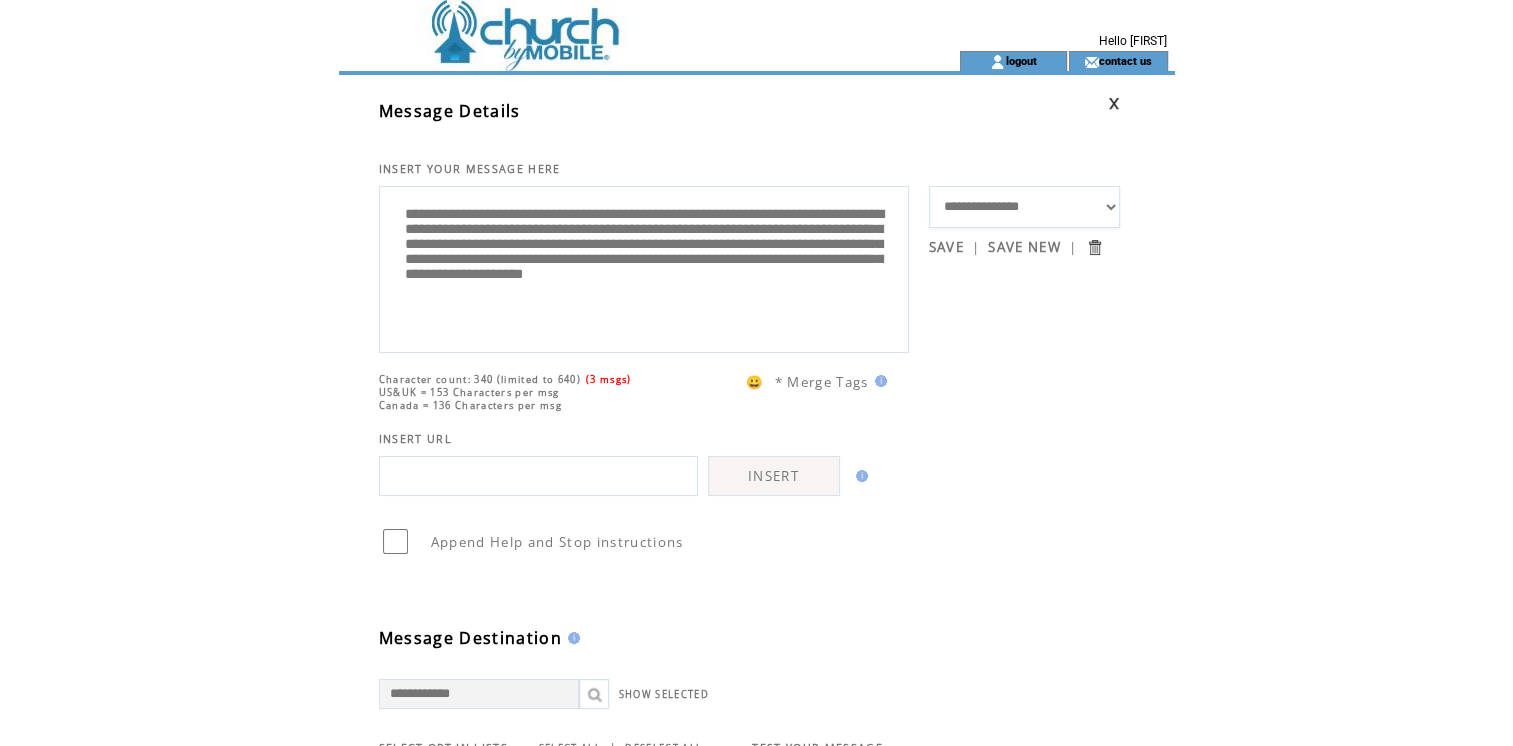 click on "**********" at bounding box center (644, 267) 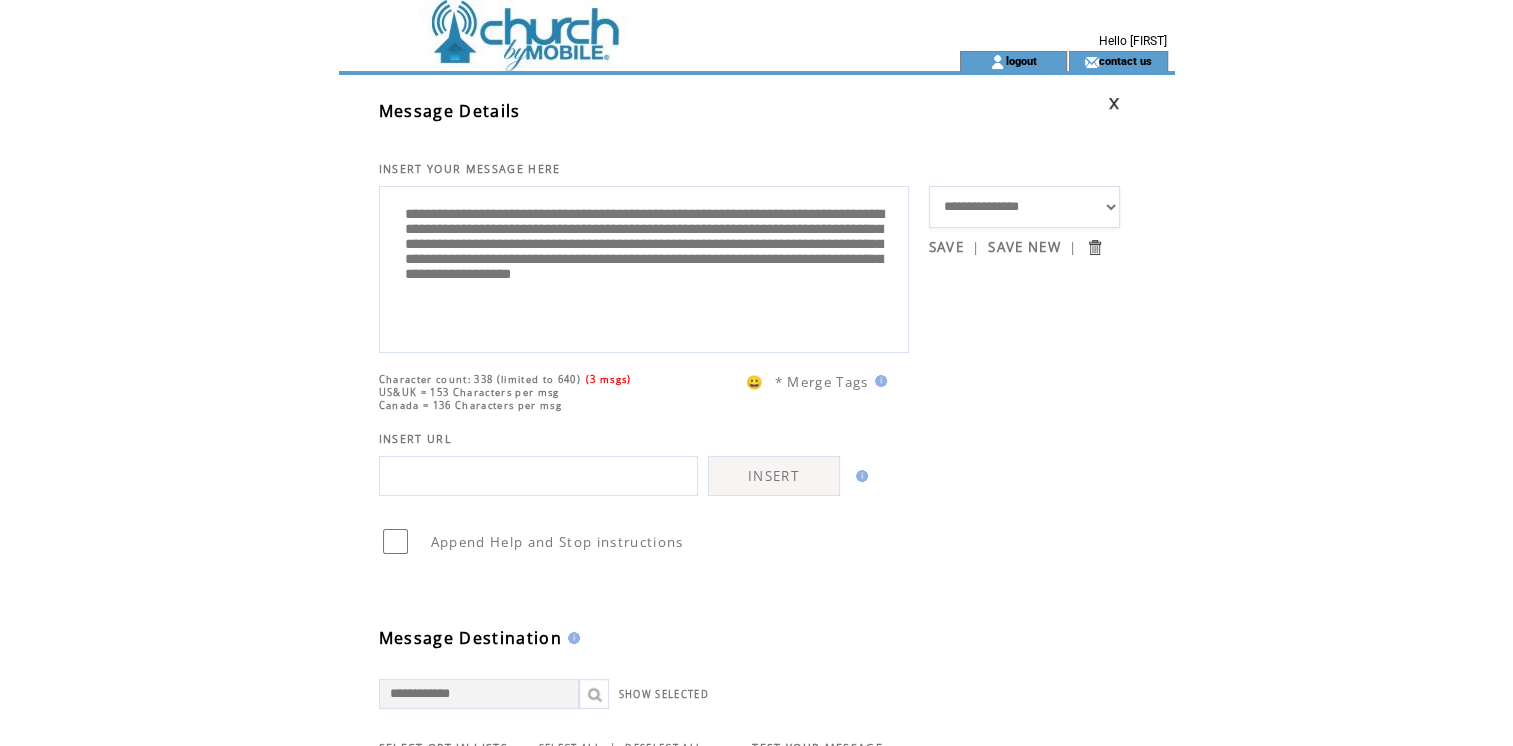 click on "**********" at bounding box center [644, 267] 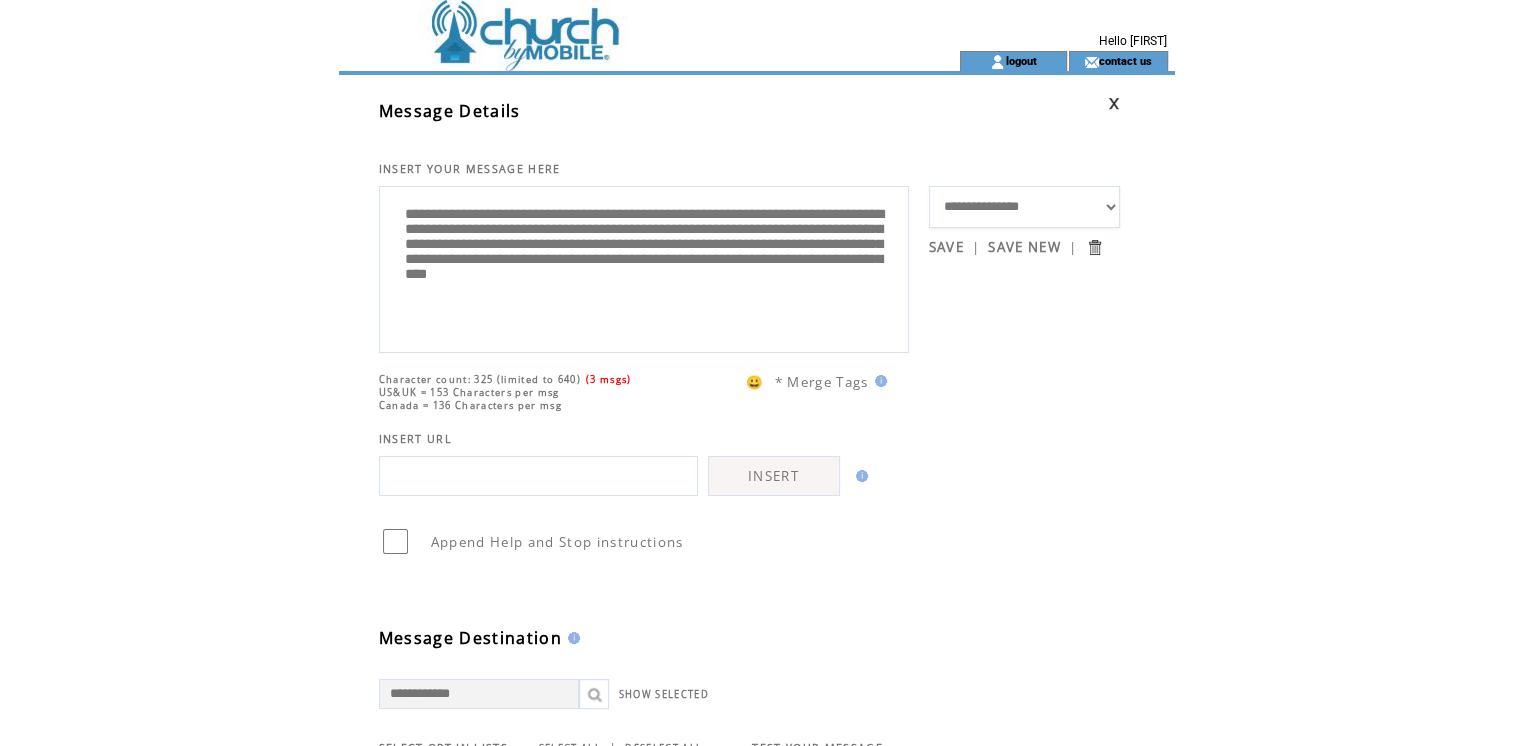 scroll, scrollTop: 20, scrollLeft: 0, axis: vertical 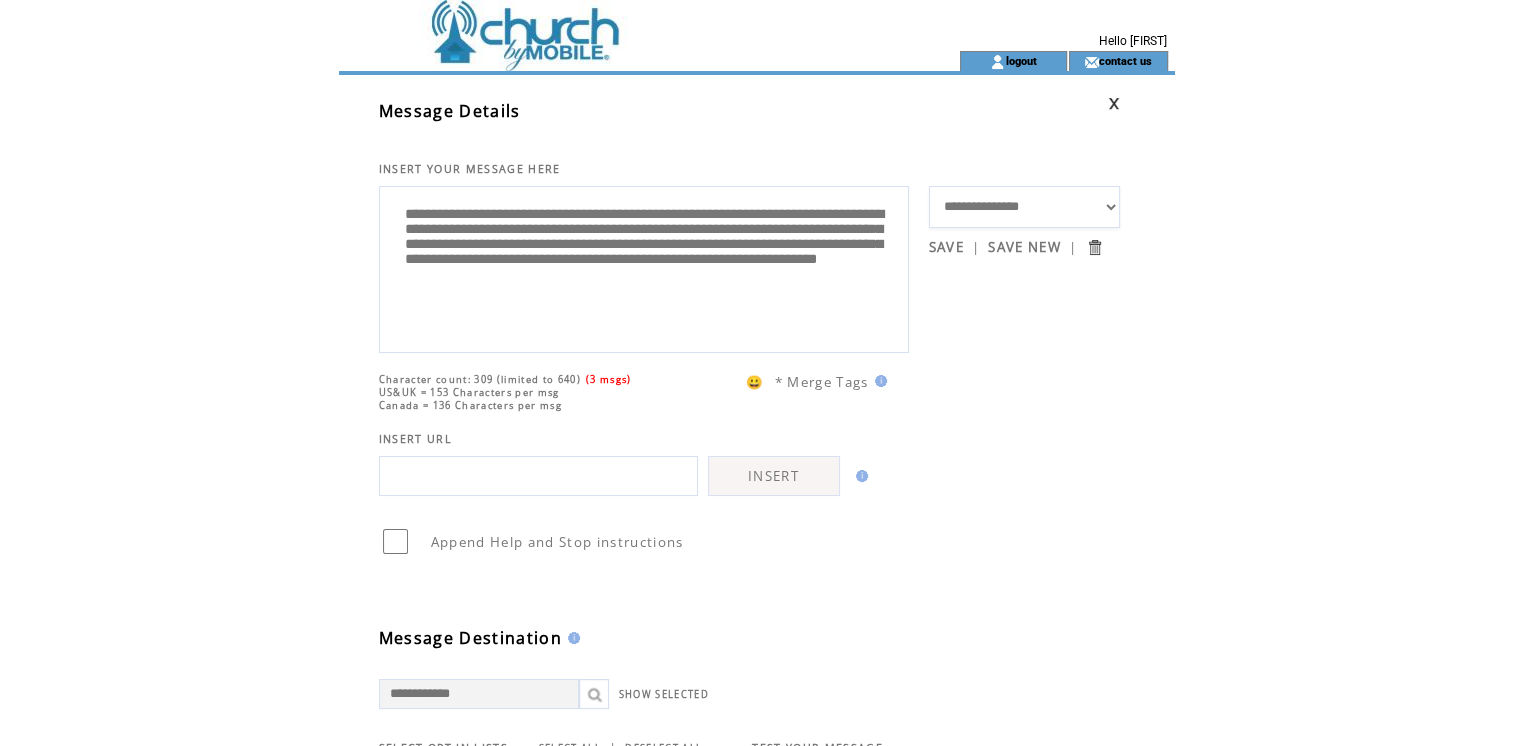 drag, startPoint x: 410, startPoint y: 274, endPoint x: 888, endPoint y: 297, distance: 478.55304 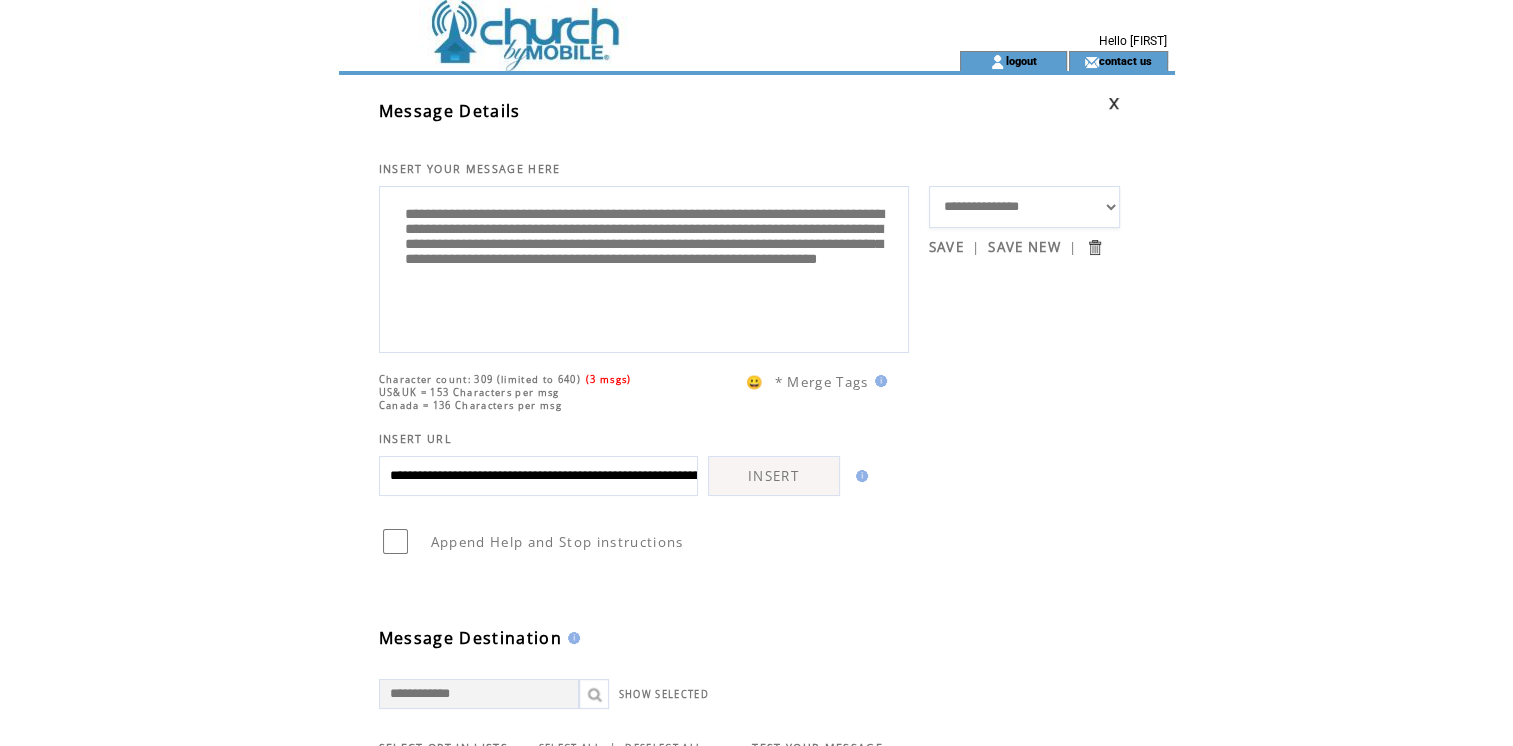 scroll, scrollTop: 0, scrollLeft: 529, axis: horizontal 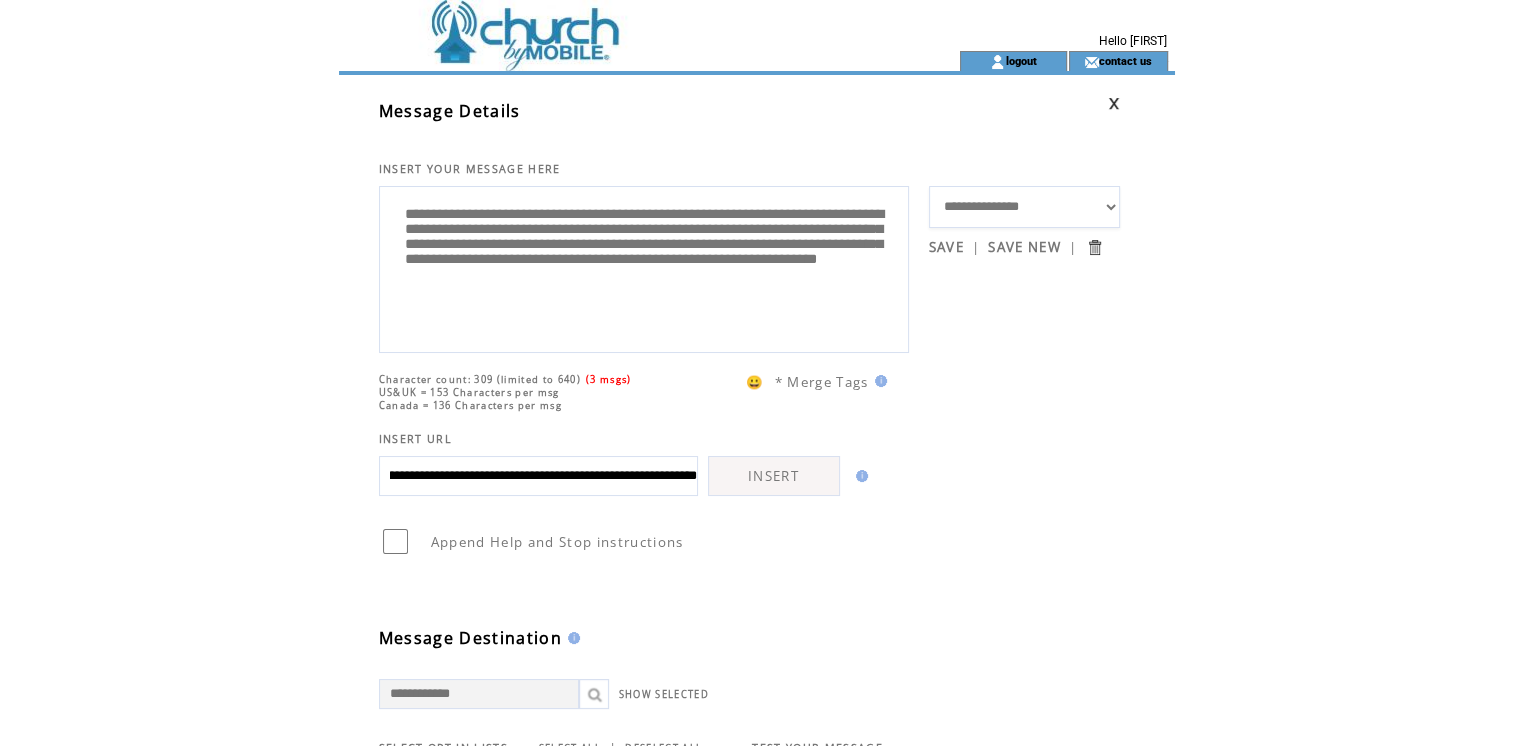 type on "**********" 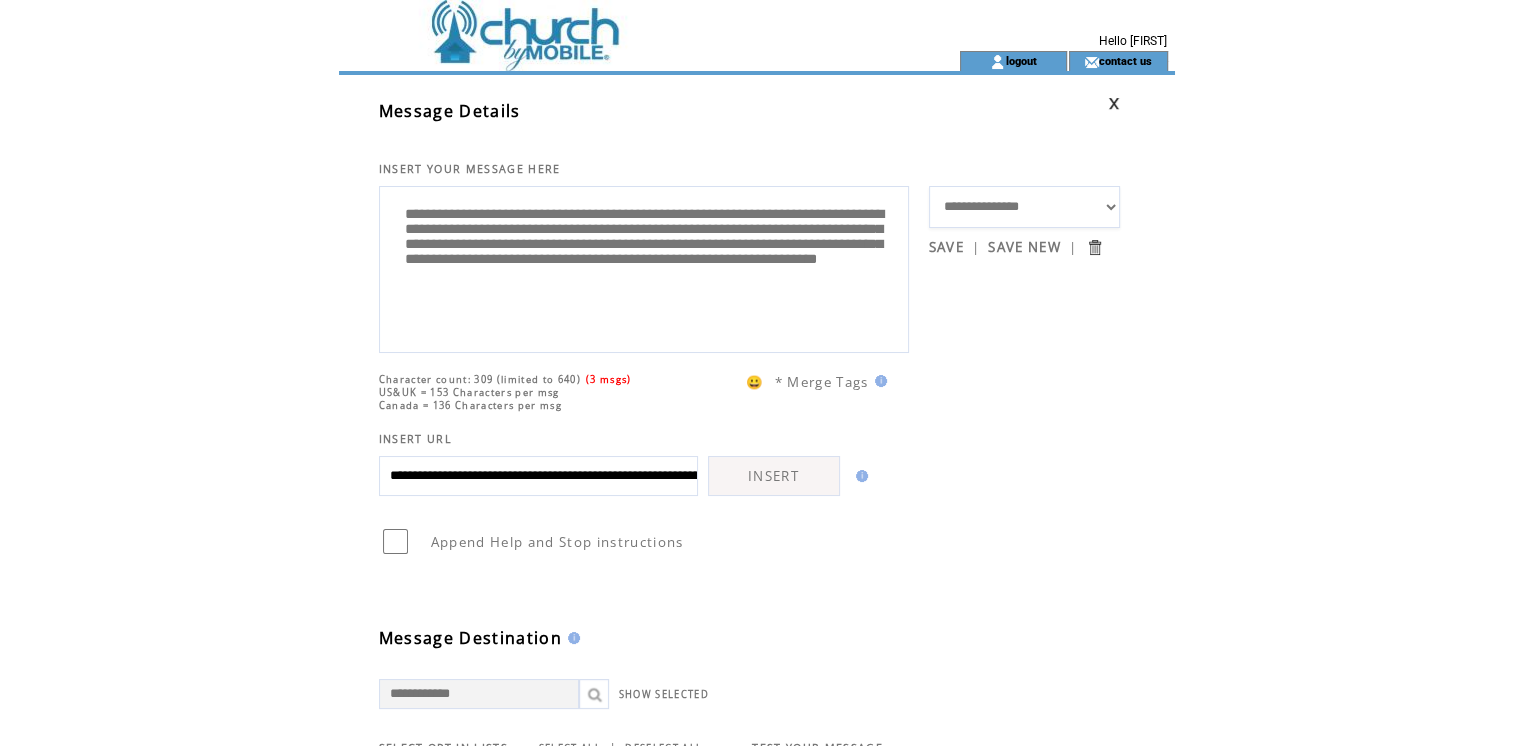 click on "INSERT" at bounding box center (774, 476) 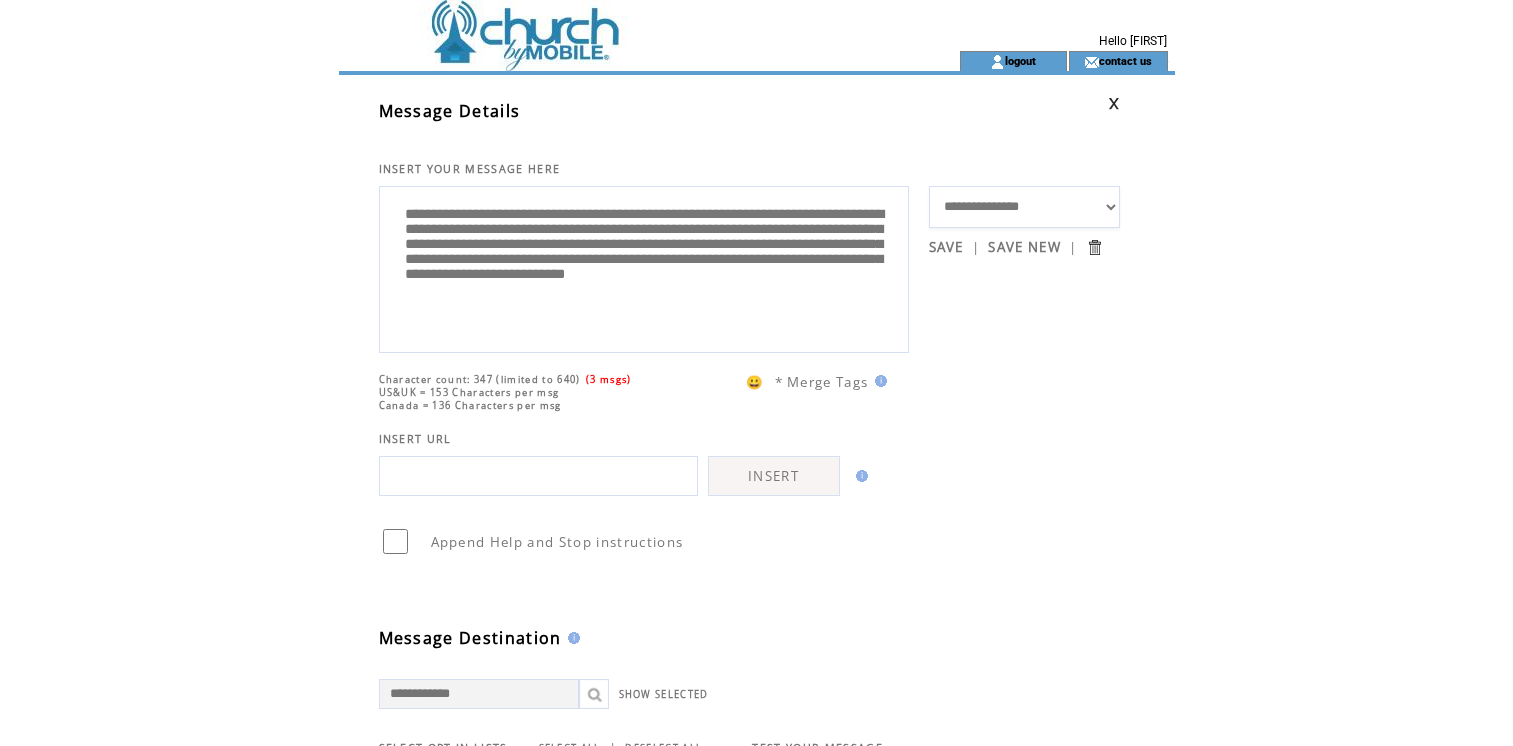 scroll, scrollTop: 0, scrollLeft: 0, axis: both 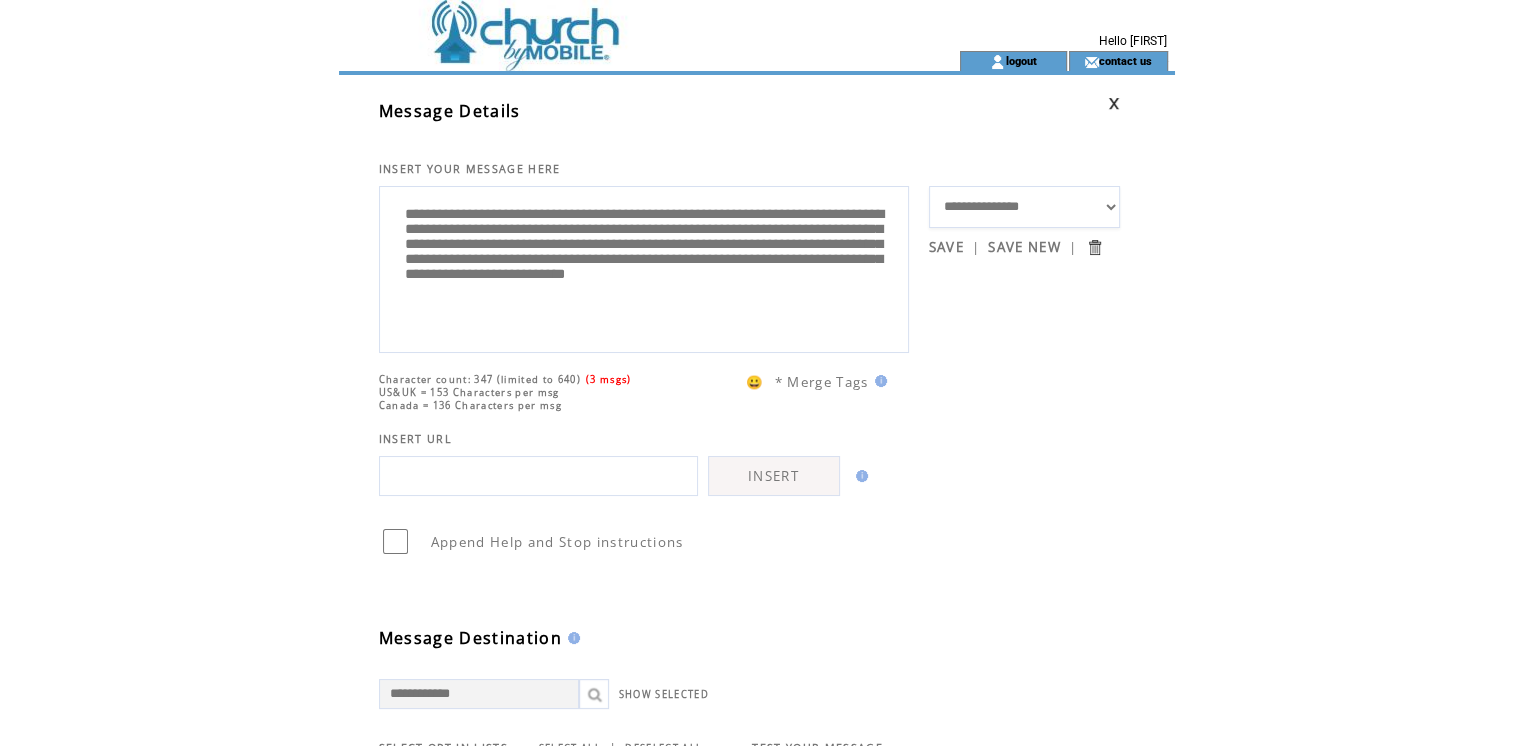 click on "**********" at bounding box center (644, 267) 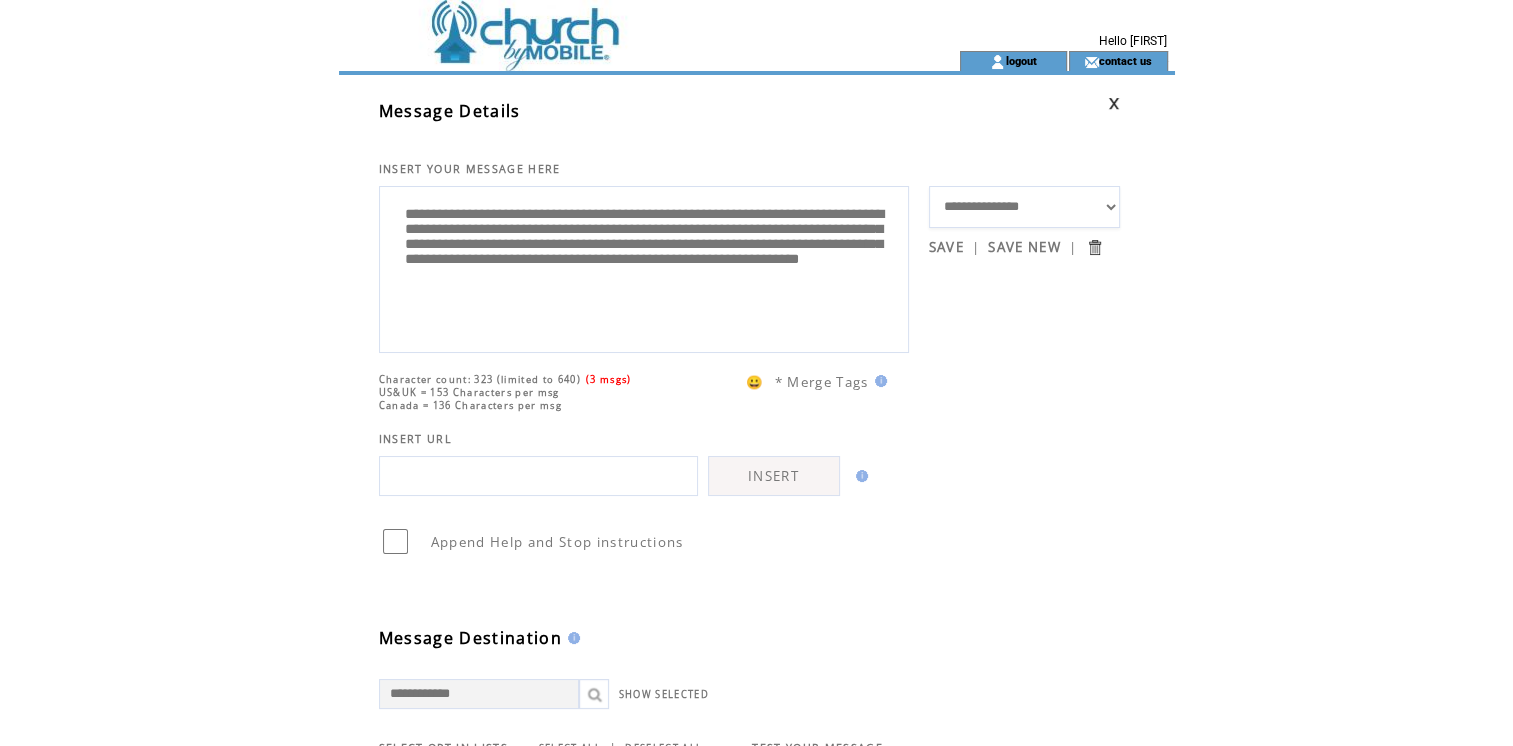 scroll, scrollTop: 0, scrollLeft: 0, axis: both 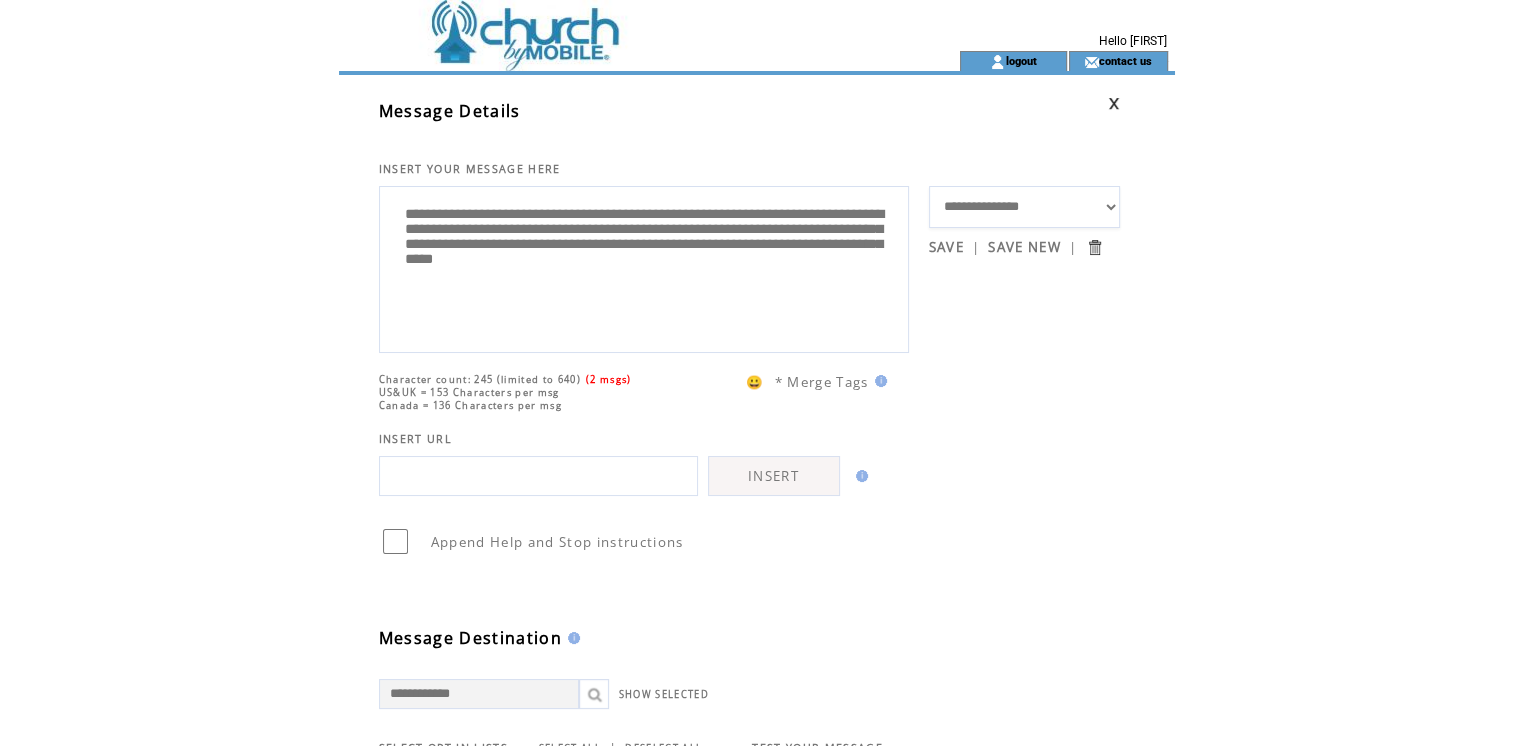 click on "**********" at bounding box center (644, 267) 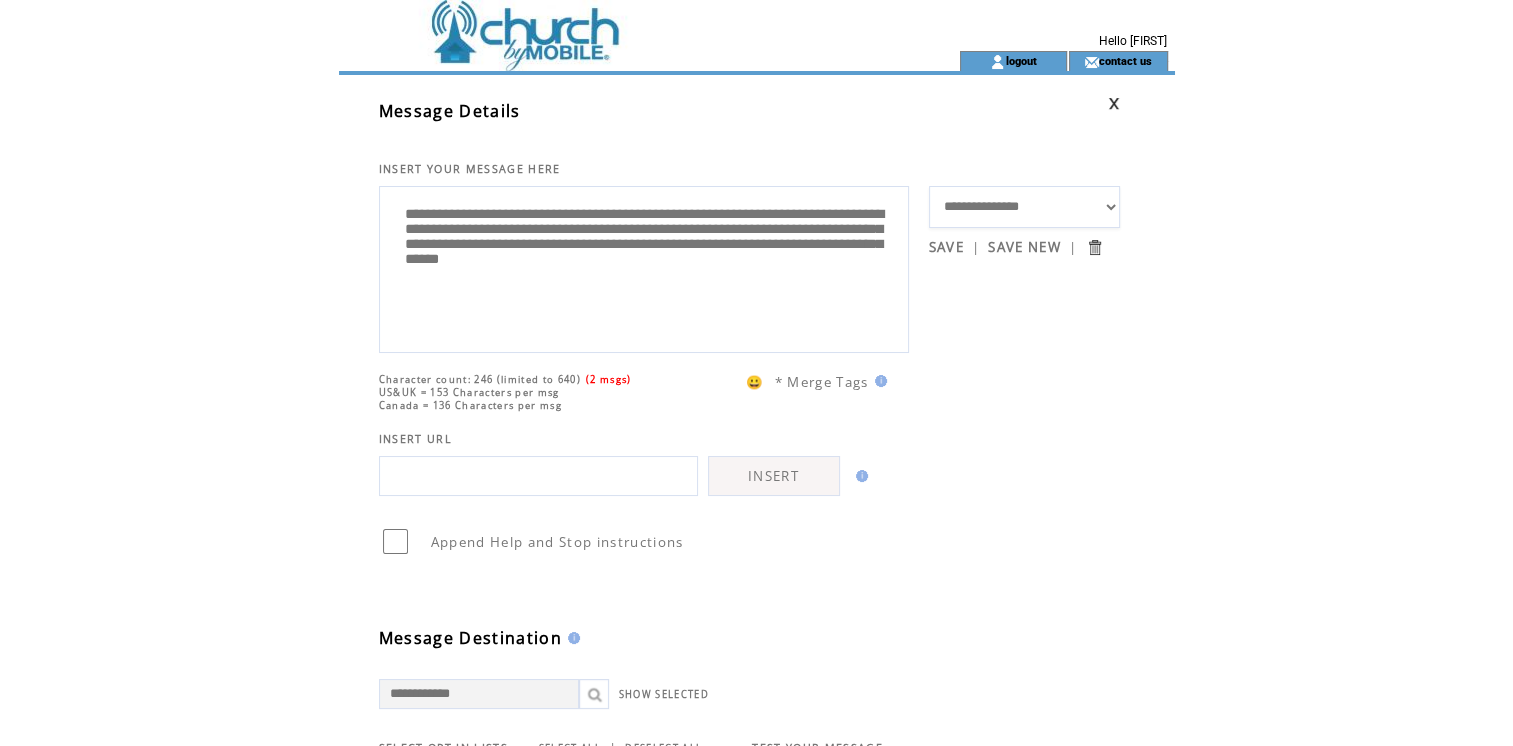 click on "**********" at bounding box center (644, 267) 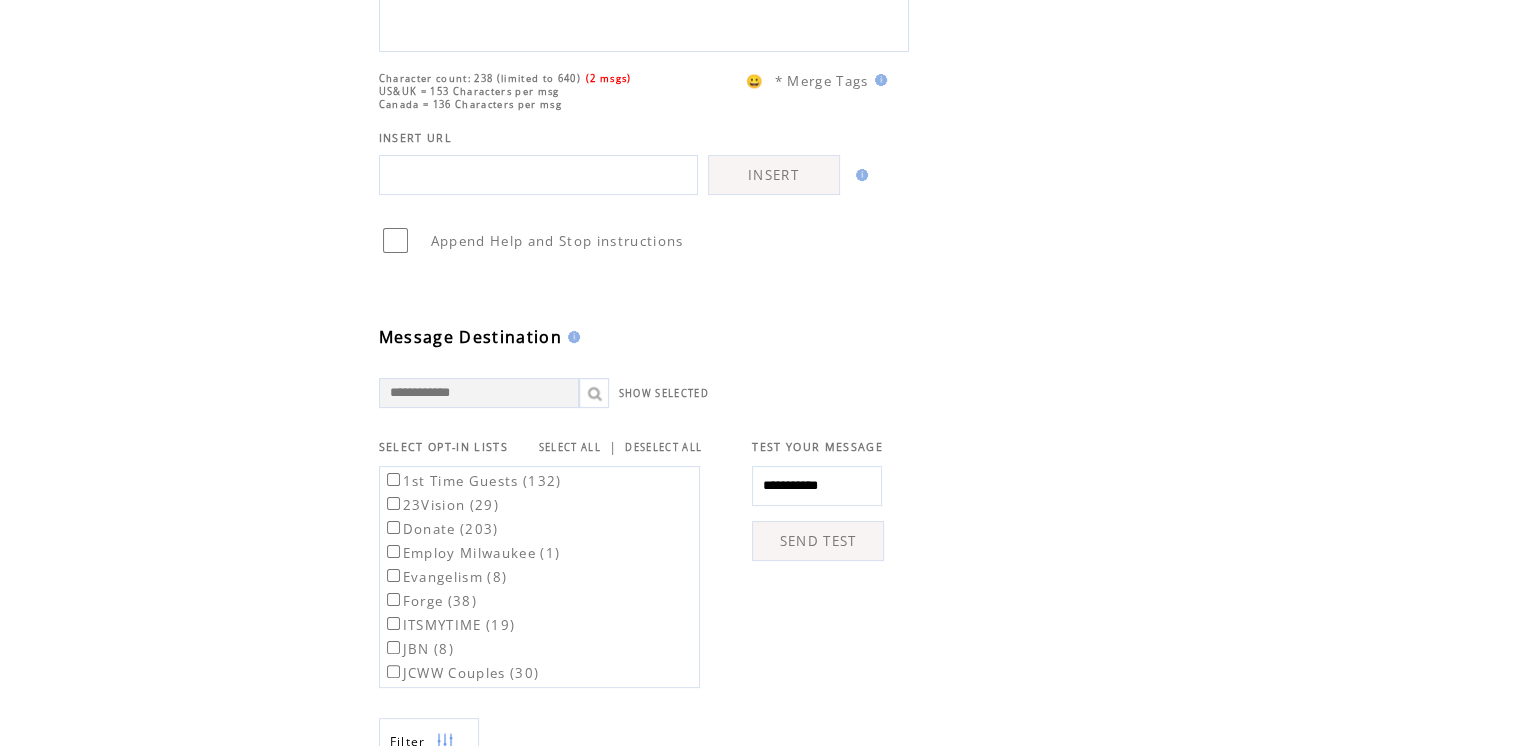 scroll, scrollTop: 303, scrollLeft: 0, axis: vertical 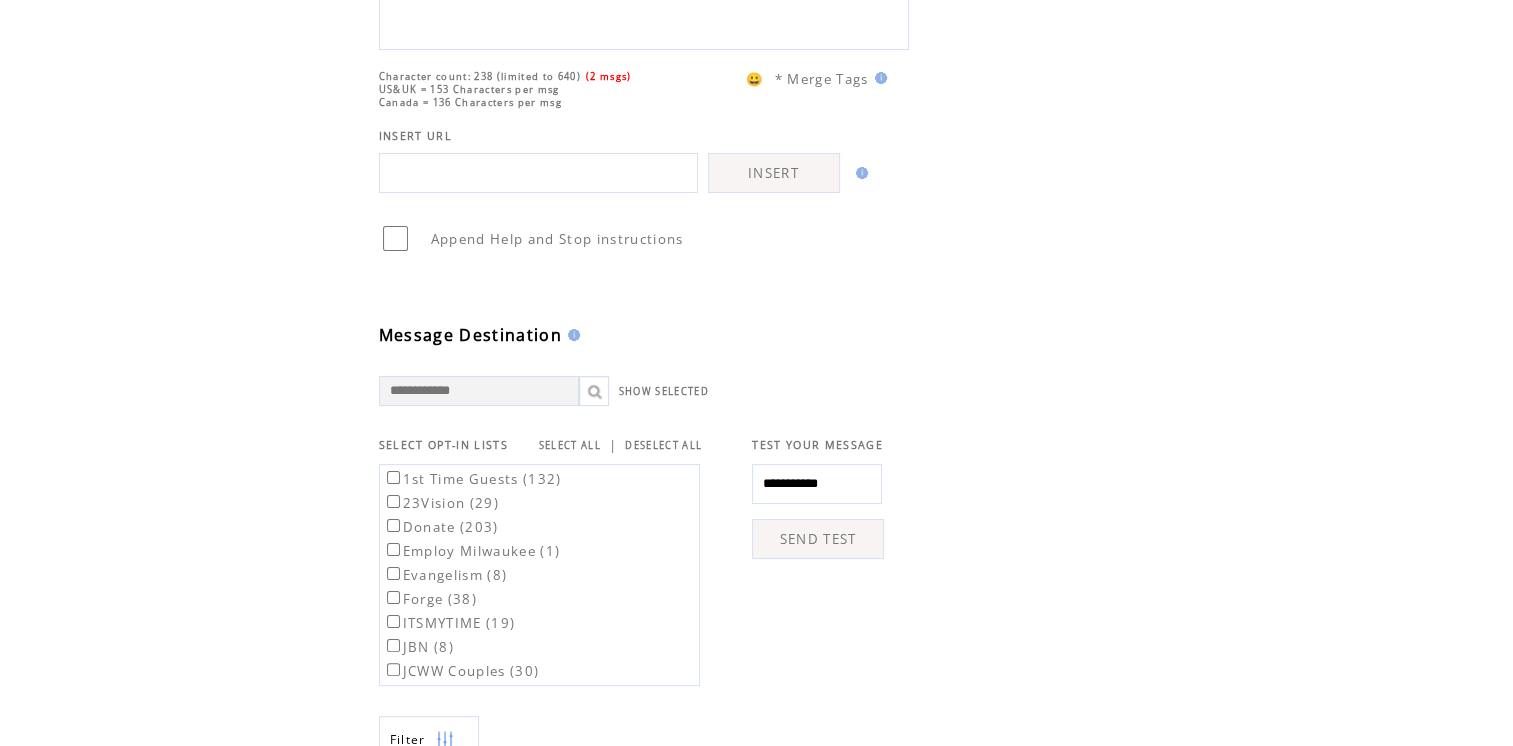 type on "**********" 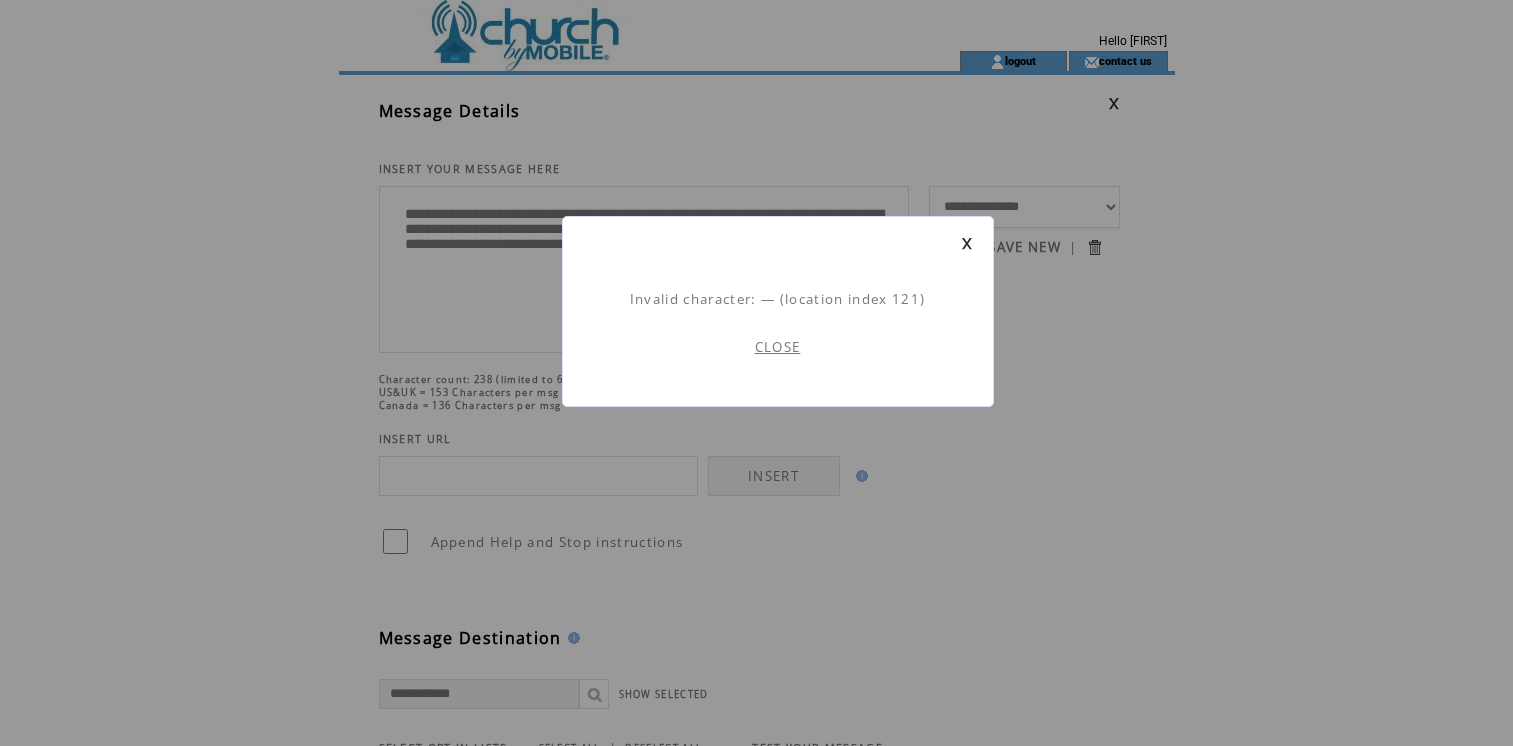 scroll, scrollTop: 0, scrollLeft: 0, axis: both 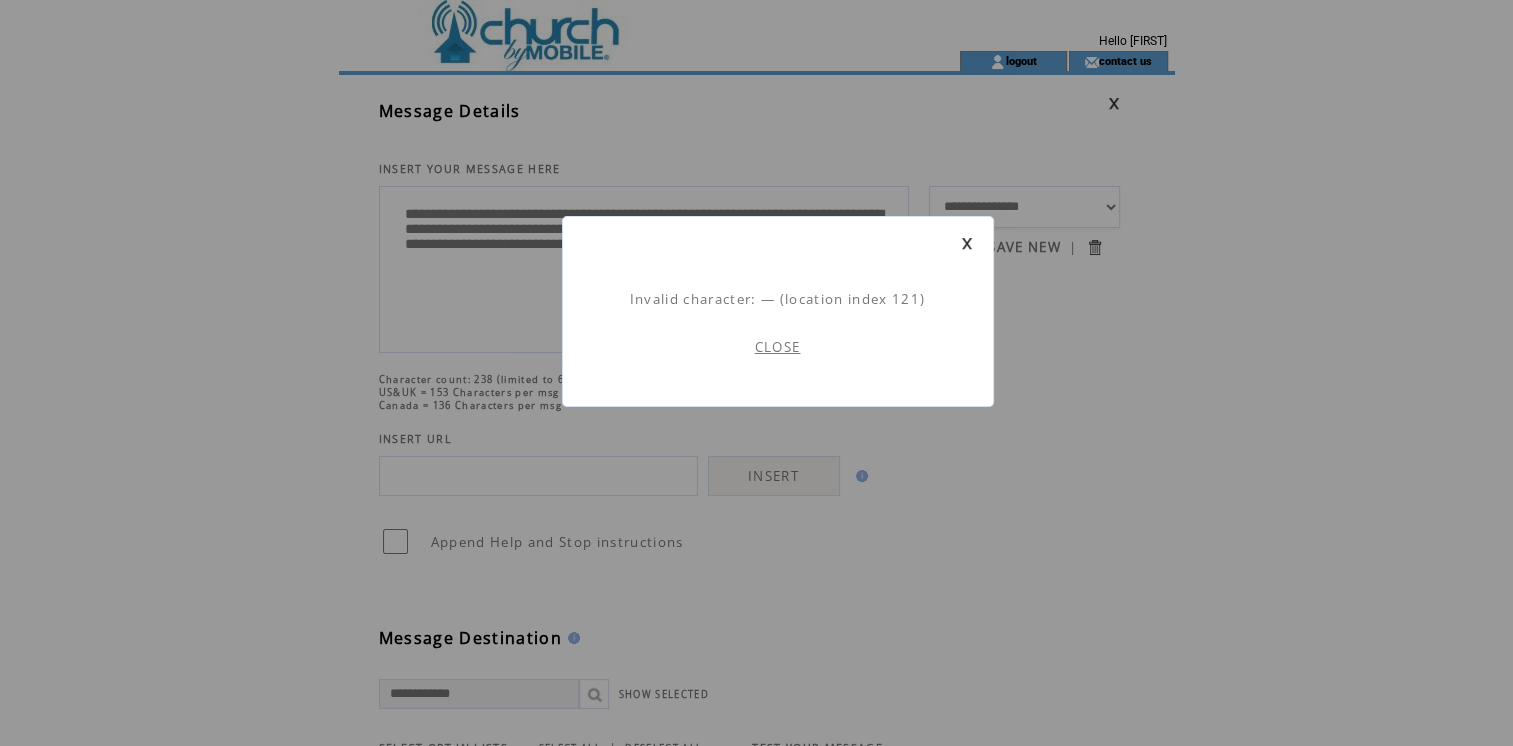 click on "CLOSE" at bounding box center (778, 347) 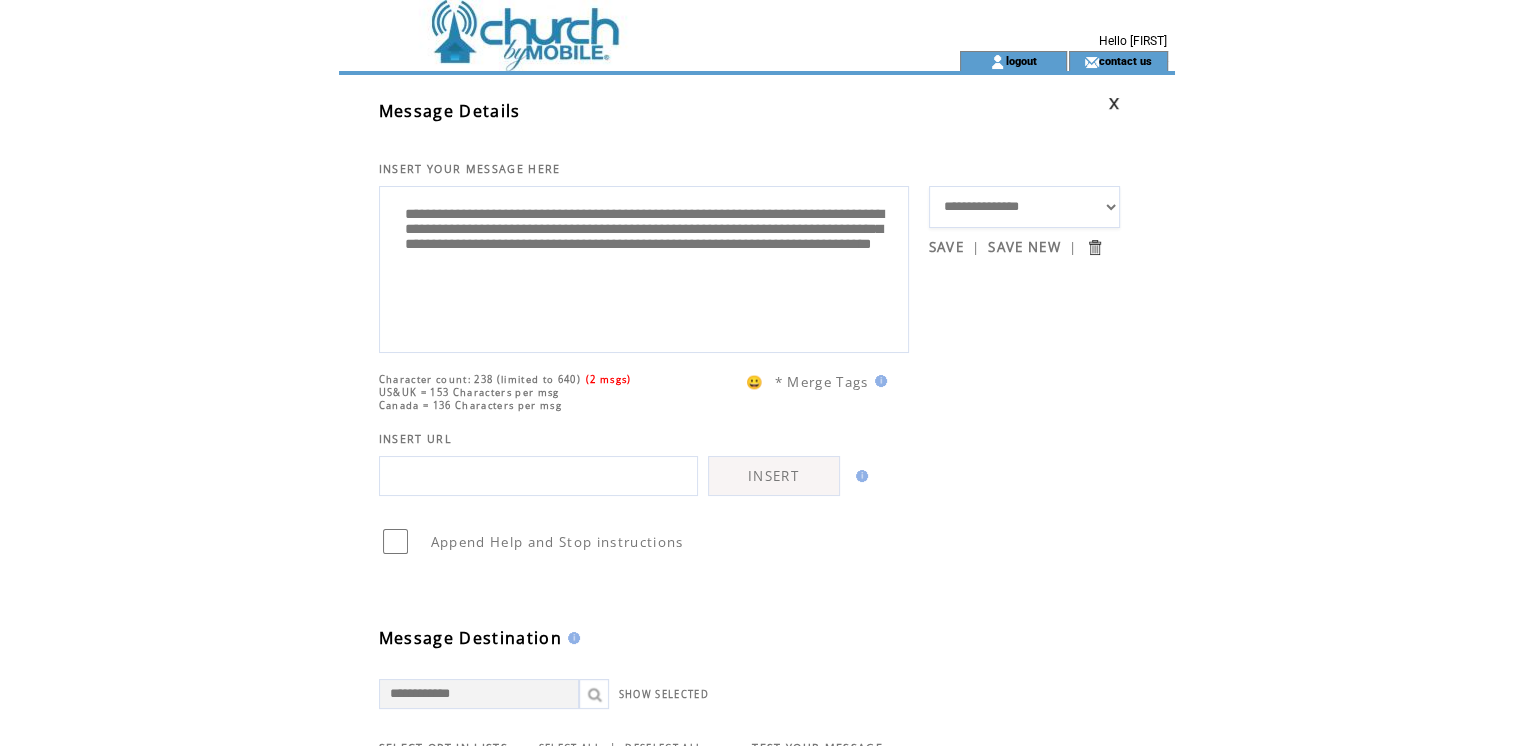 scroll, scrollTop: 0, scrollLeft: 0, axis: both 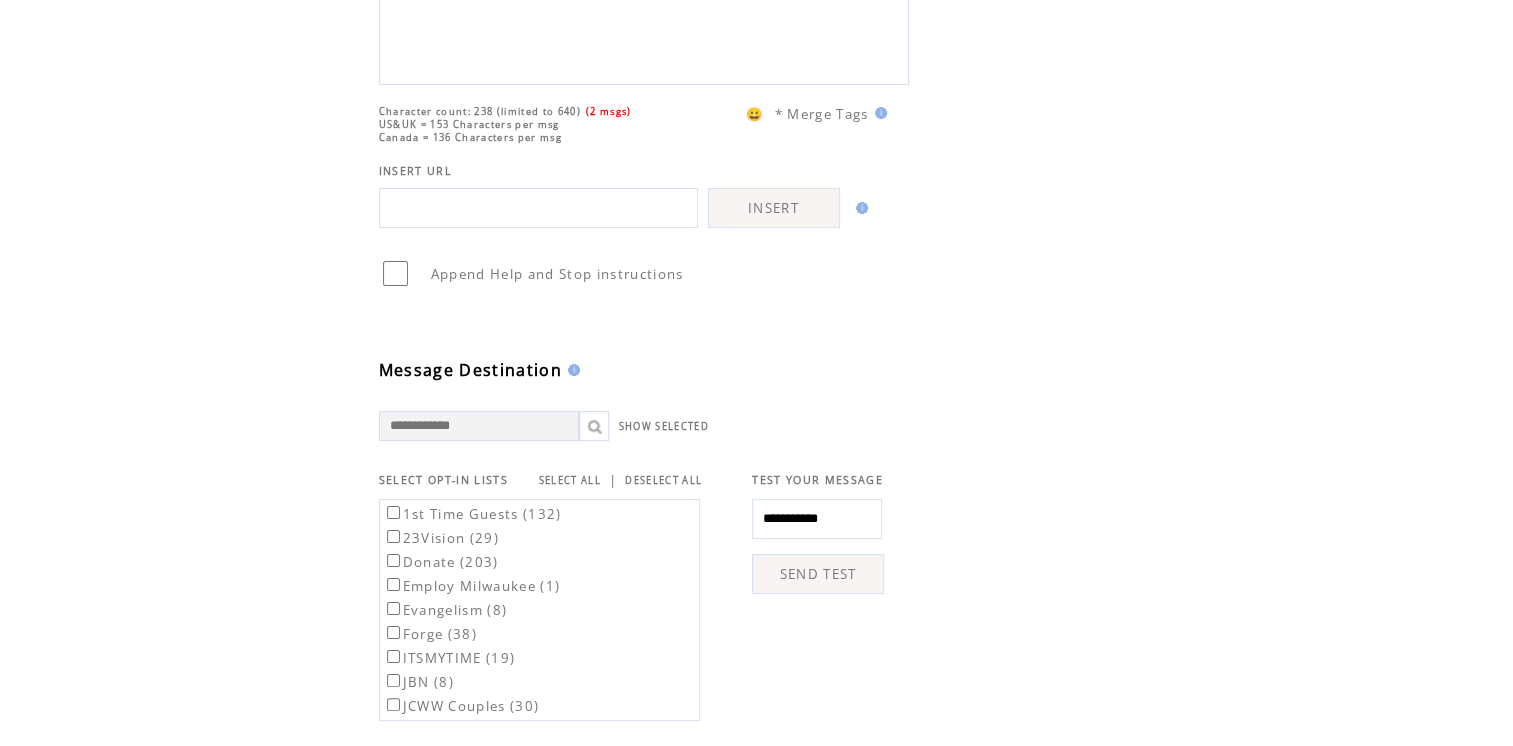 click on "SEND TEST" at bounding box center (818, 574) 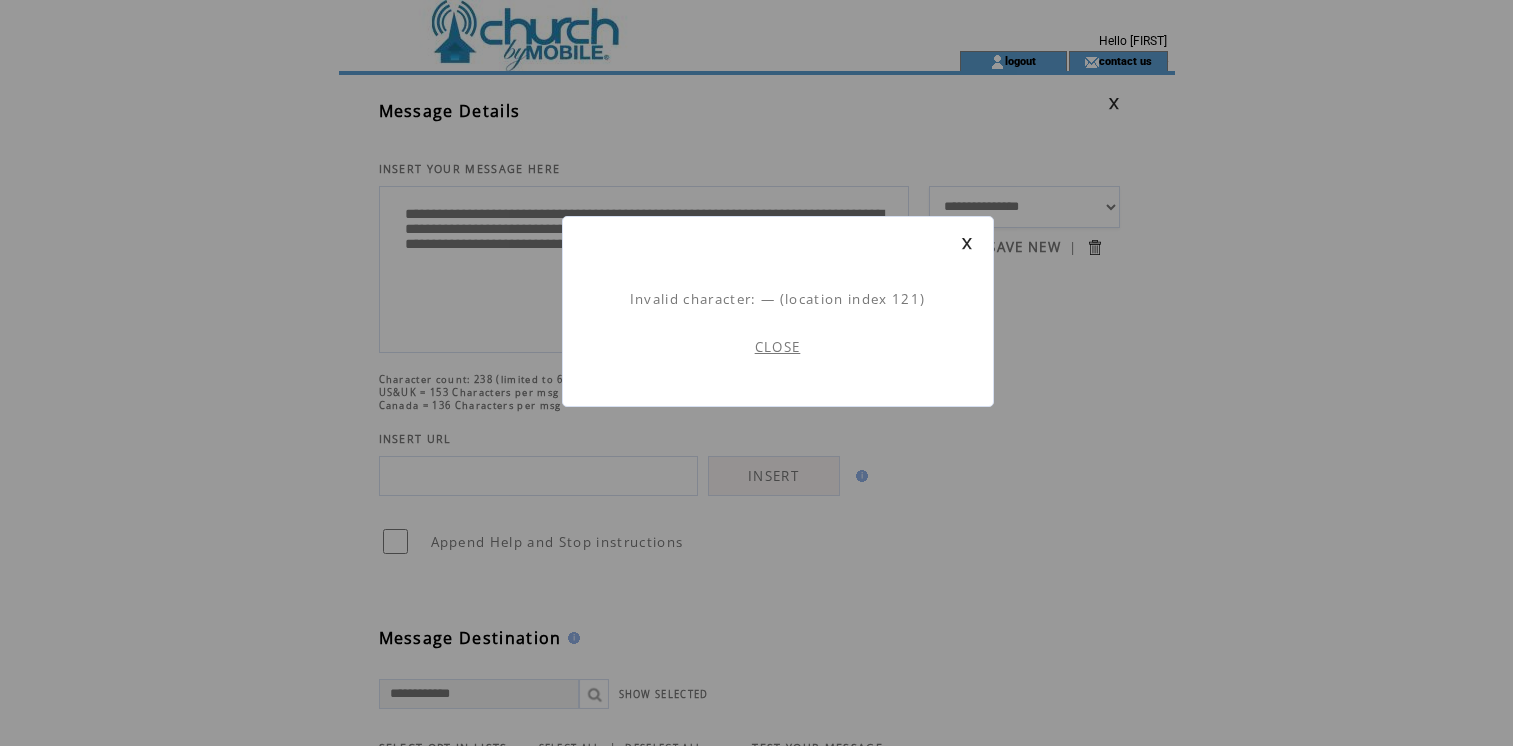 scroll, scrollTop: 0, scrollLeft: 0, axis: both 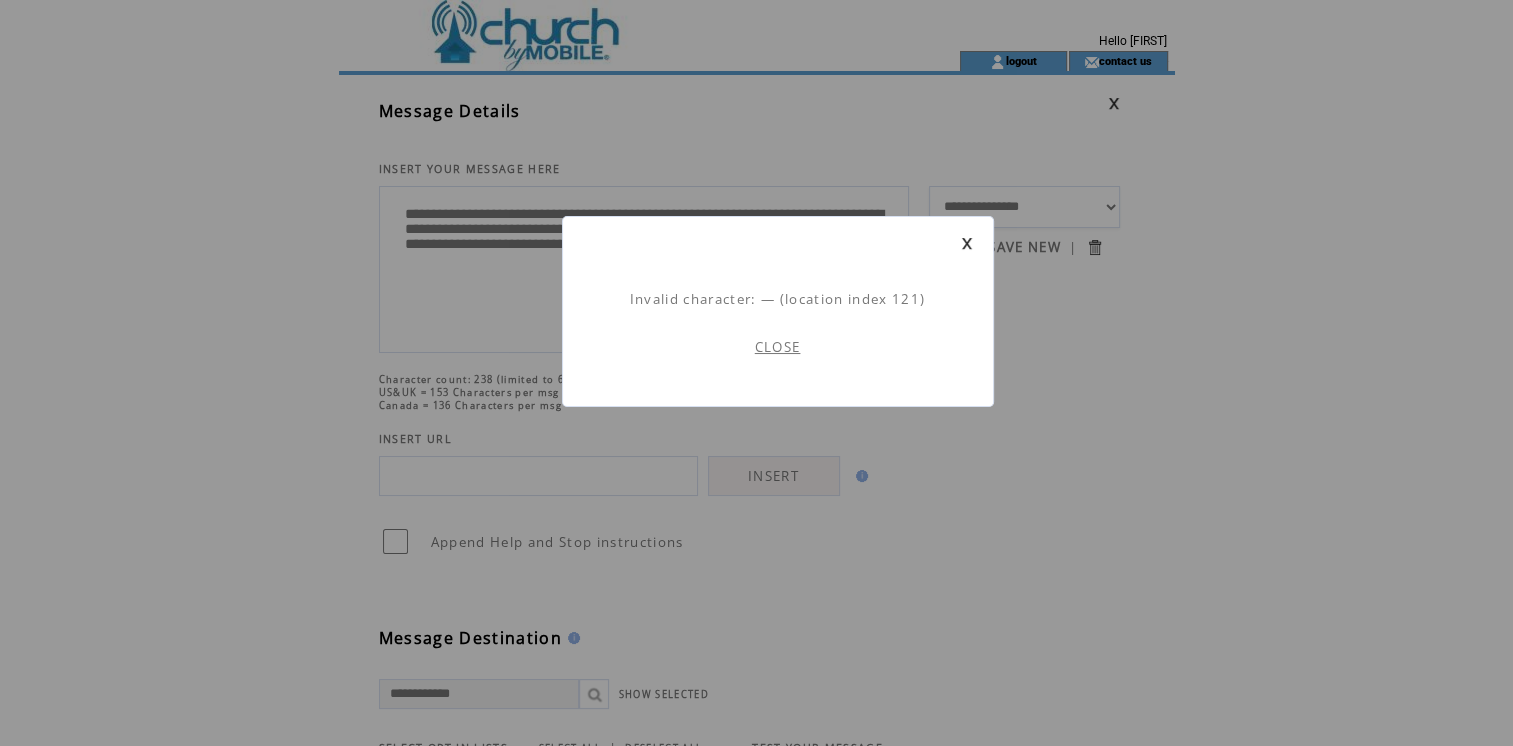 click on "CLOSE" at bounding box center [778, 347] 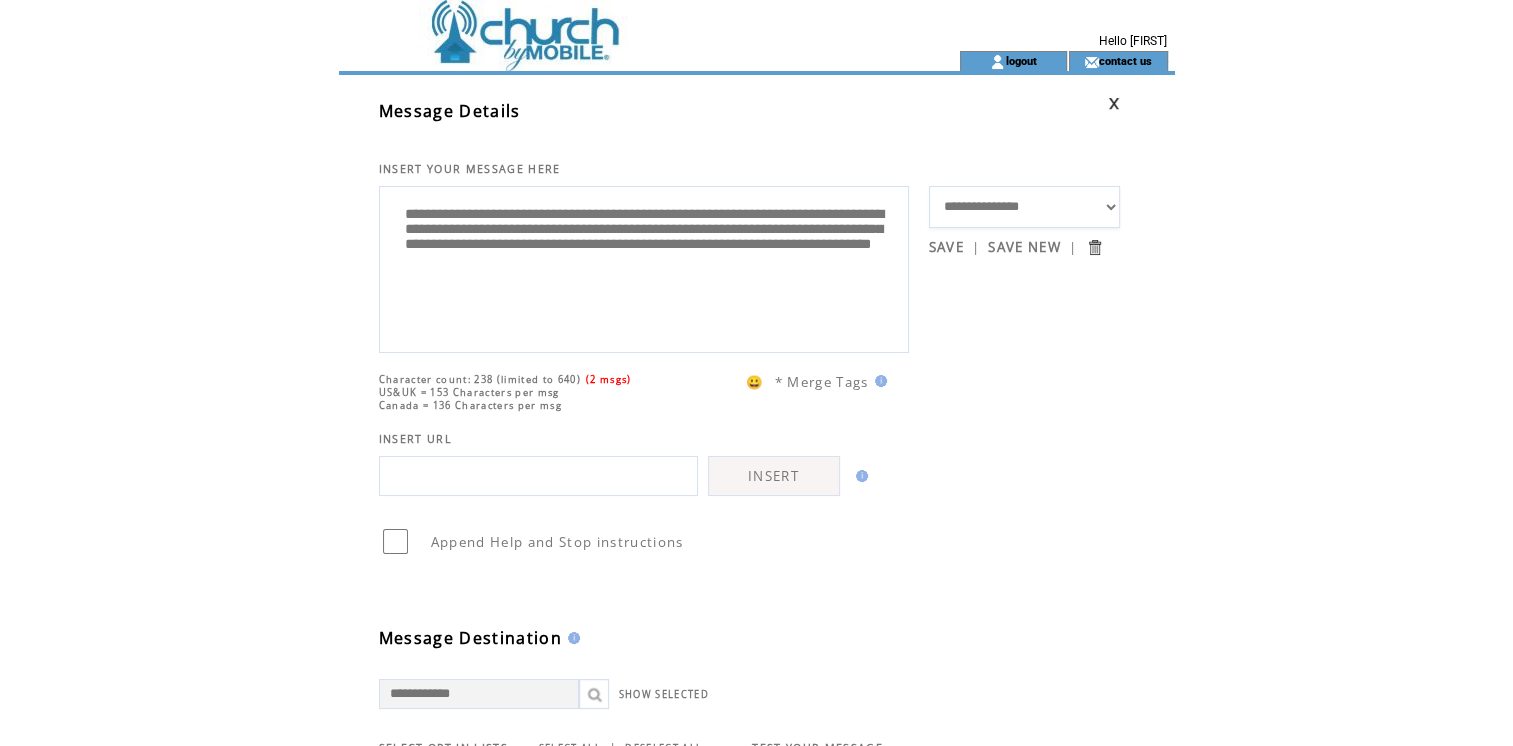scroll, scrollTop: 0, scrollLeft: 0, axis: both 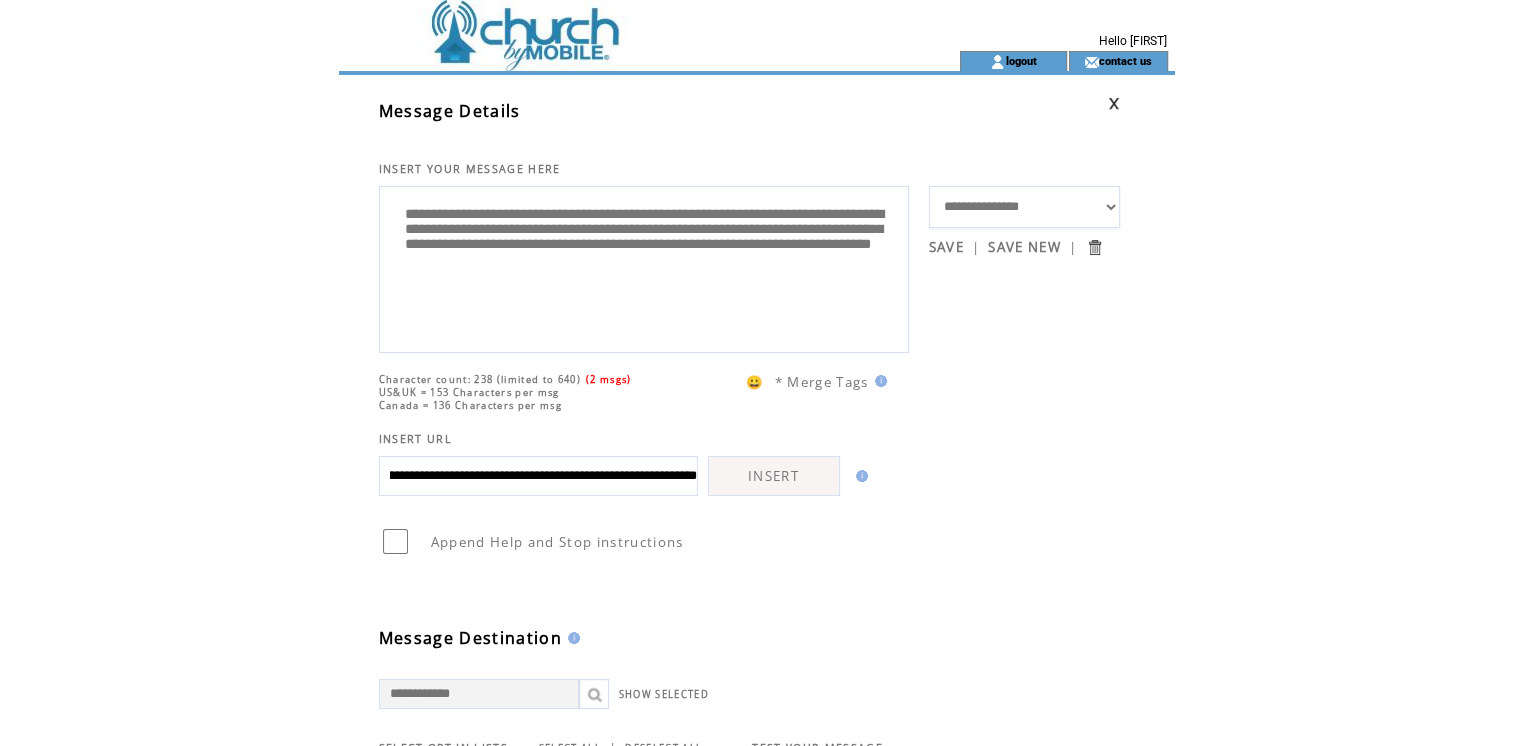 type on "**********" 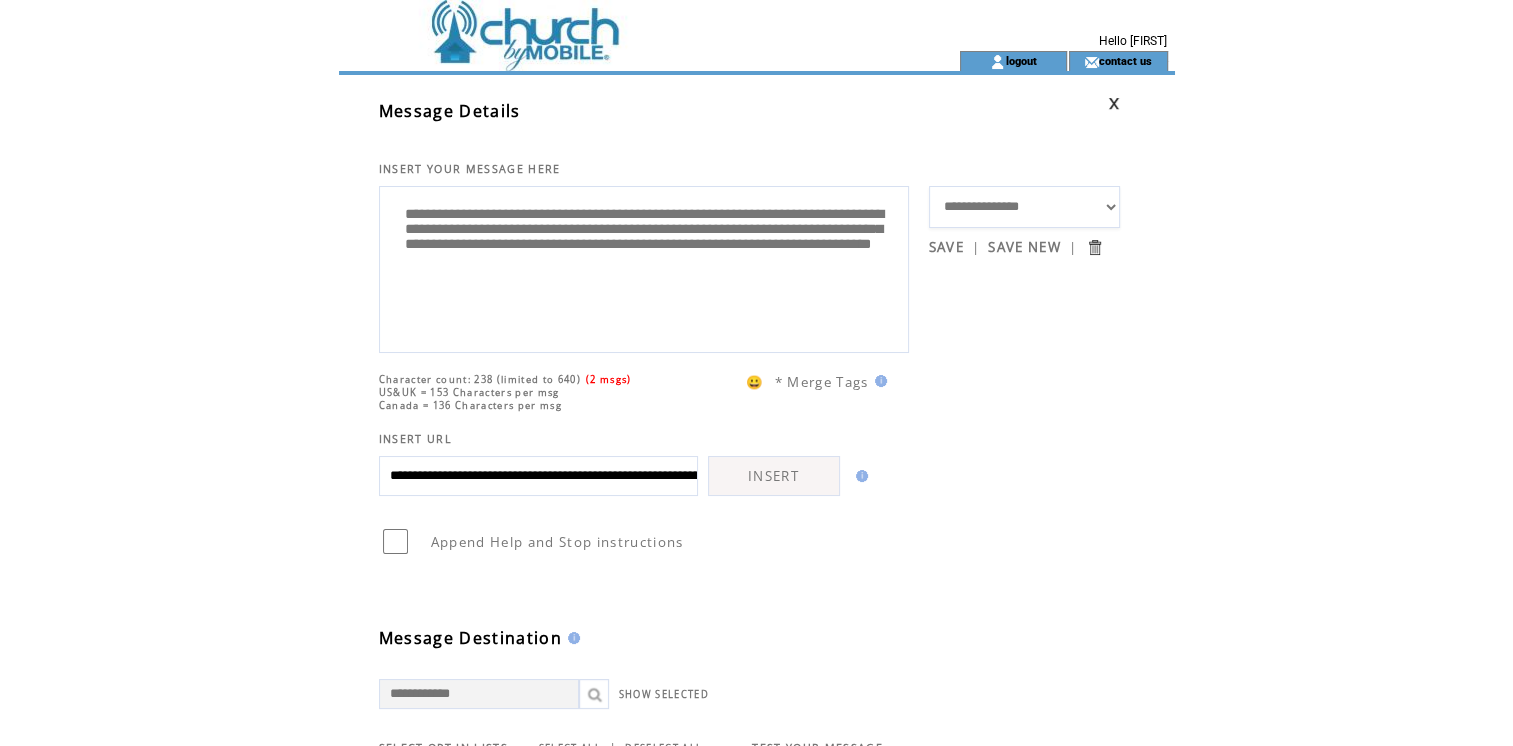 click on "INSERT" at bounding box center (774, 476) 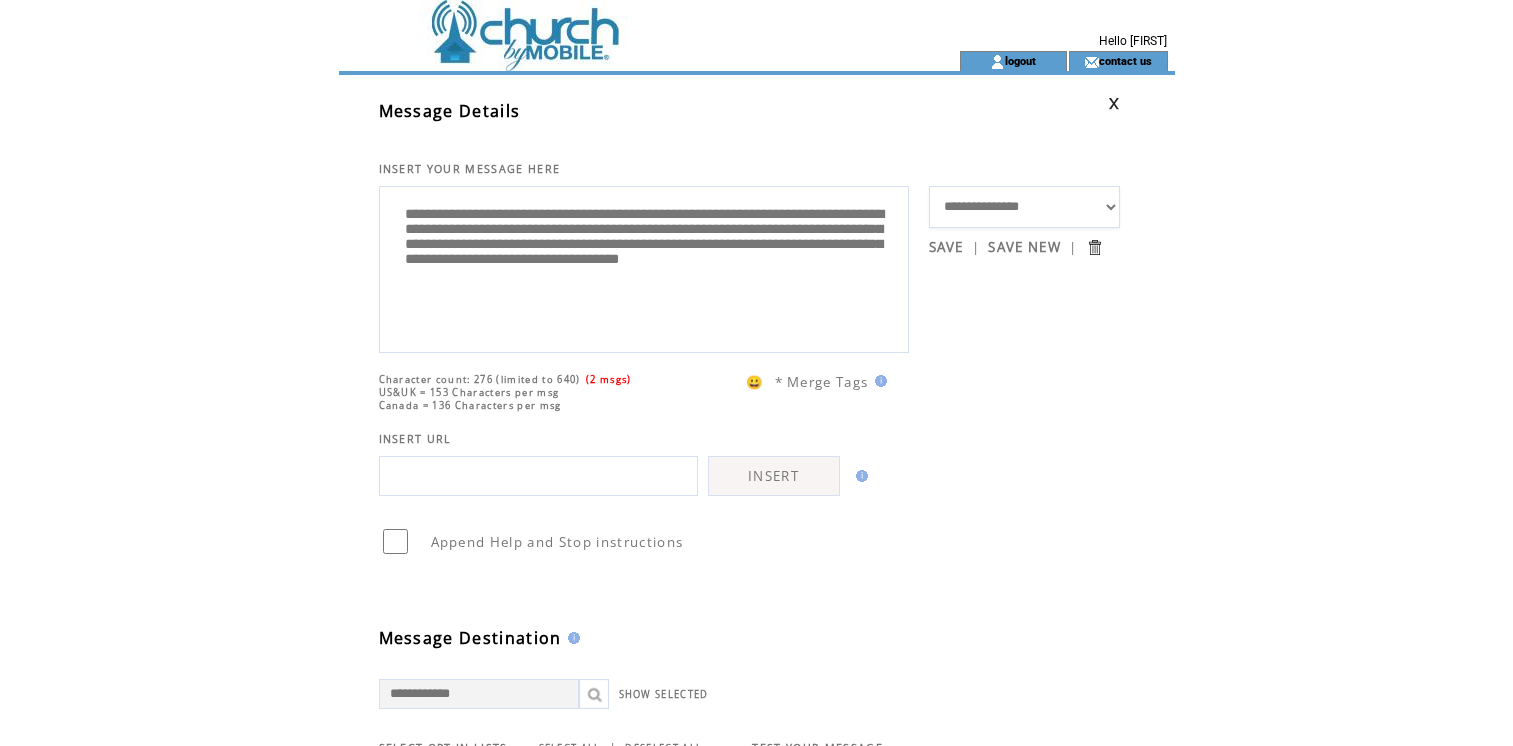 scroll, scrollTop: 0, scrollLeft: 0, axis: both 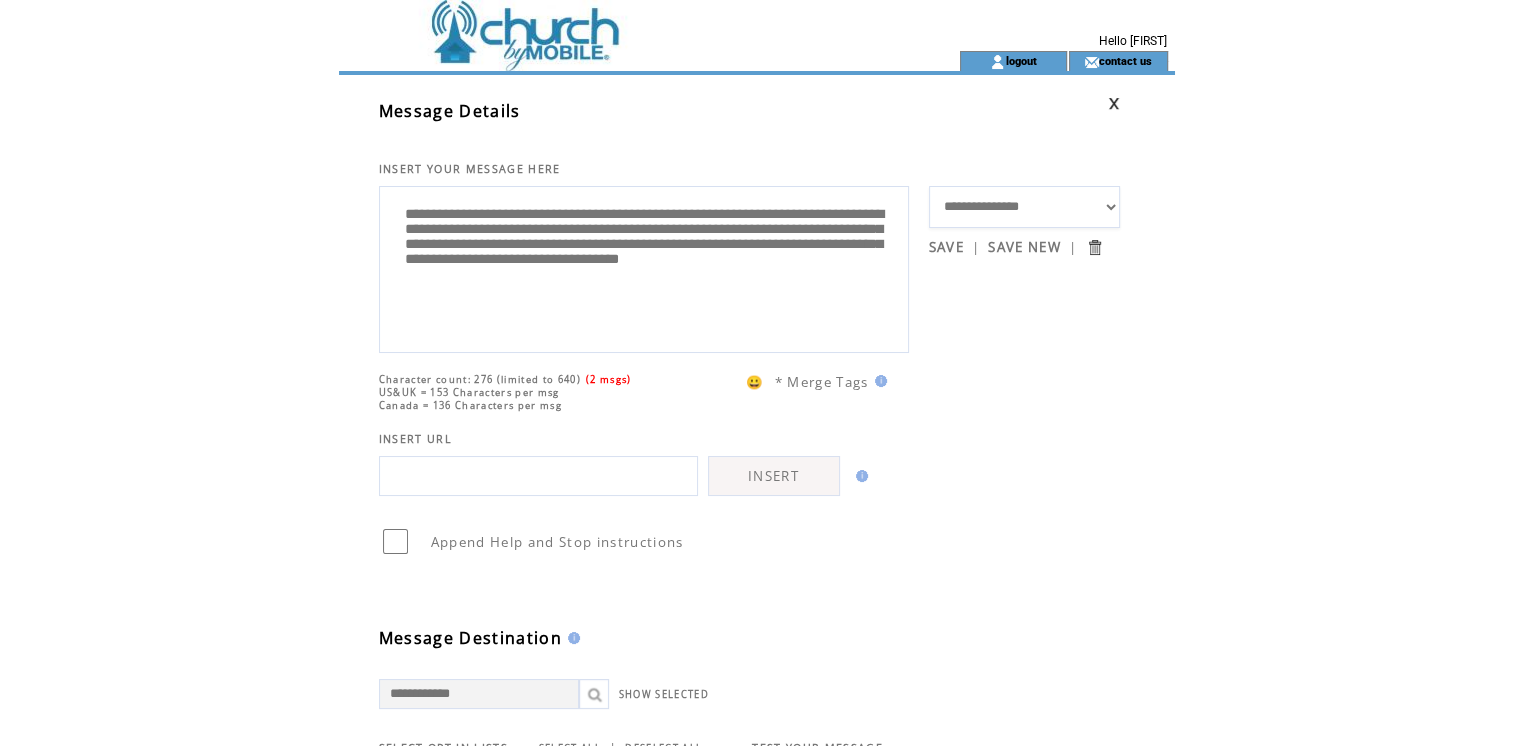 click on "**********" at bounding box center (644, 267) 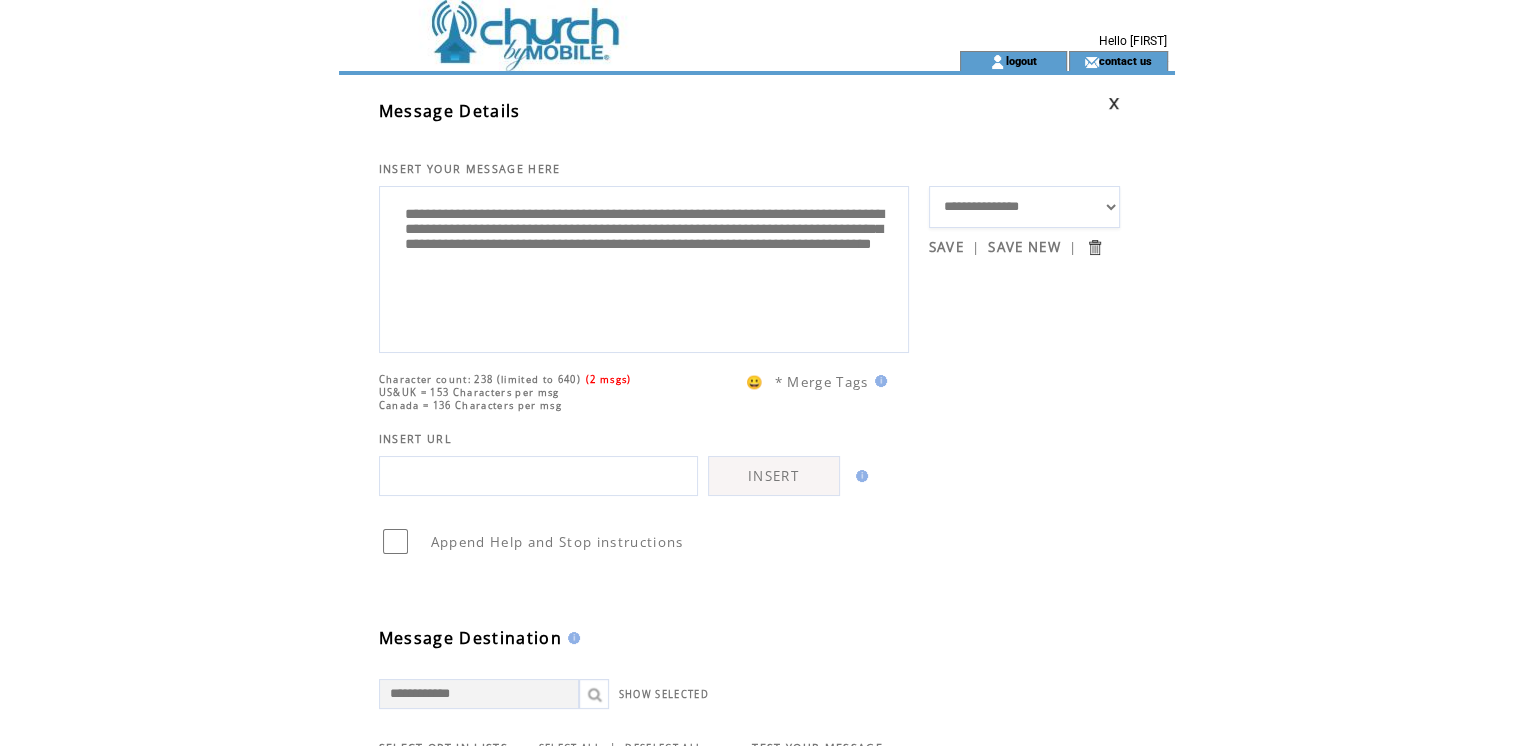 scroll, scrollTop: 652, scrollLeft: 0, axis: vertical 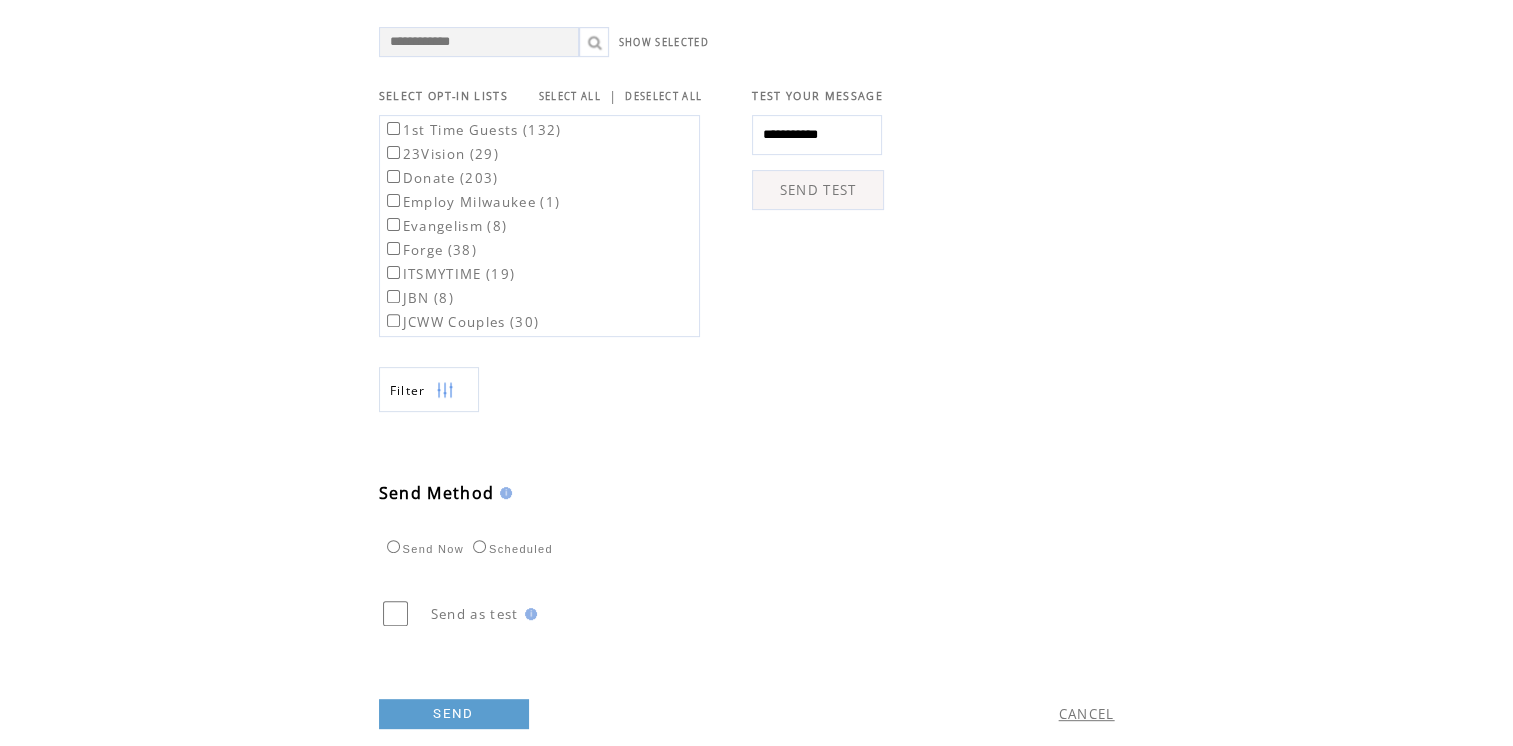 type on "**********" 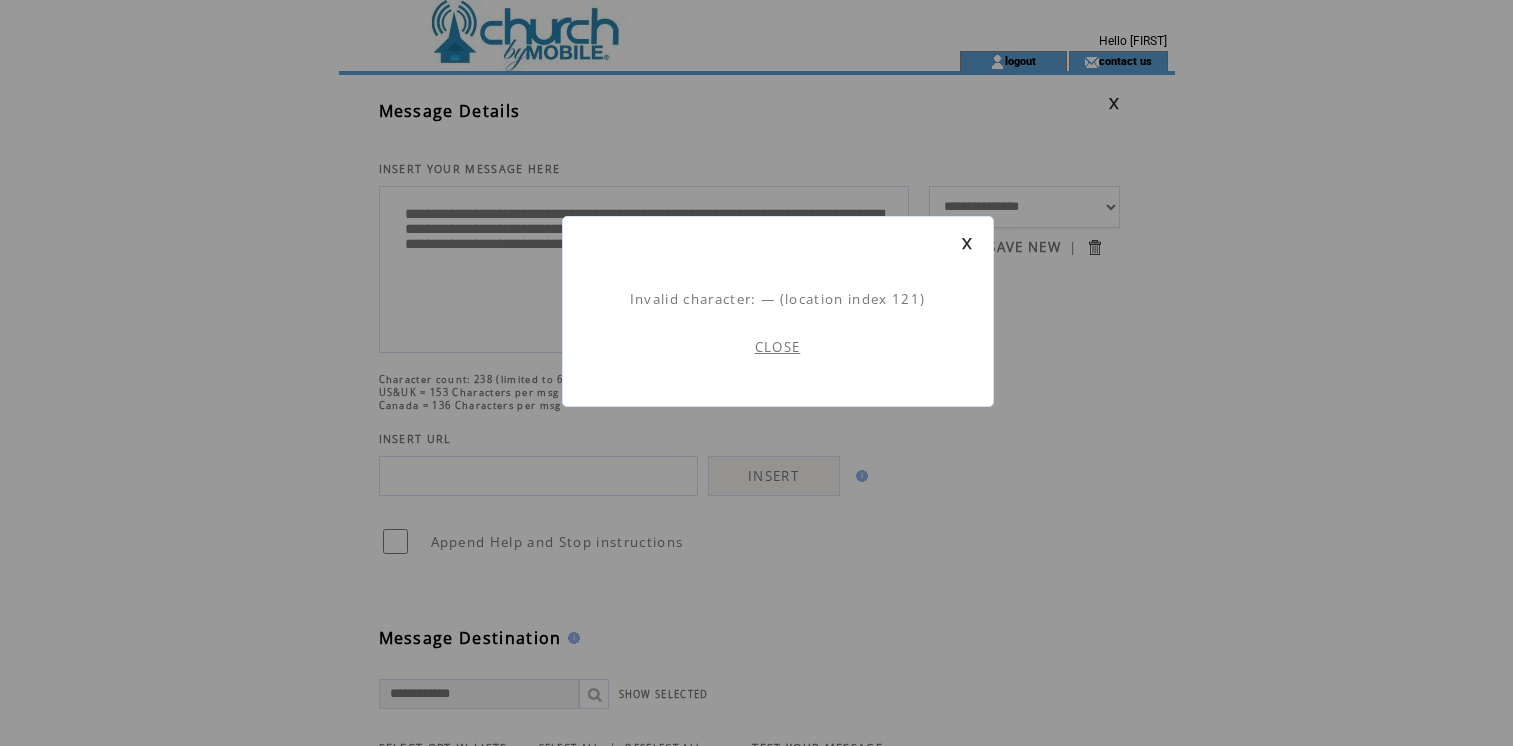 scroll, scrollTop: 0, scrollLeft: 0, axis: both 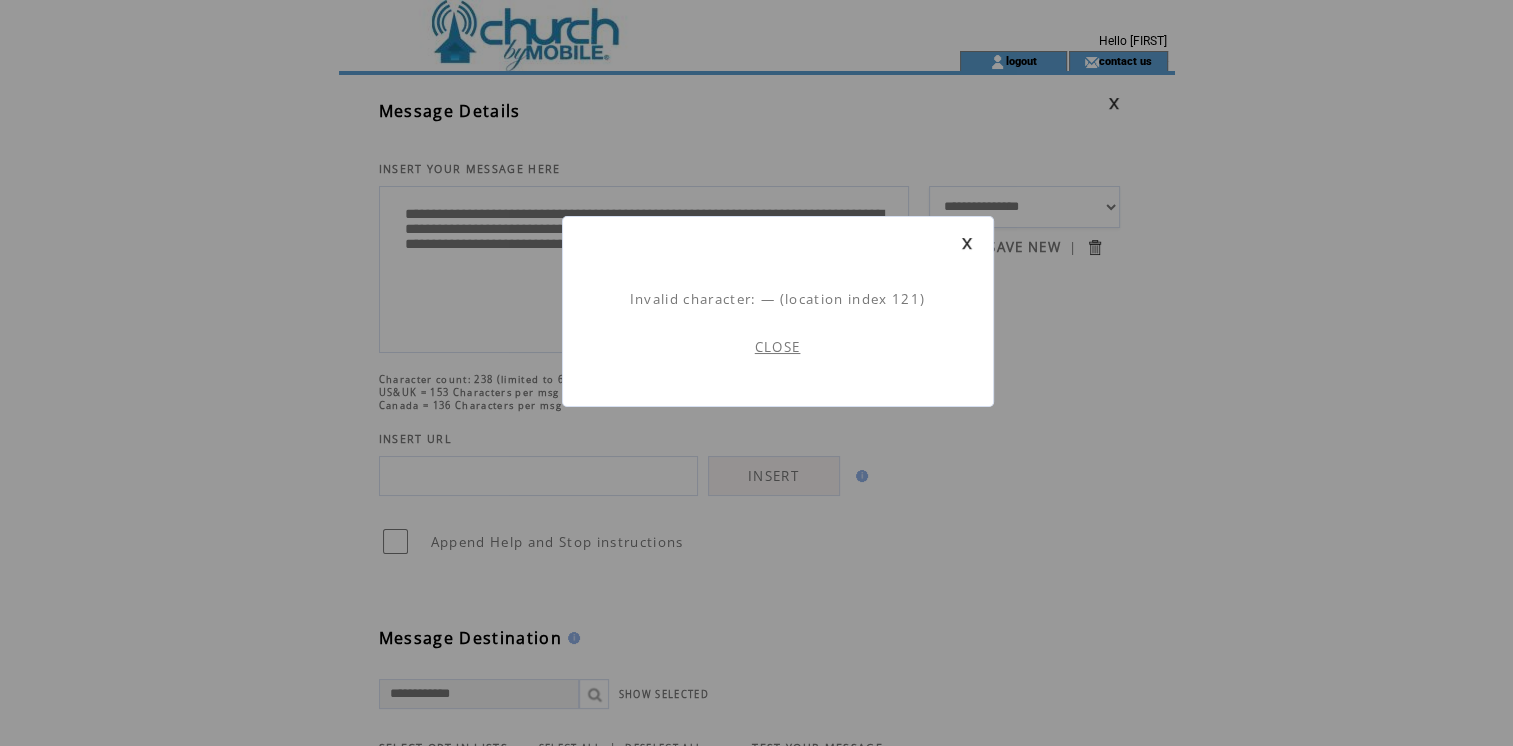click on "CLOSE" at bounding box center [778, 347] 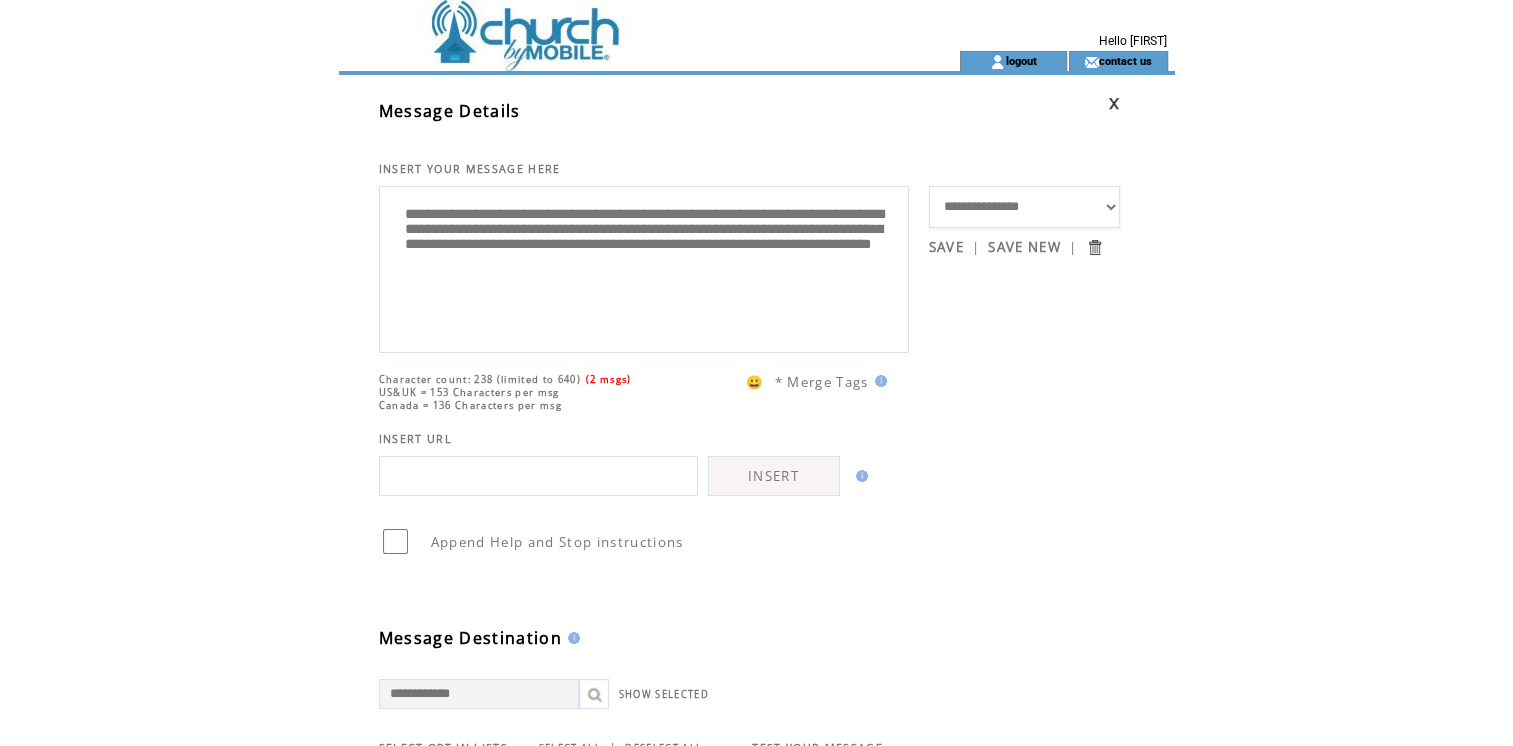 drag, startPoint x: 759, startPoint y: 306, endPoint x: 407, endPoint y: 309, distance: 352.0128 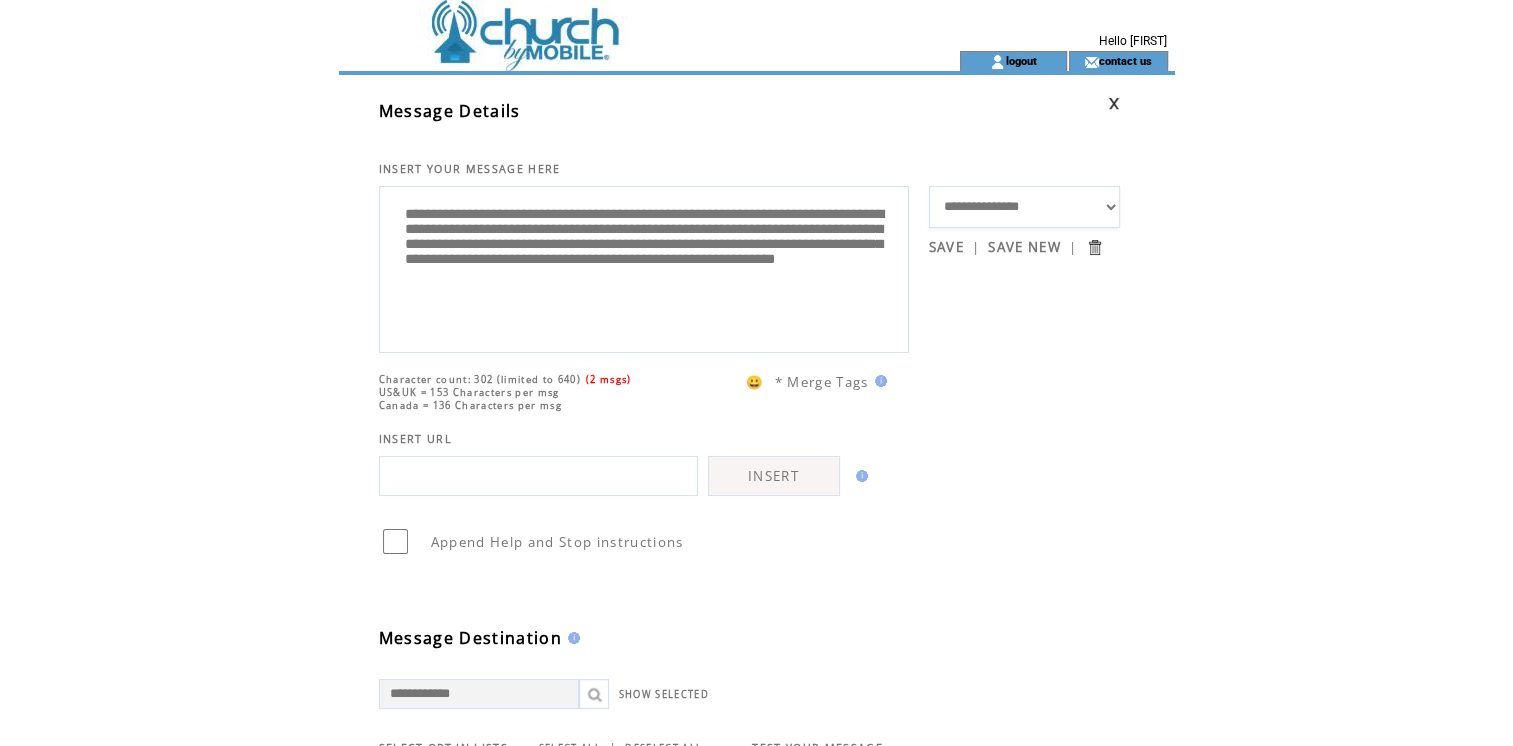 scroll, scrollTop: 652, scrollLeft: 0, axis: vertical 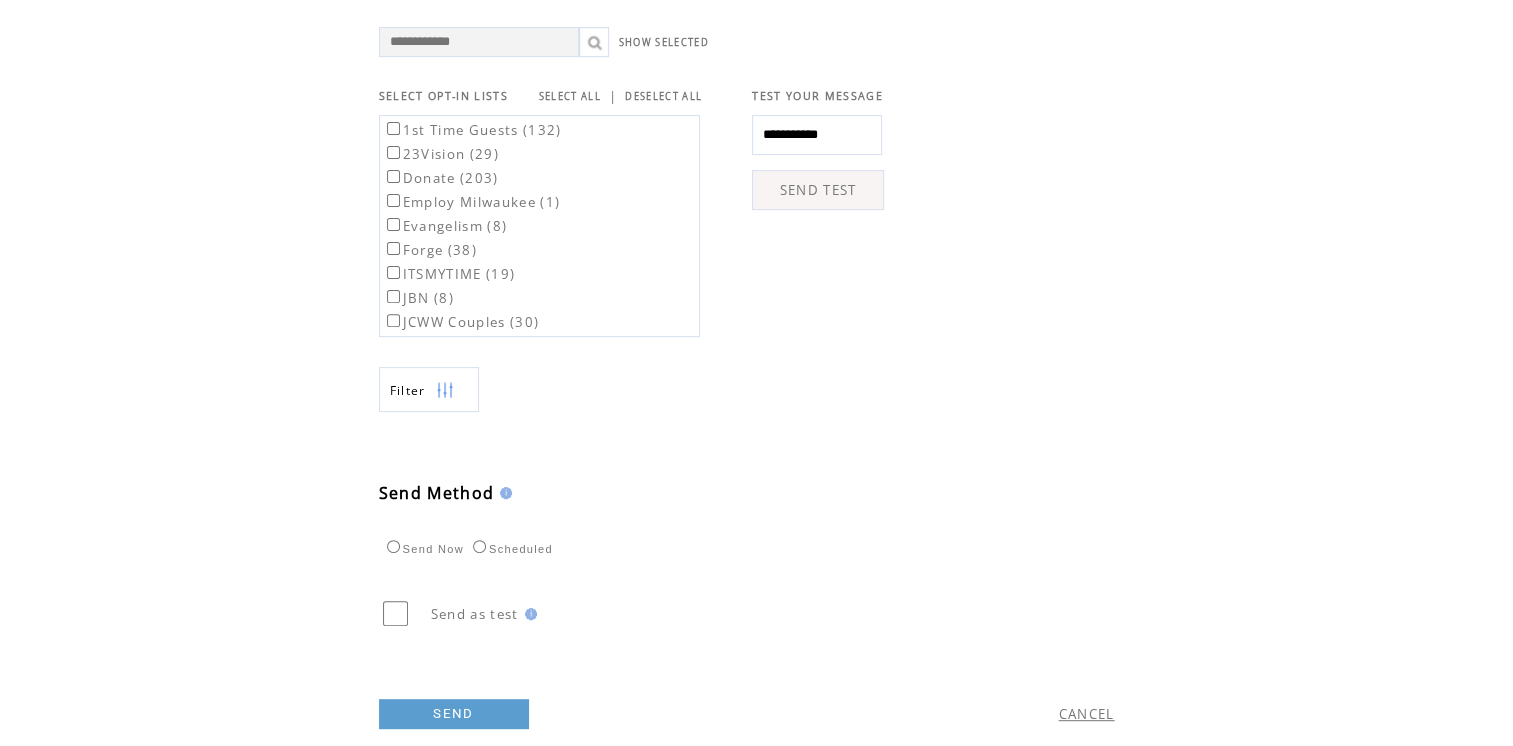 type on "**********" 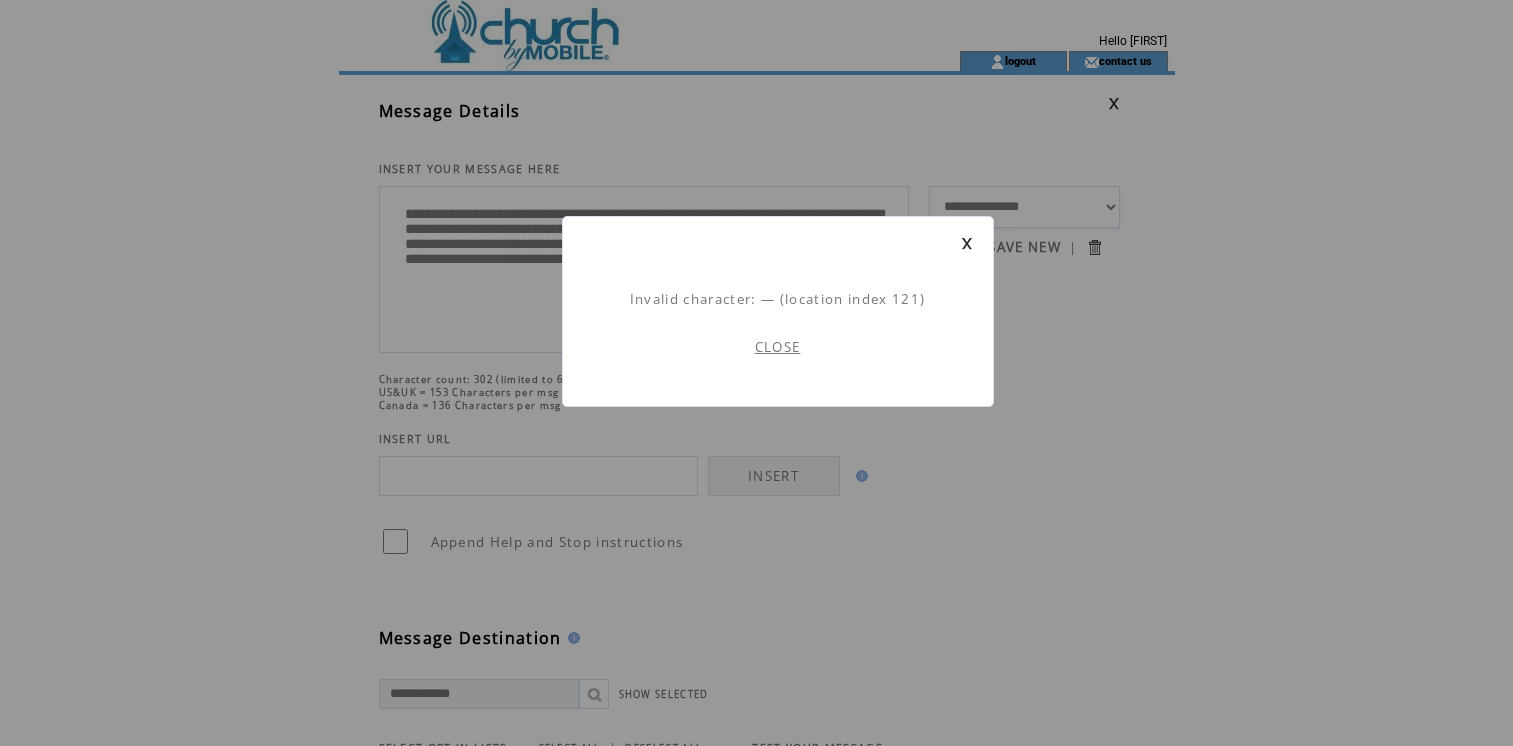 scroll, scrollTop: 0, scrollLeft: 0, axis: both 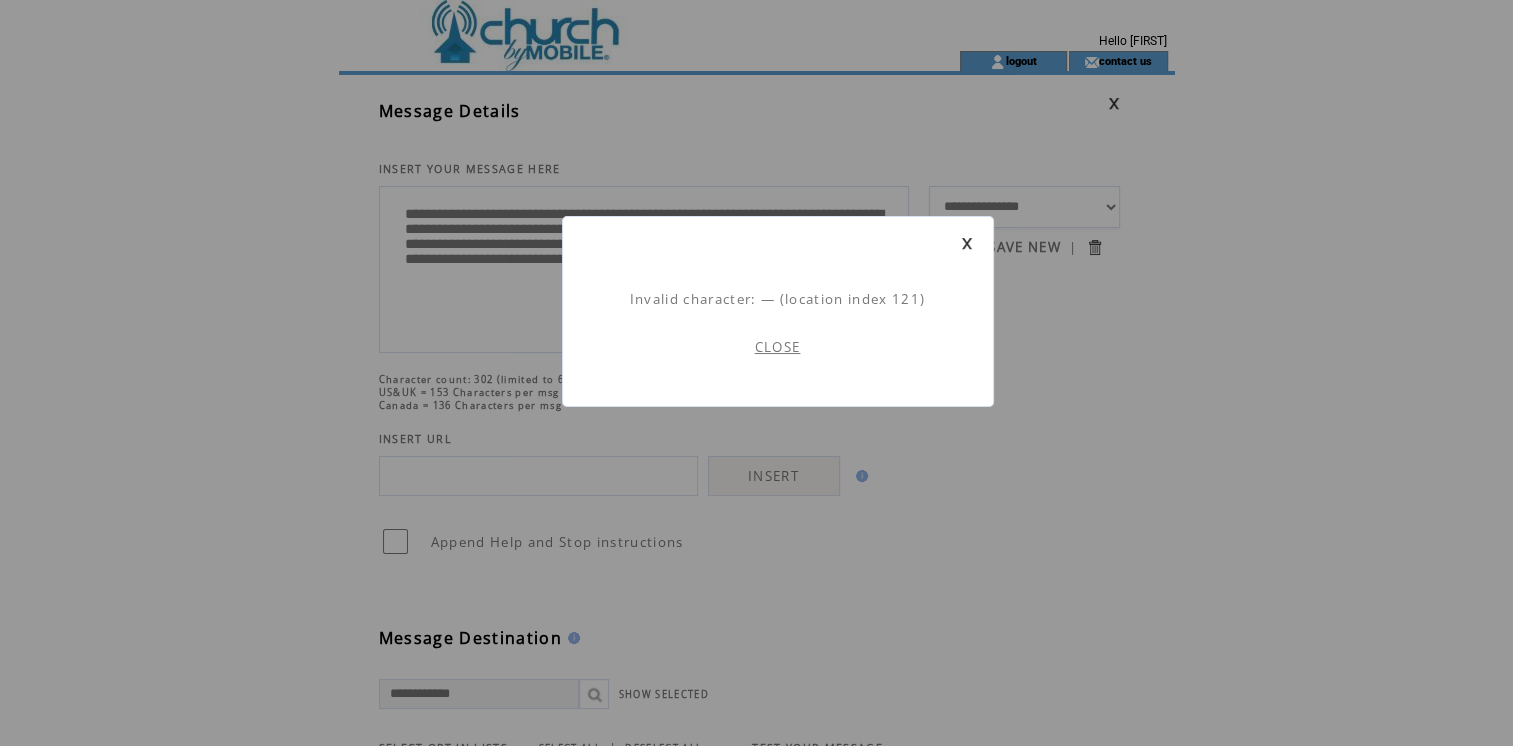 click on "CLOSE" at bounding box center (778, 347) 